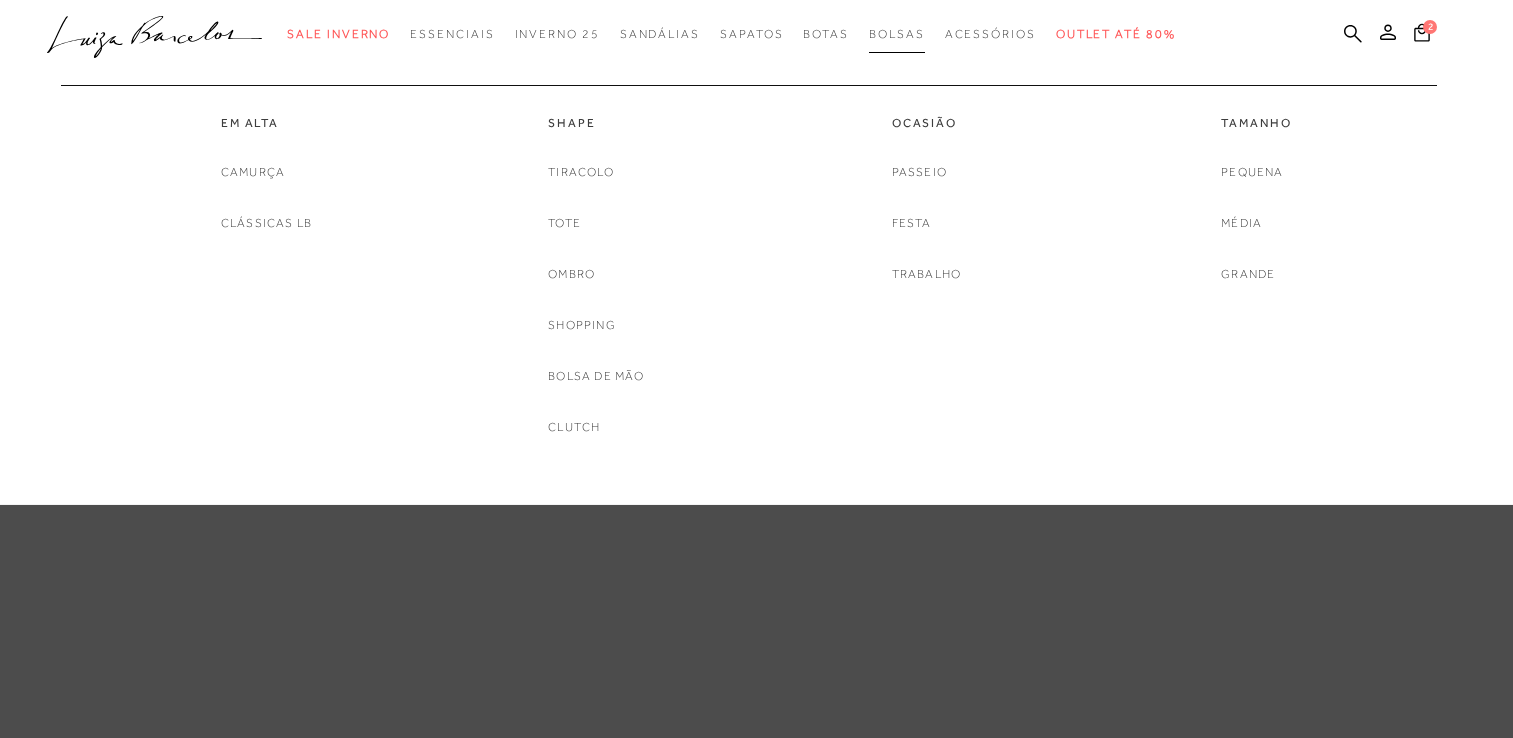 scroll, scrollTop: 0, scrollLeft: 0, axis: both 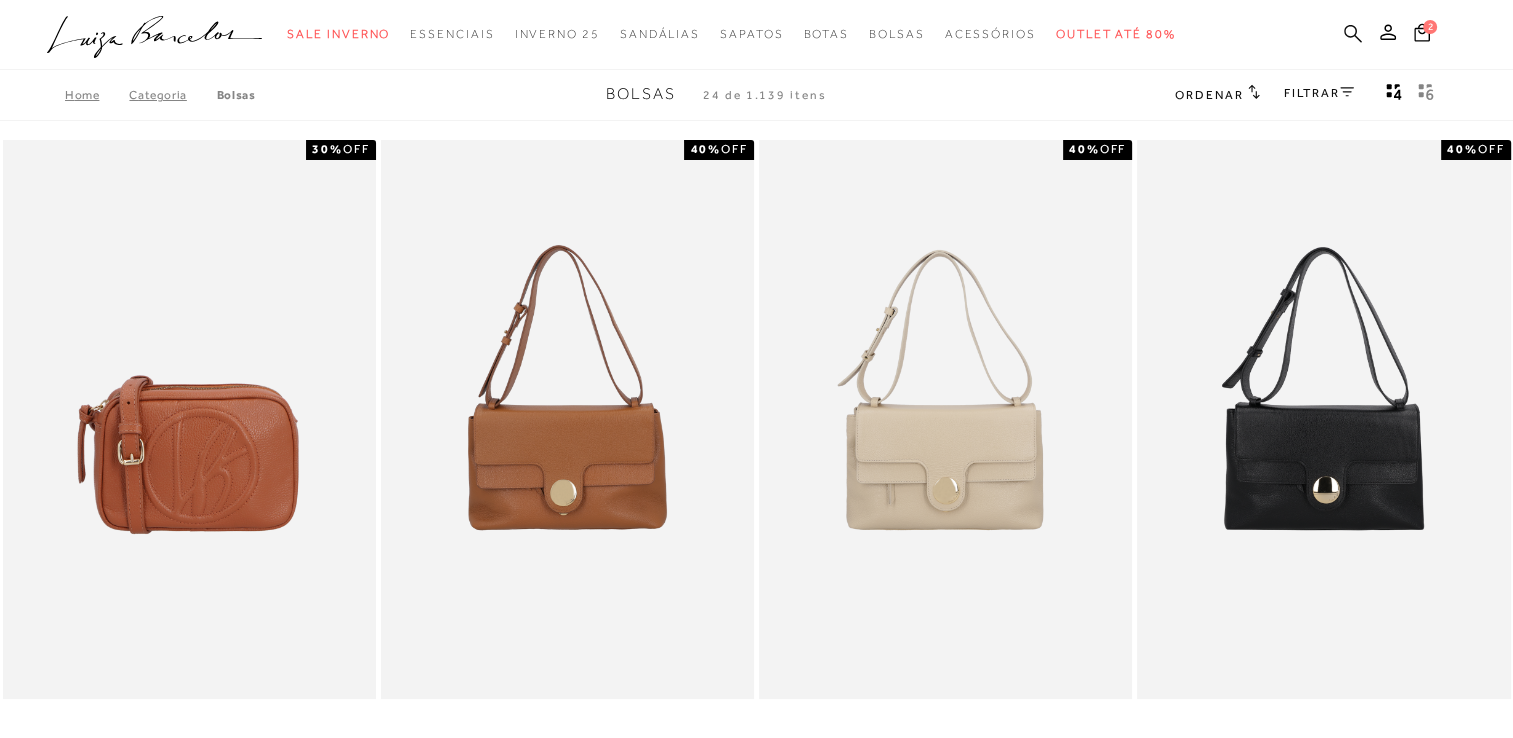 click 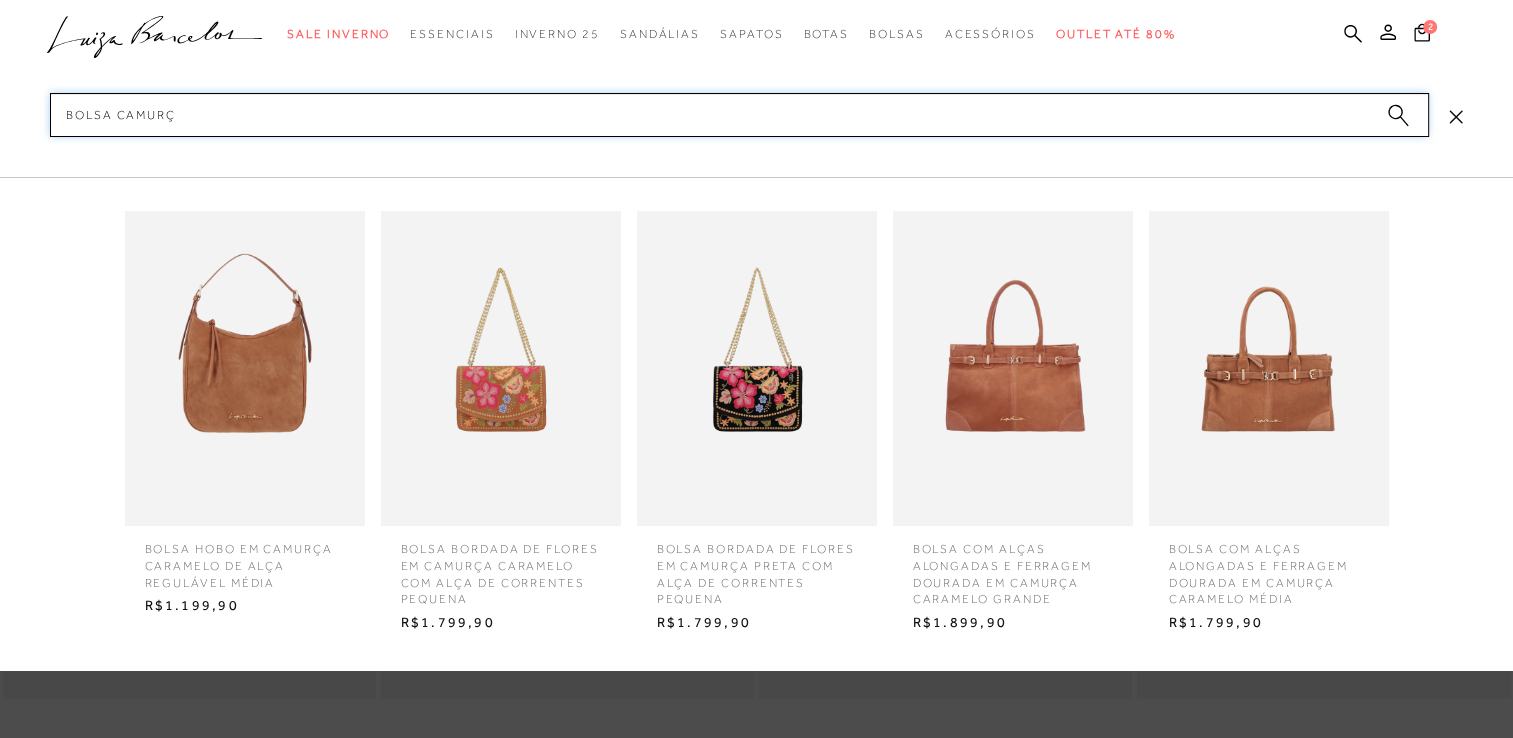 type on "bolsa camurça" 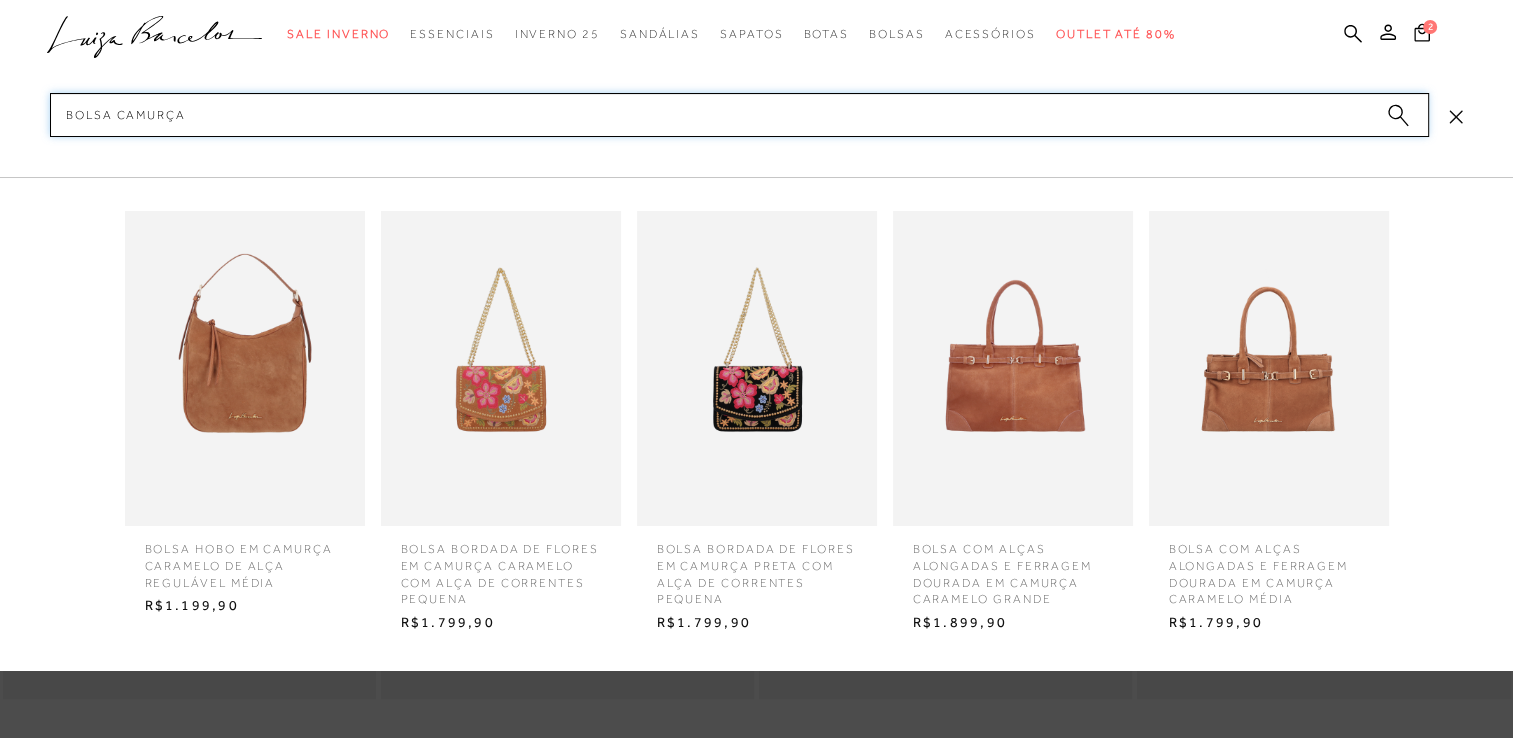 type 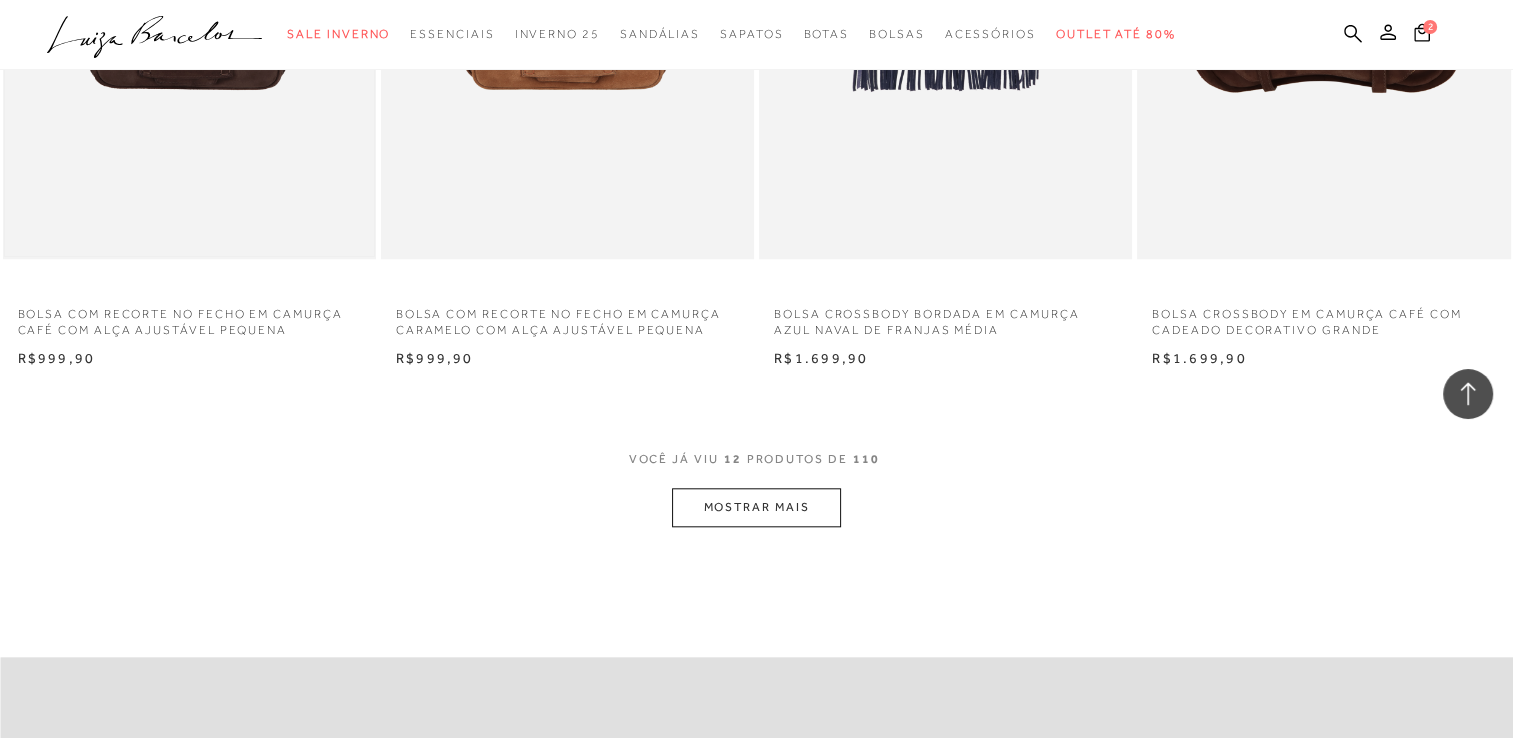 scroll, scrollTop: 2000, scrollLeft: 0, axis: vertical 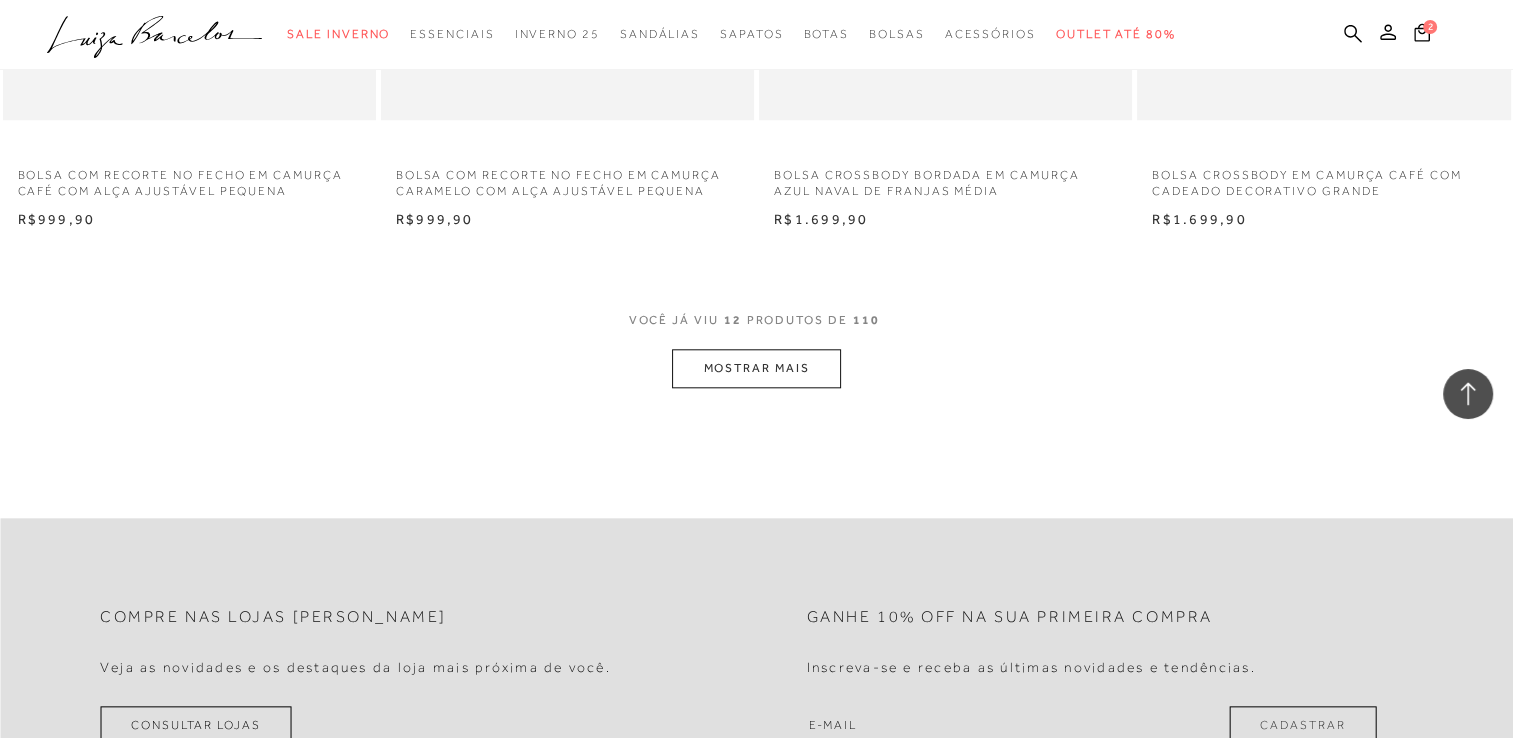 click on "MOSTRAR MAIS" at bounding box center (756, 368) 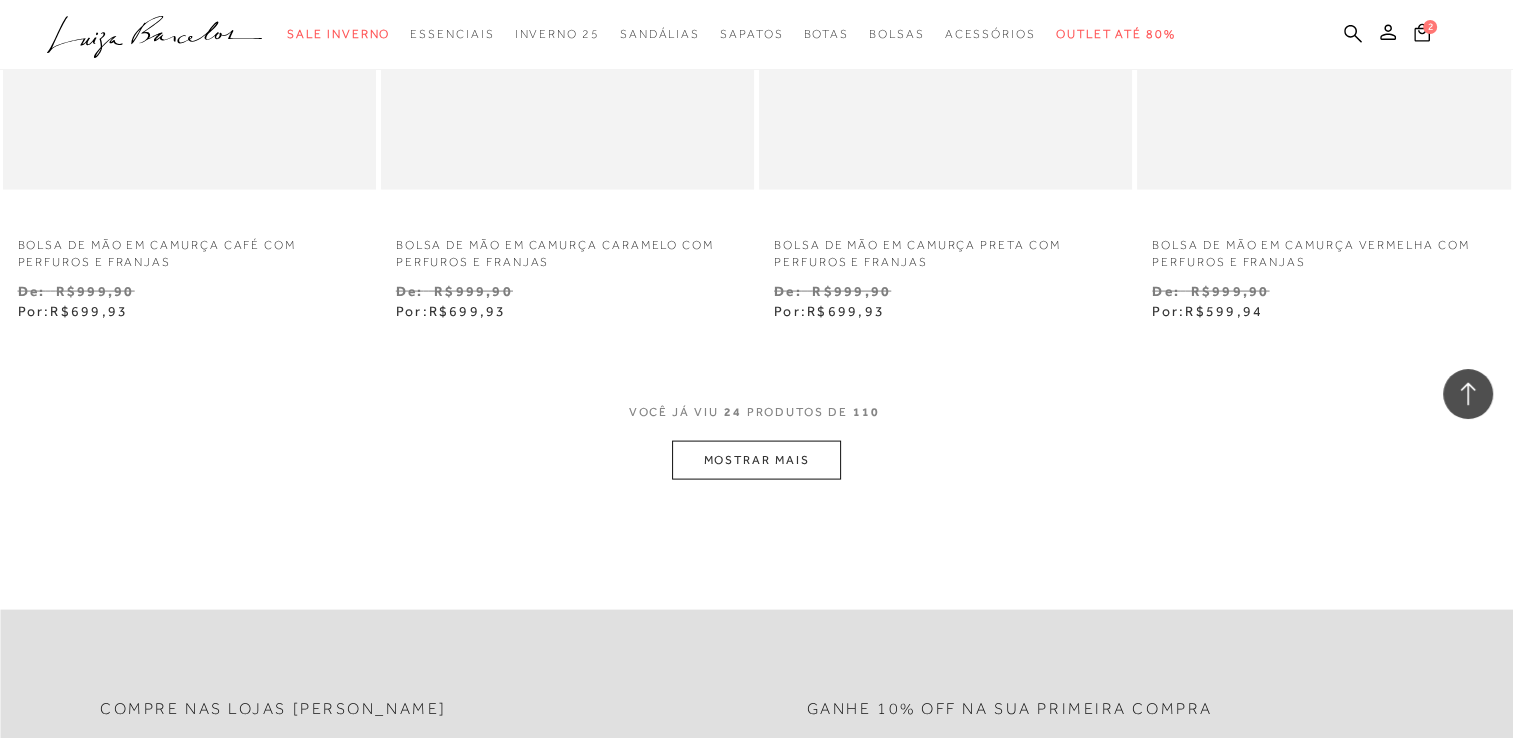 scroll, scrollTop: 4200, scrollLeft: 0, axis: vertical 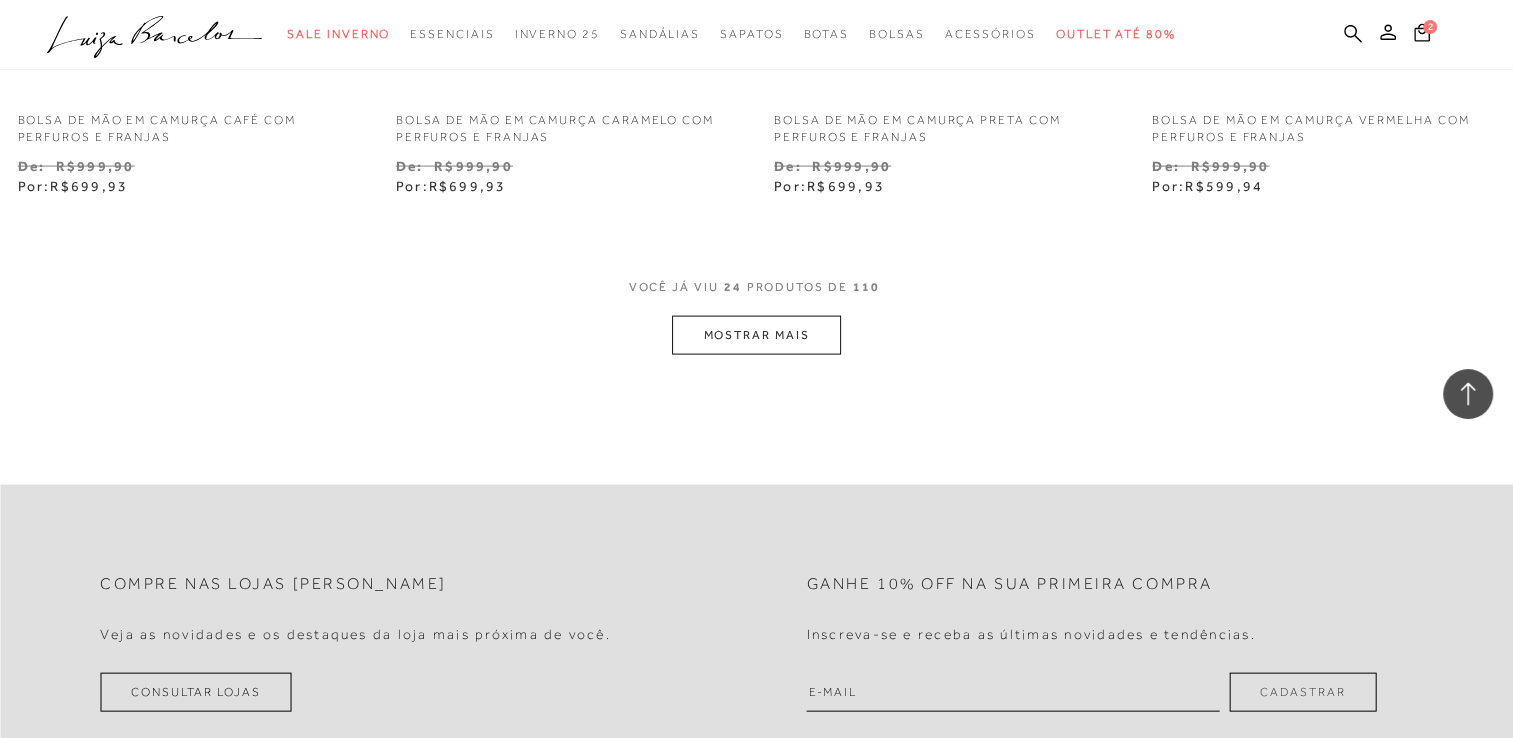 click on "MOSTRAR MAIS" at bounding box center (756, 335) 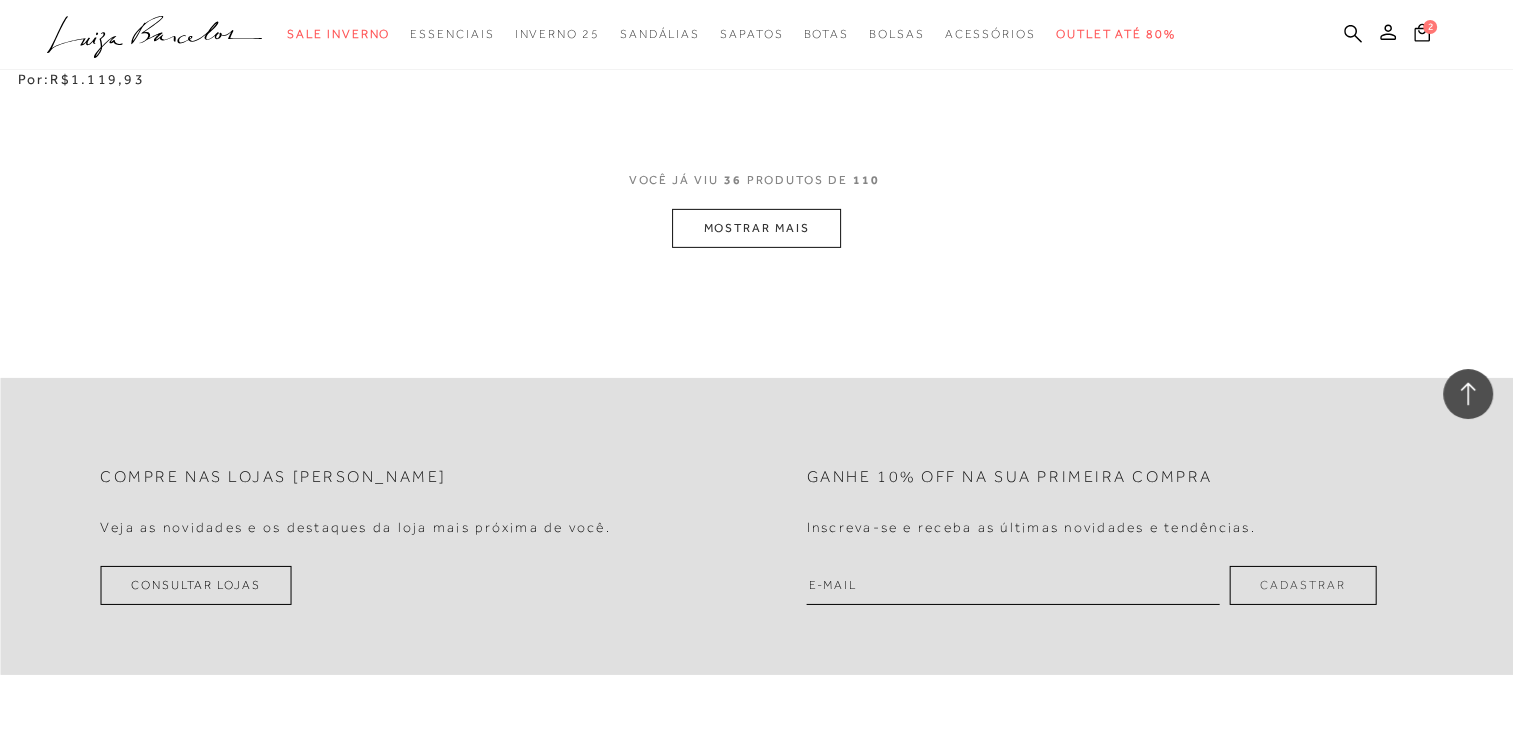 scroll, scrollTop: 6400, scrollLeft: 0, axis: vertical 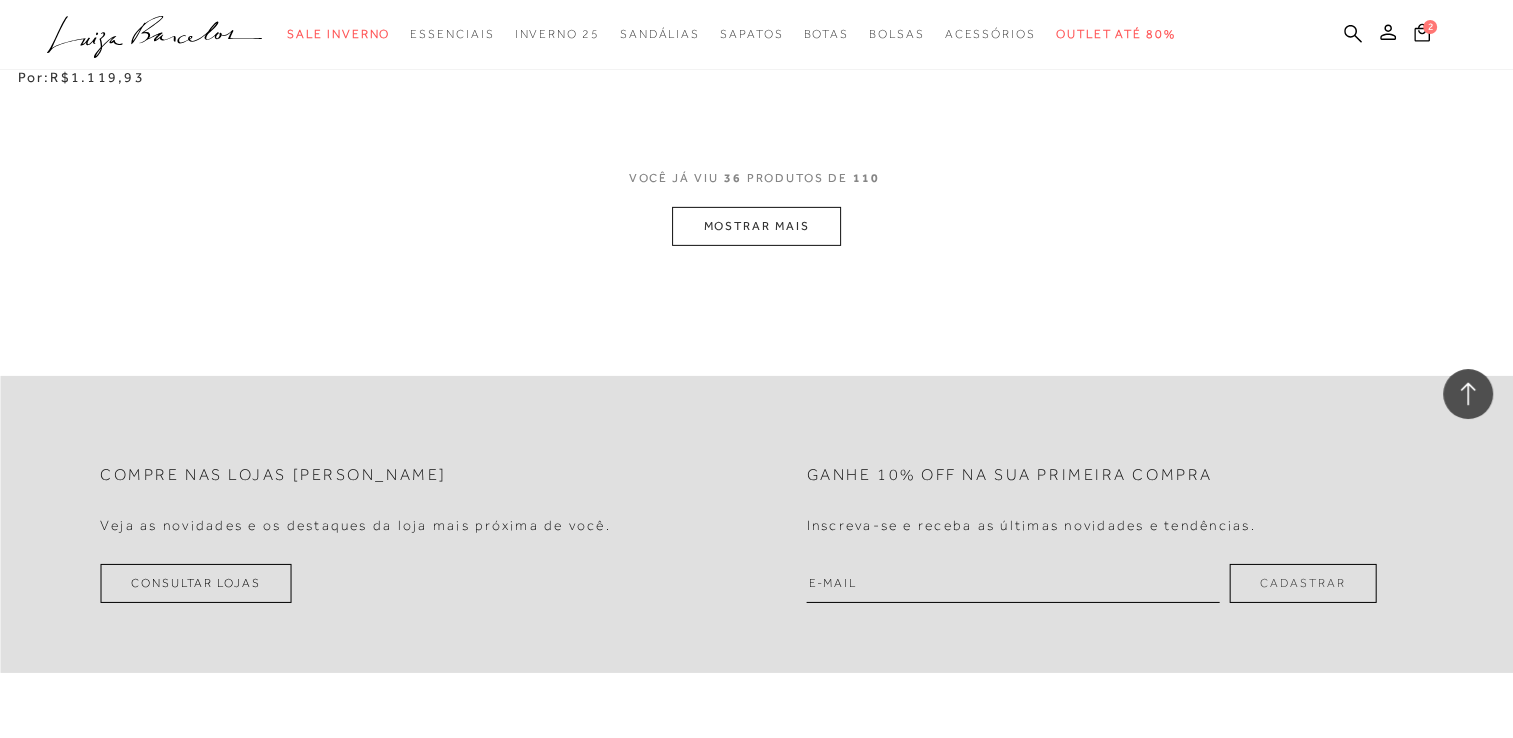 click on "MOSTRAR MAIS" at bounding box center [756, 226] 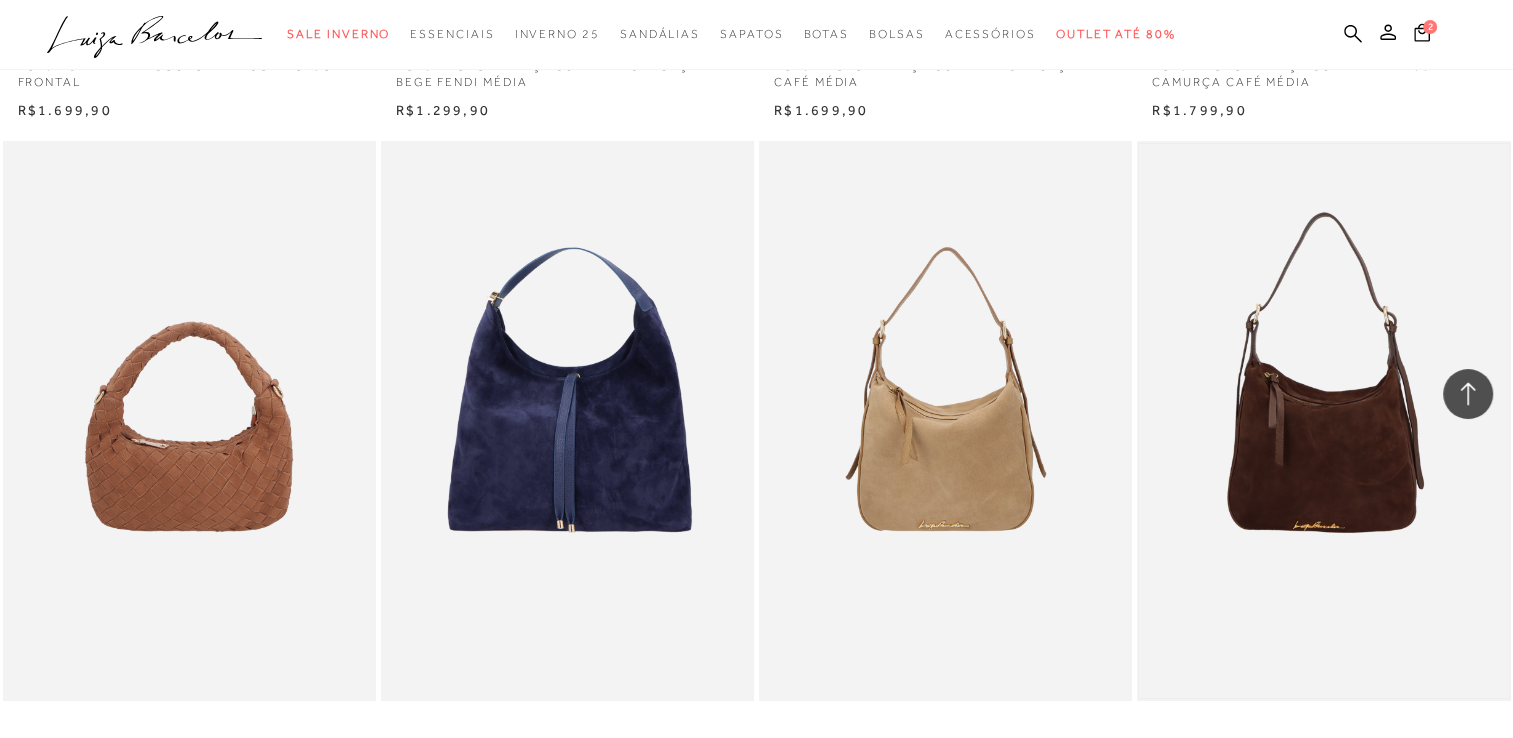 scroll, scrollTop: 7800, scrollLeft: 0, axis: vertical 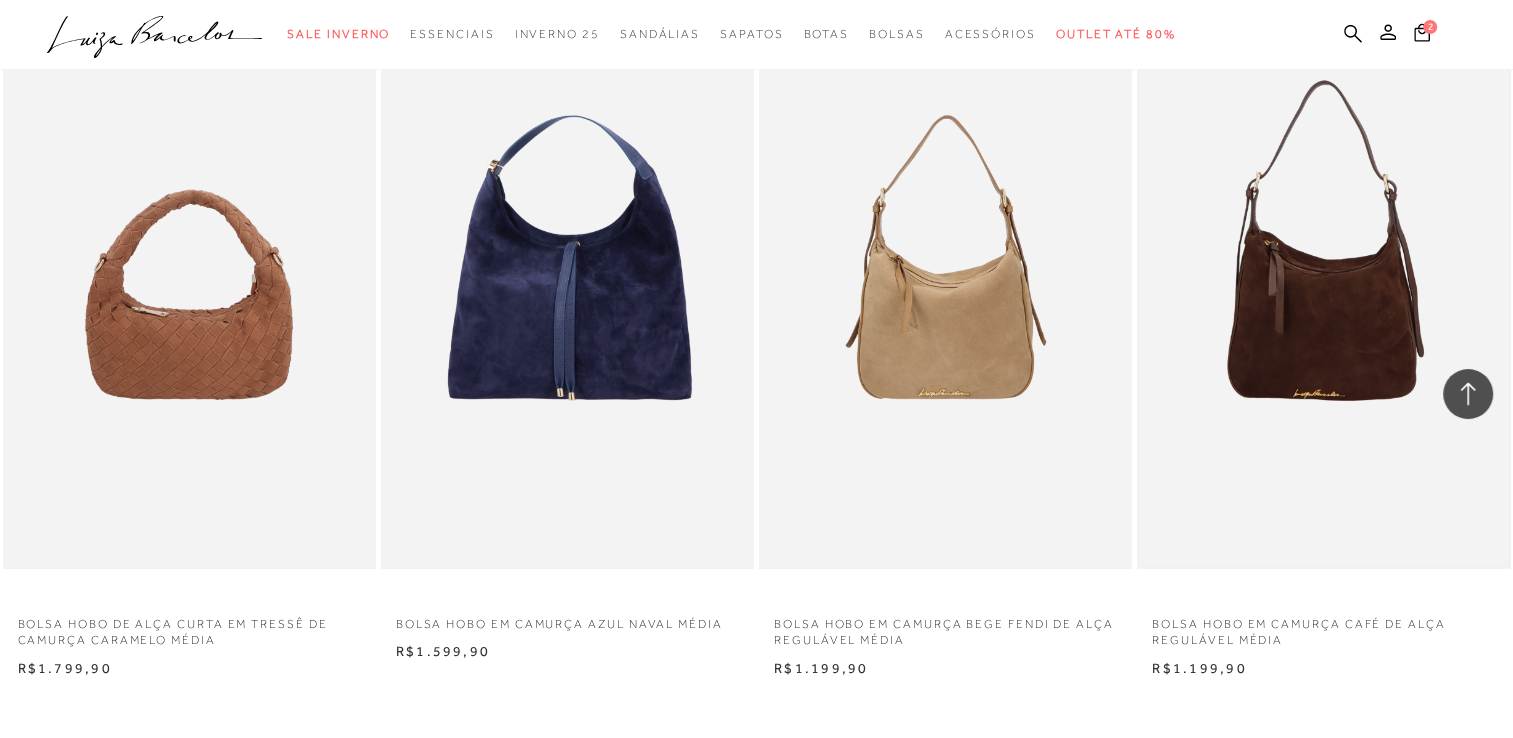 click at bounding box center (1323, 289) 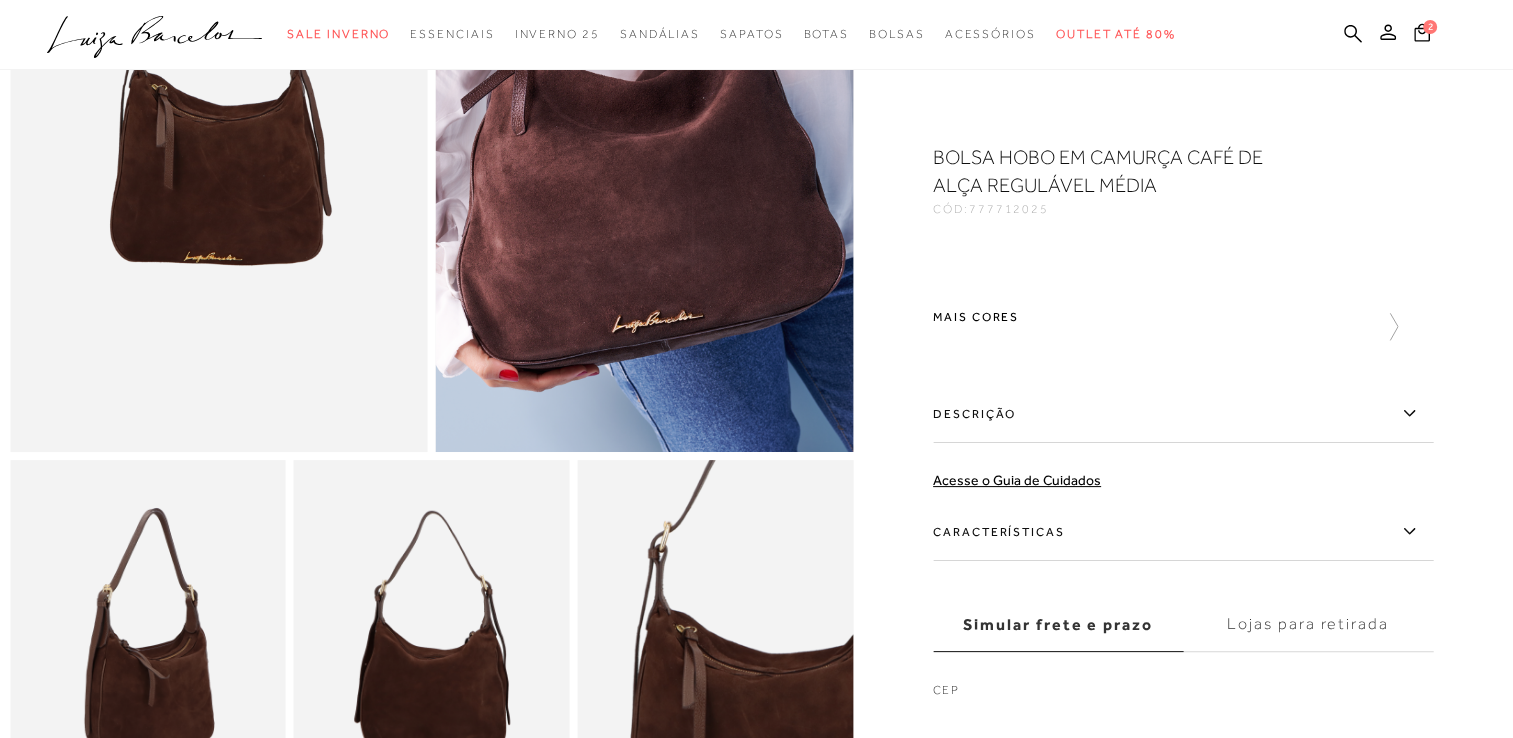 scroll, scrollTop: 0, scrollLeft: 0, axis: both 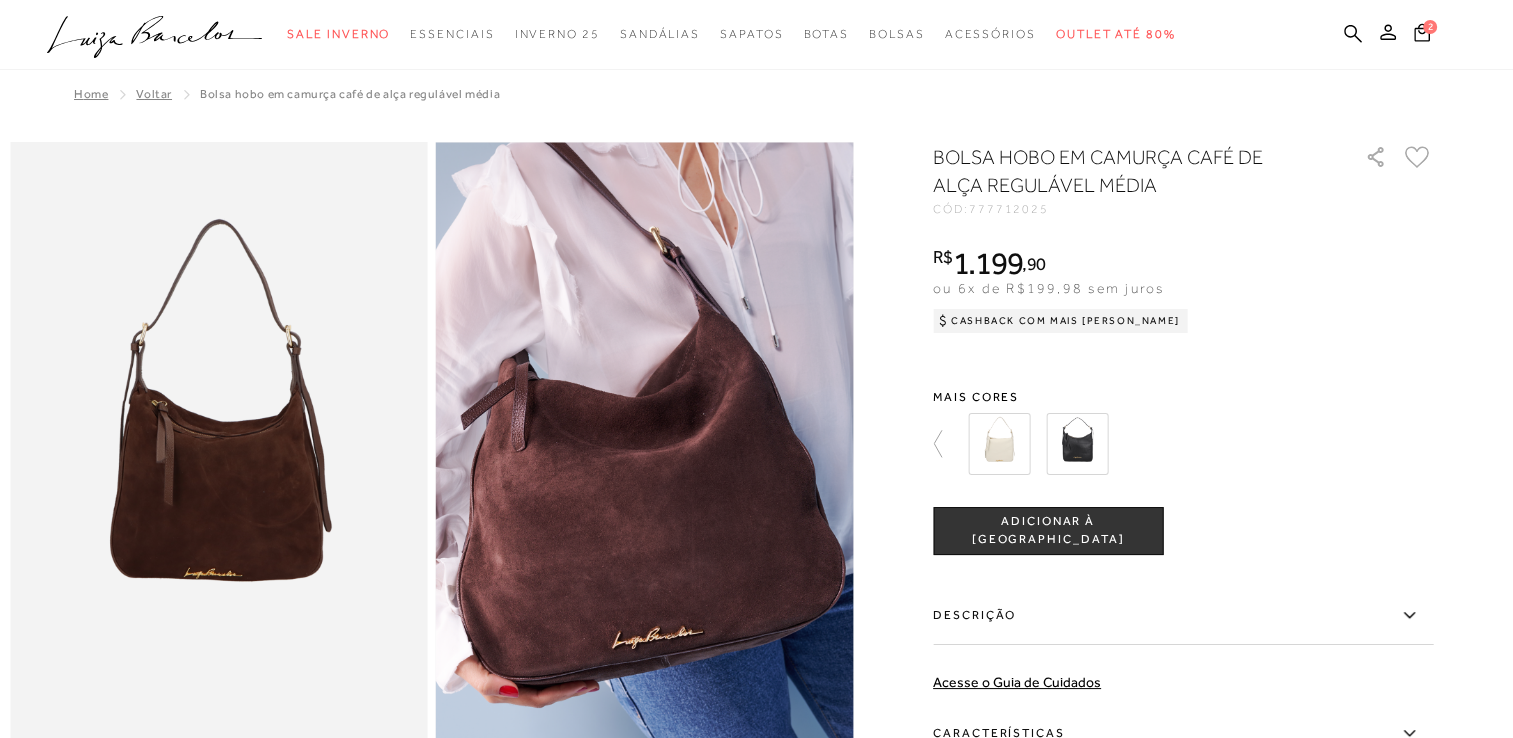 click at bounding box center (1183, 444) 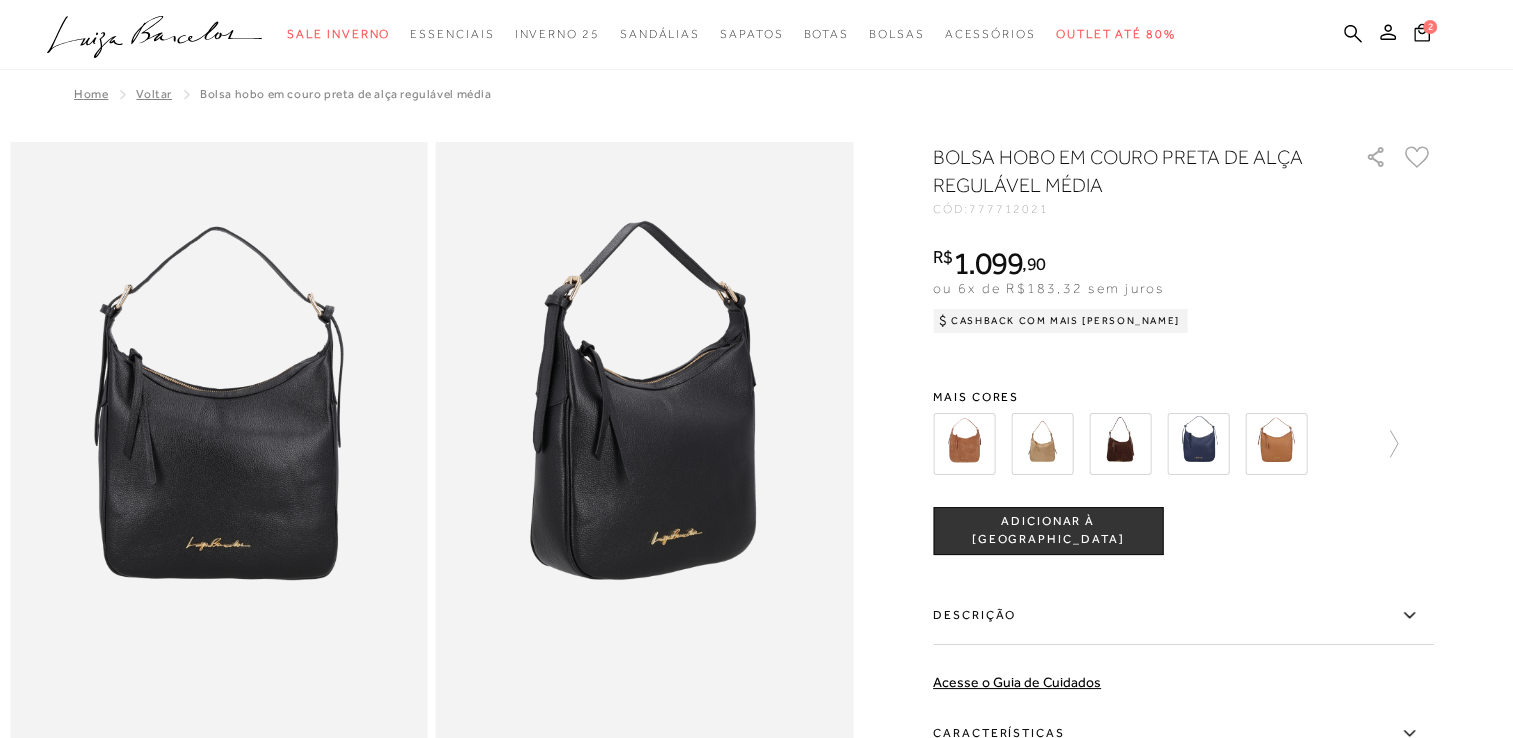 click at bounding box center [1120, 444] 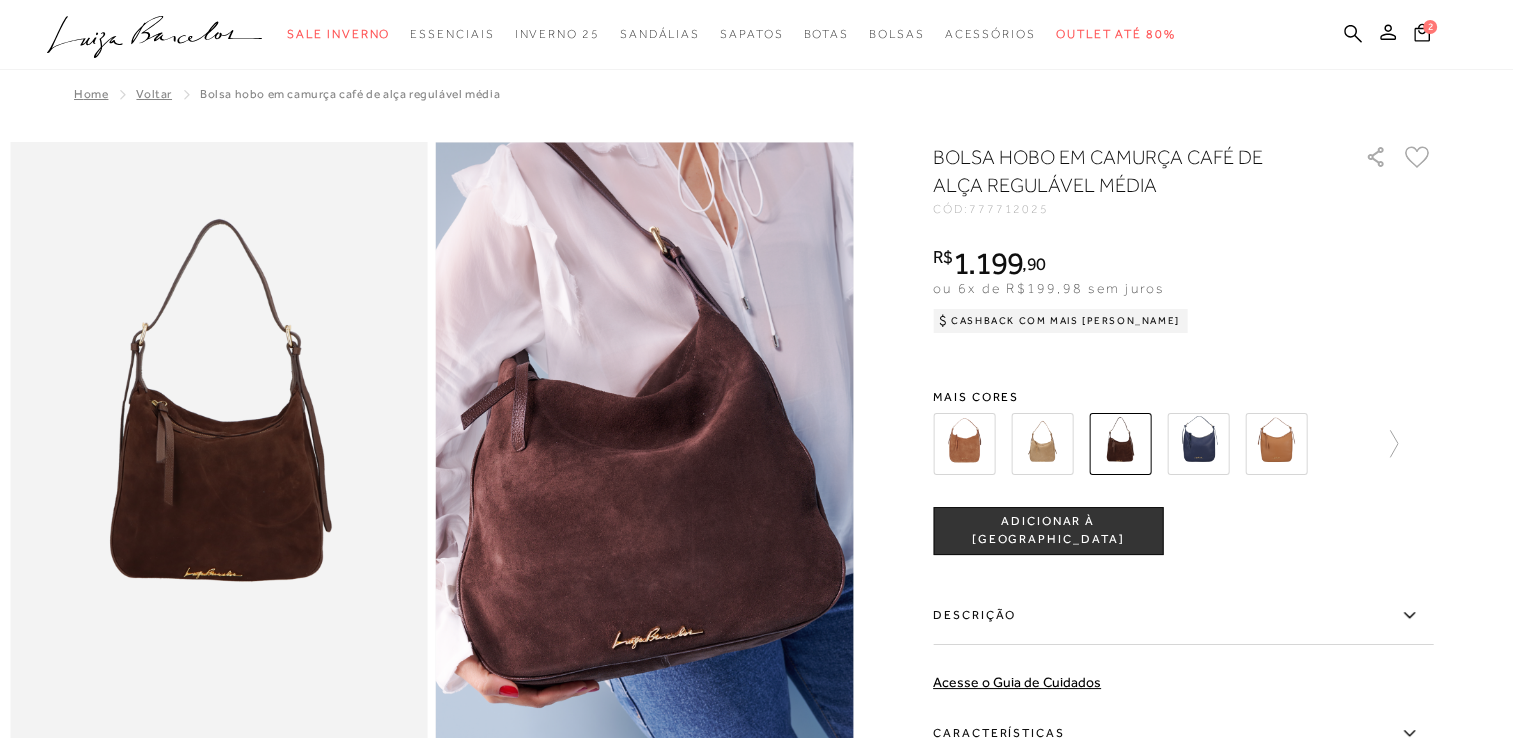 click at bounding box center [1198, 444] 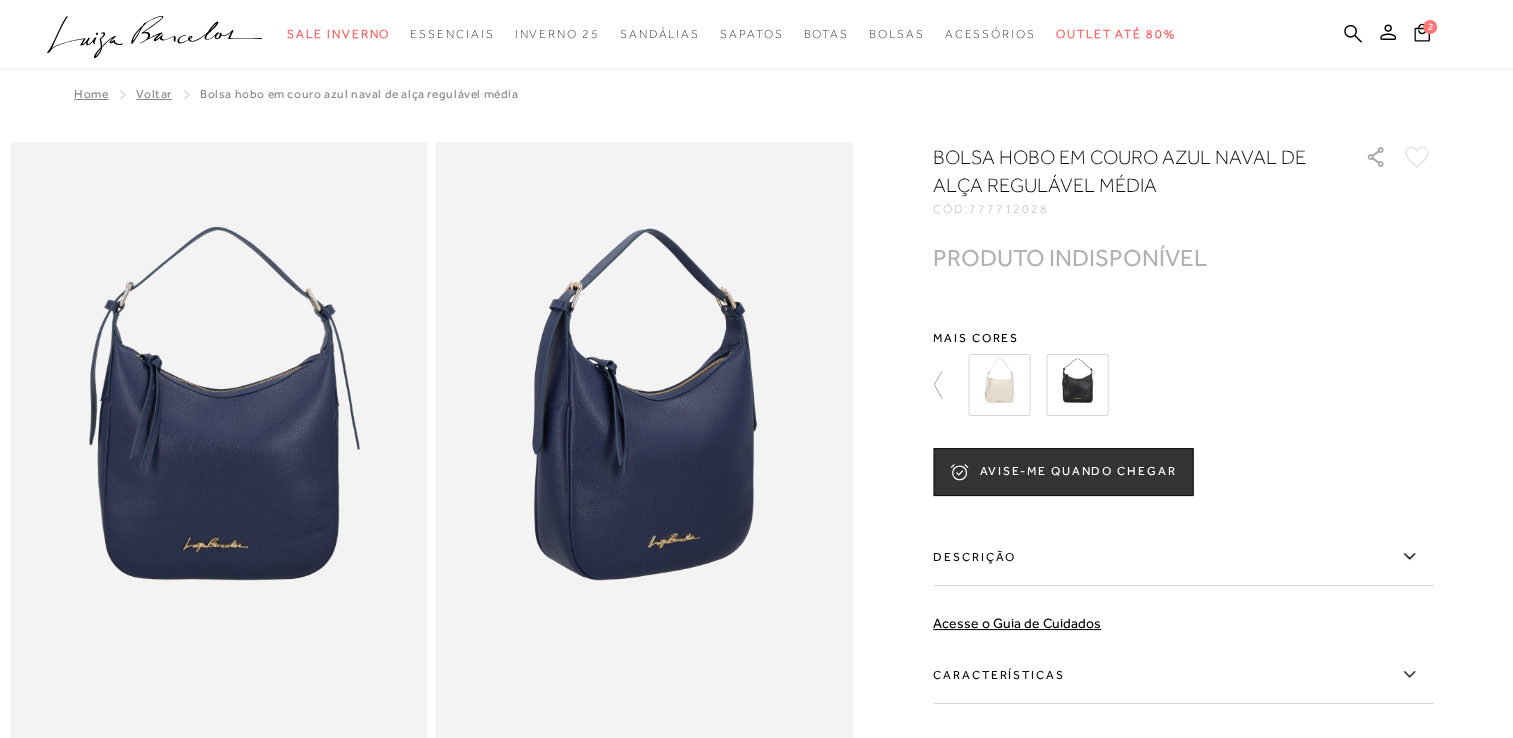 click at bounding box center [1077, 385] 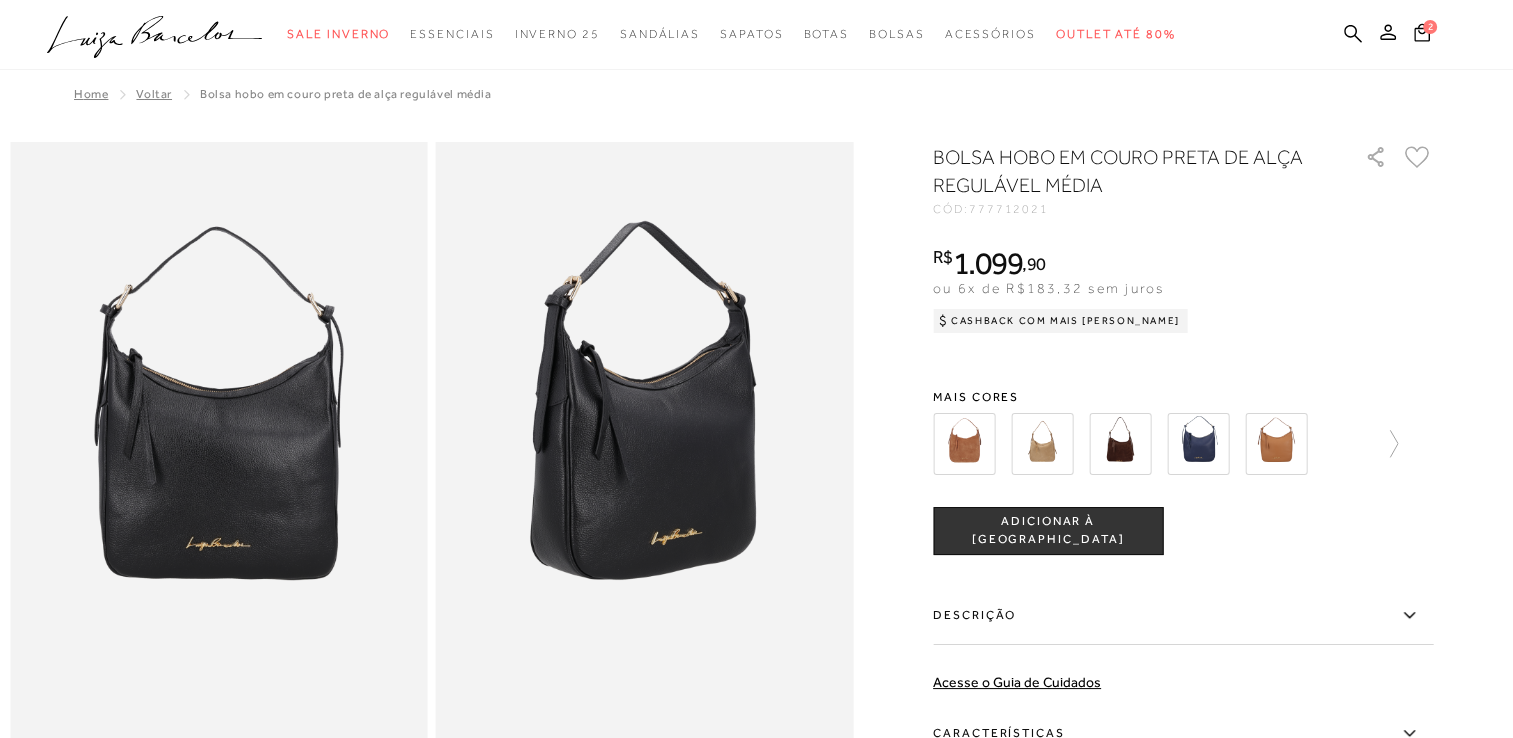 click at bounding box center (1120, 444) 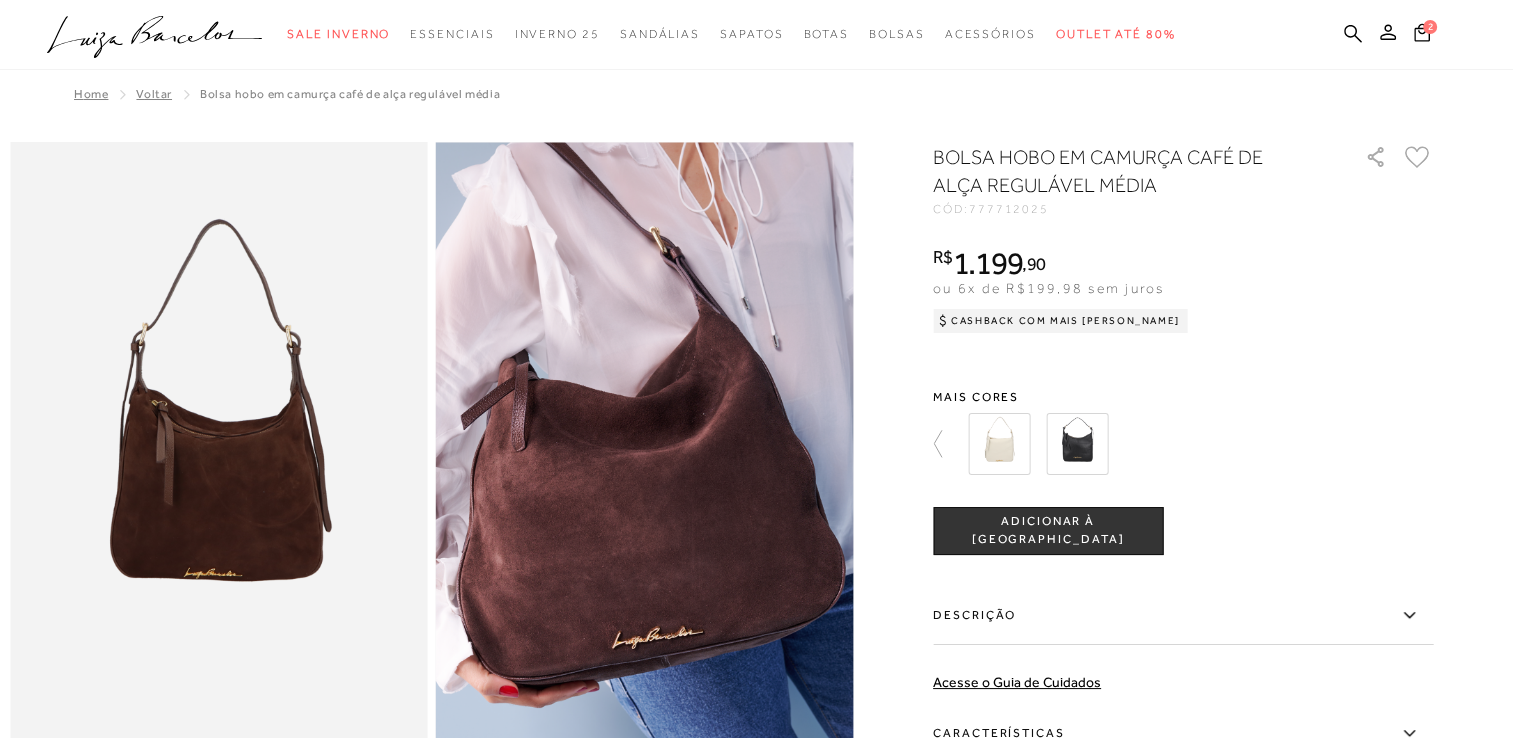 click on "ADICIONAR À [GEOGRAPHIC_DATA]" at bounding box center [1048, 530] 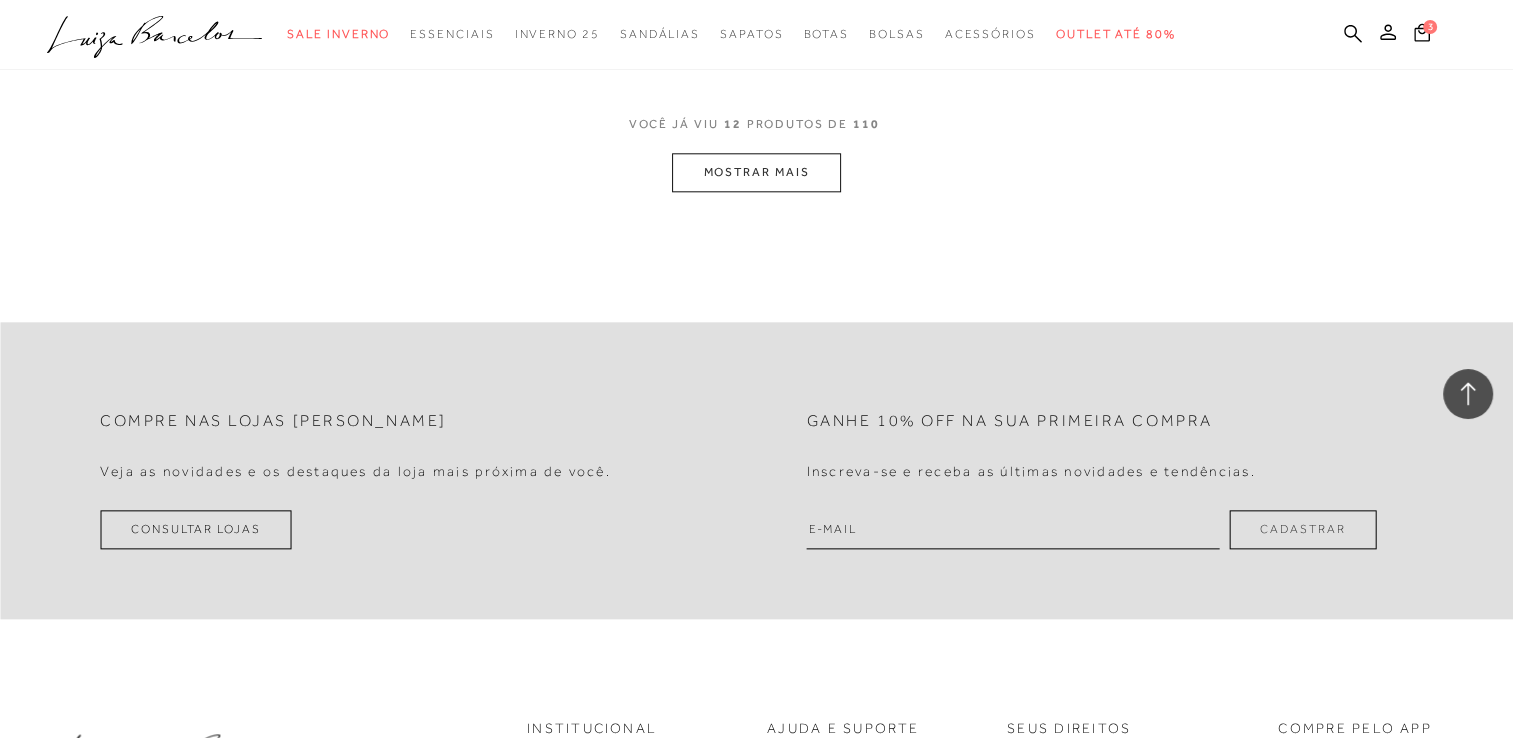 scroll, scrollTop: 2200, scrollLeft: 0, axis: vertical 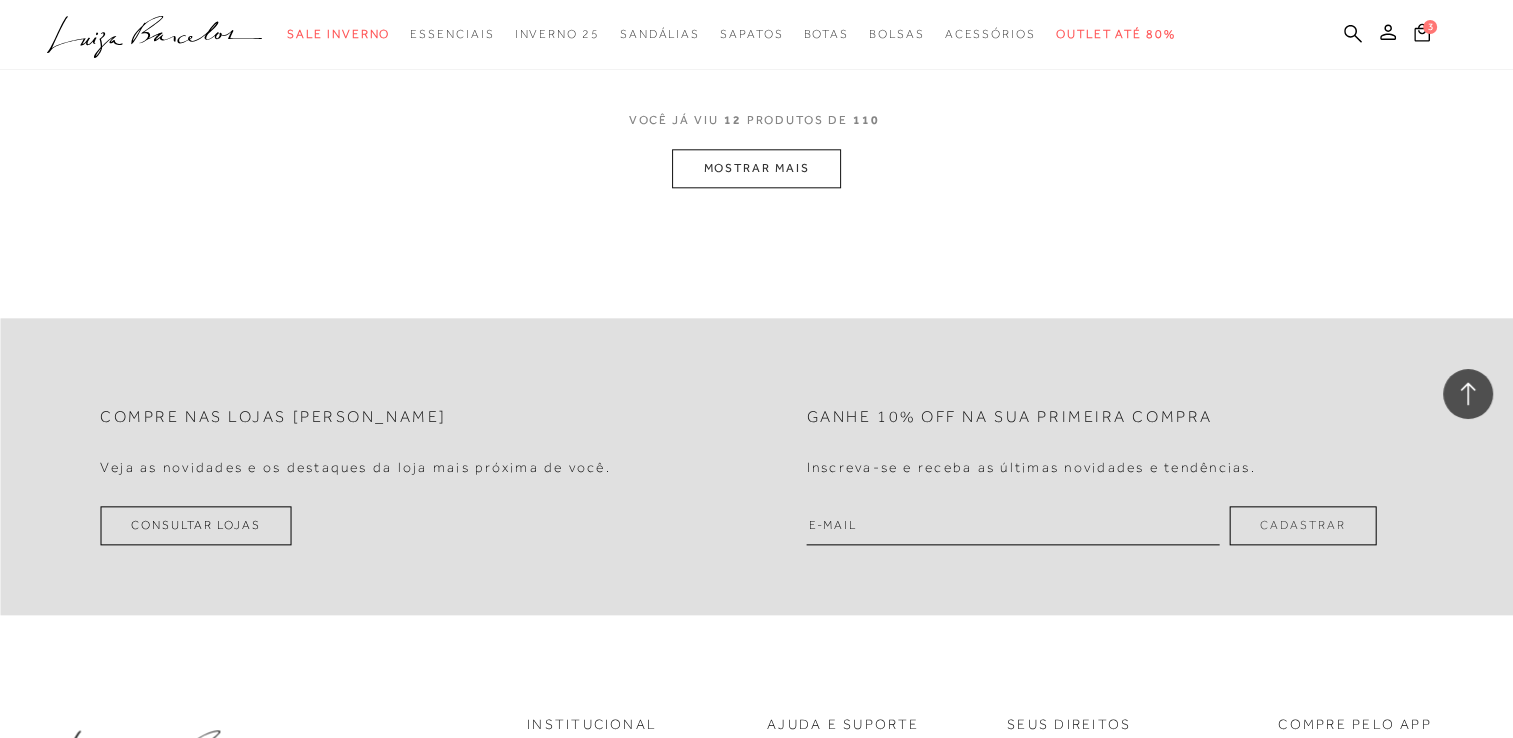 click on "MOSTRAR MAIS" at bounding box center [756, 168] 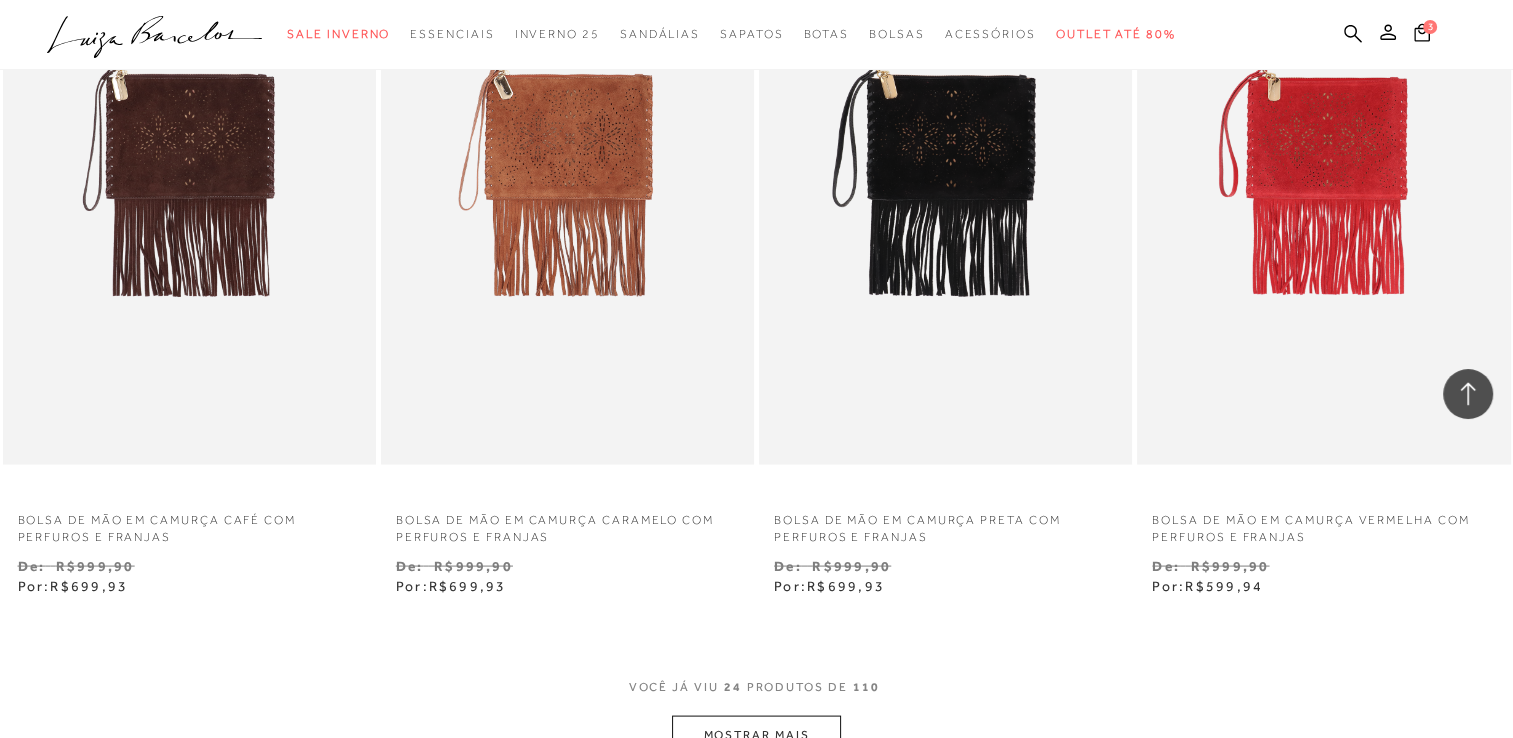 scroll, scrollTop: 4300, scrollLeft: 0, axis: vertical 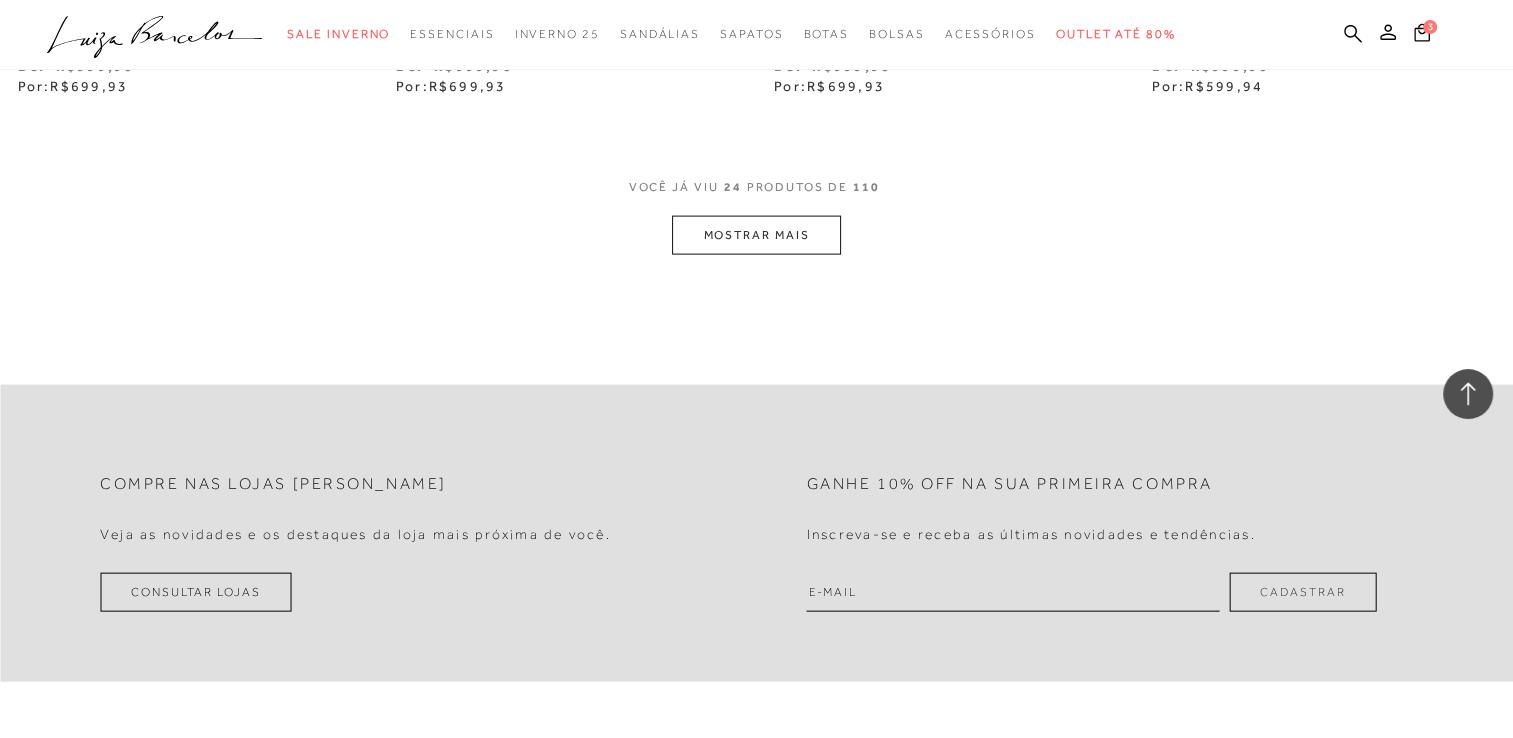 click on "Resultados da pesquisa
Mostrar Resultados para "bolsa camurça"
Resultados: 13 - 24 (de 110)
Opções de exibição
110
resultados encontrados para "bolsa camurça"
Ordenar 0" at bounding box center (756, -1982) 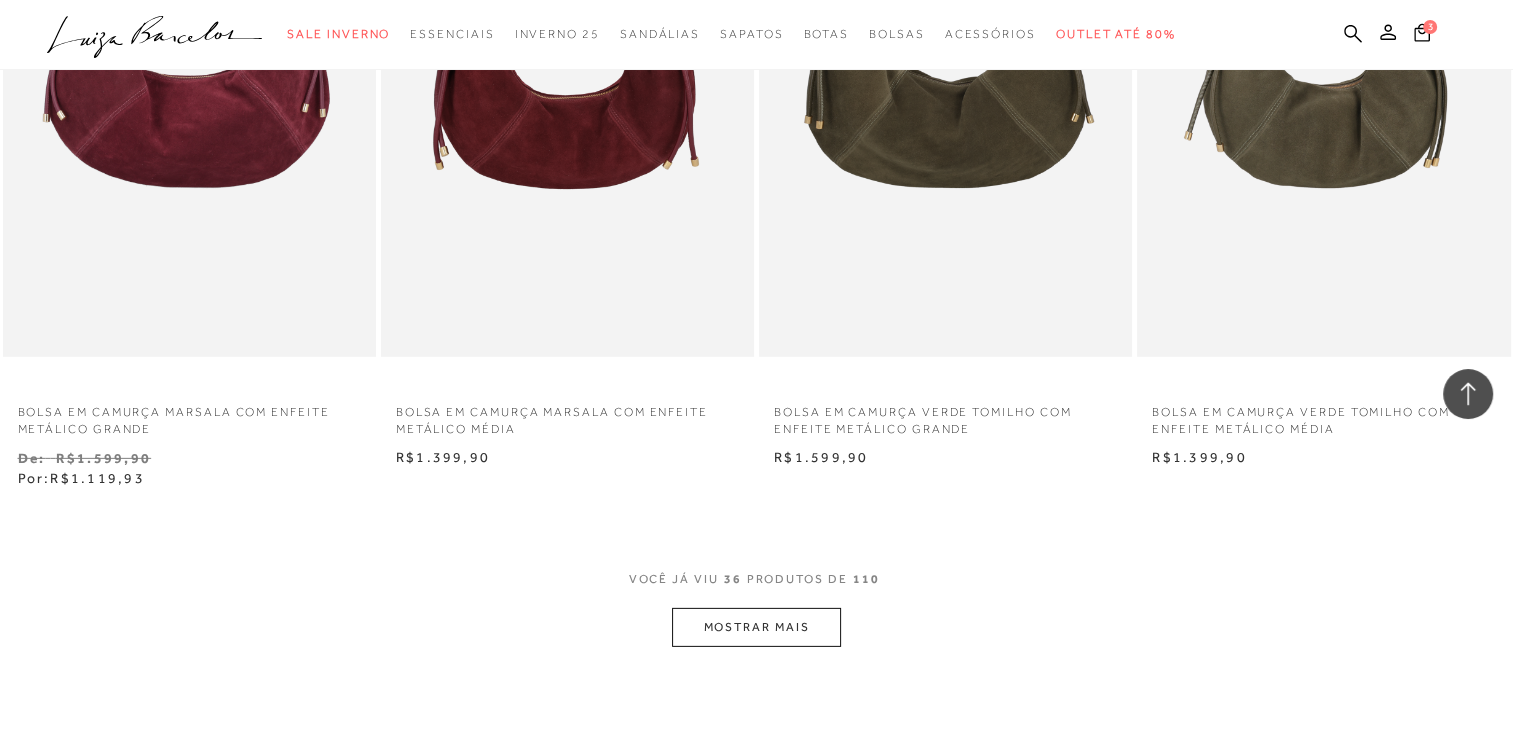 scroll, scrollTop: 6000, scrollLeft: 0, axis: vertical 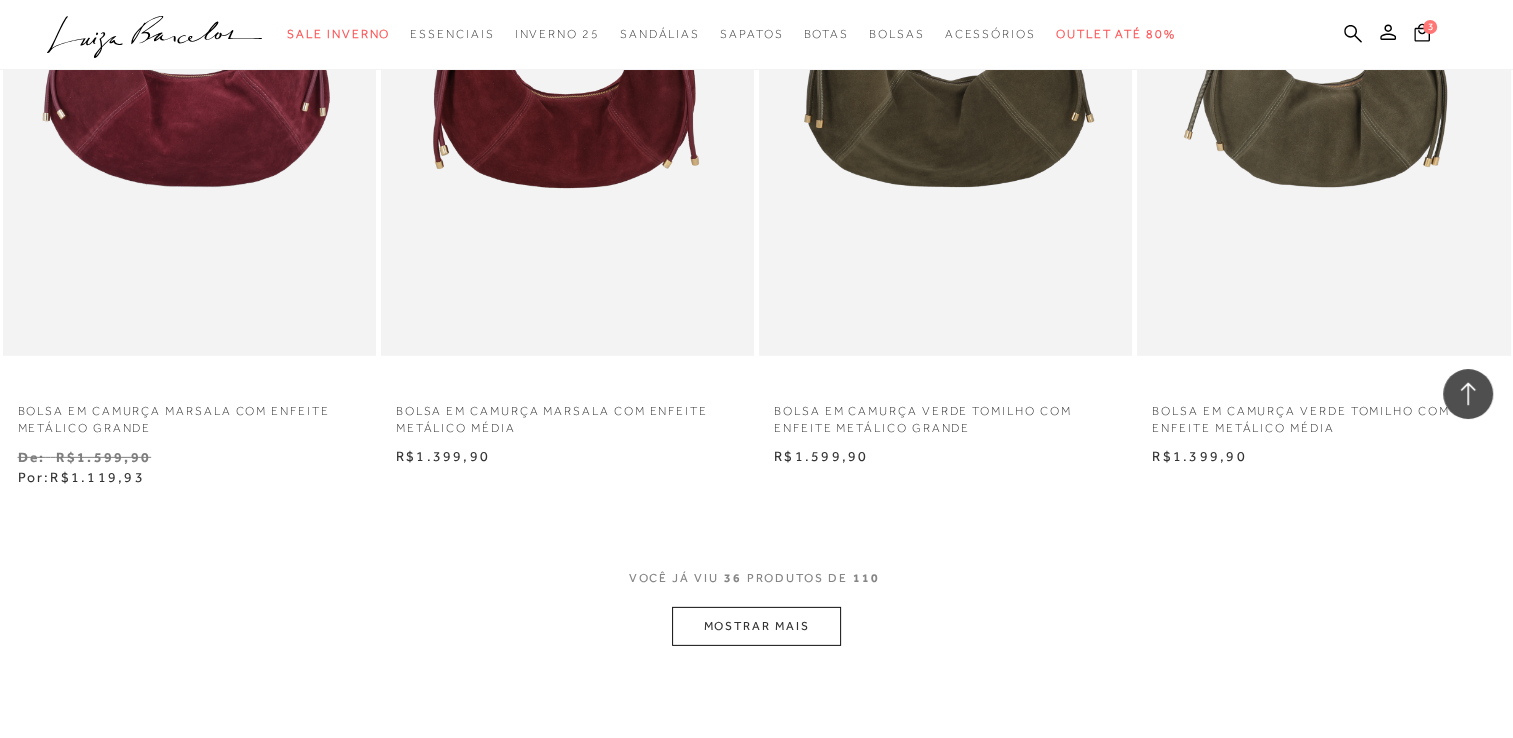 click on "MOSTRAR MAIS" at bounding box center [756, 626] 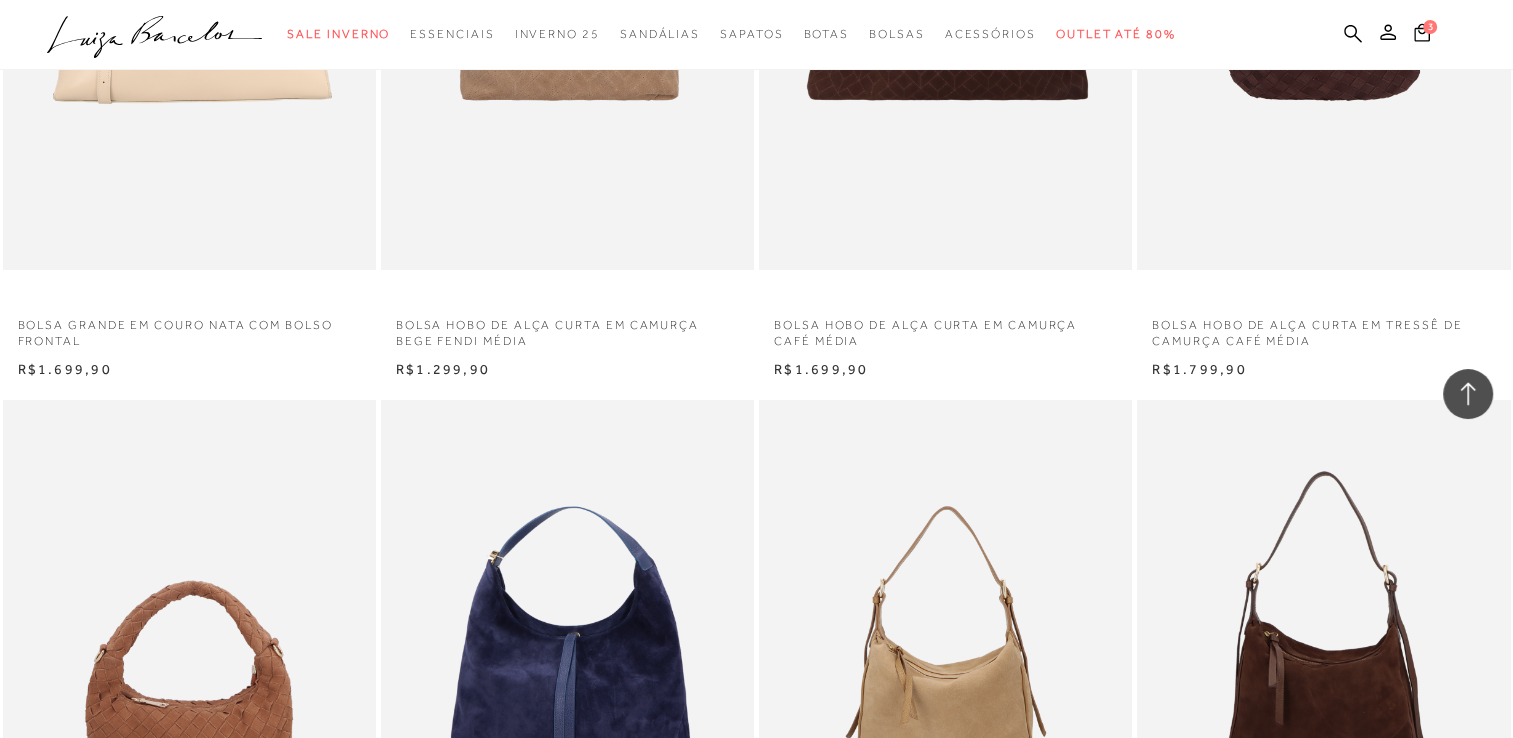 scroll, scrollTop: 7700, scrollLeft: 0, axis: vertical 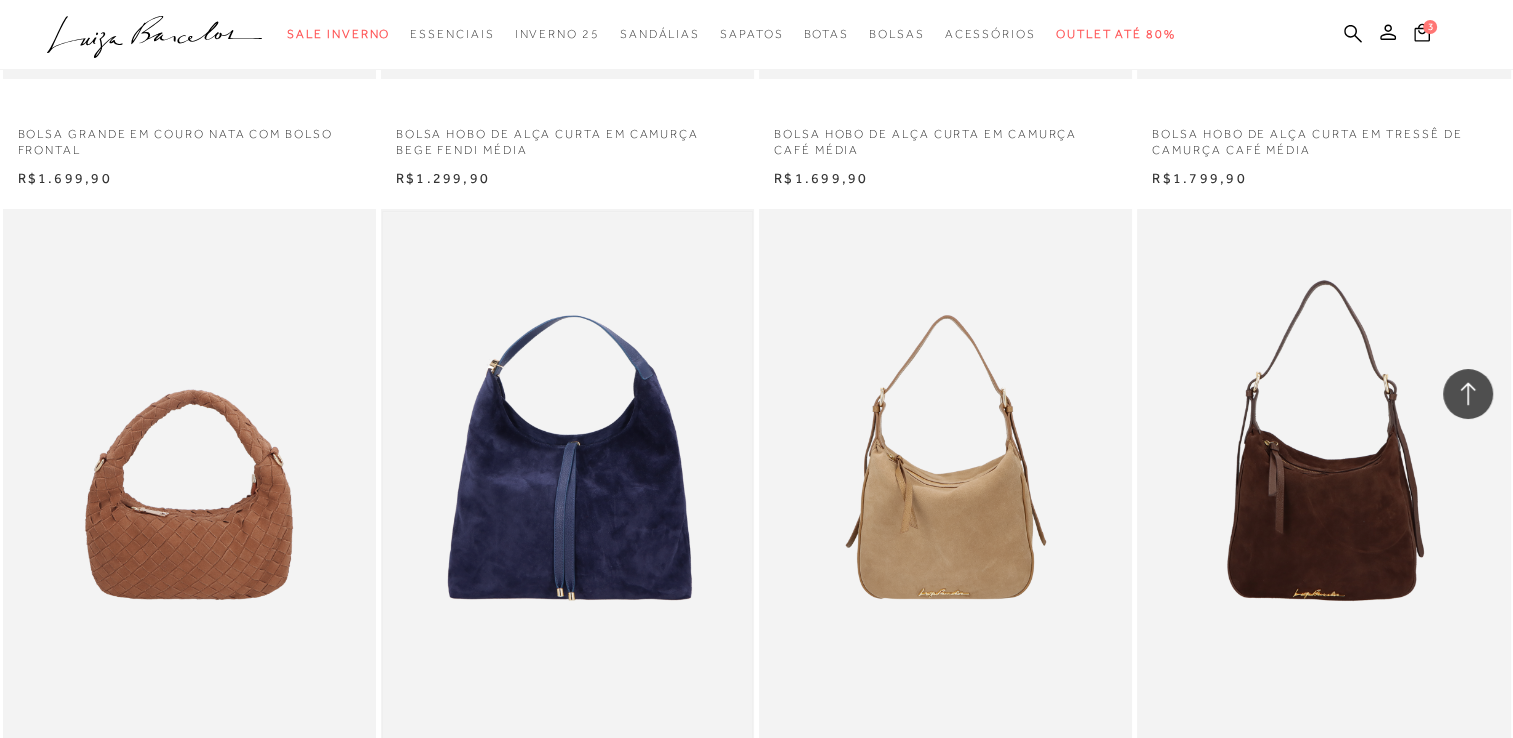 click at bounding box center (567, 489) 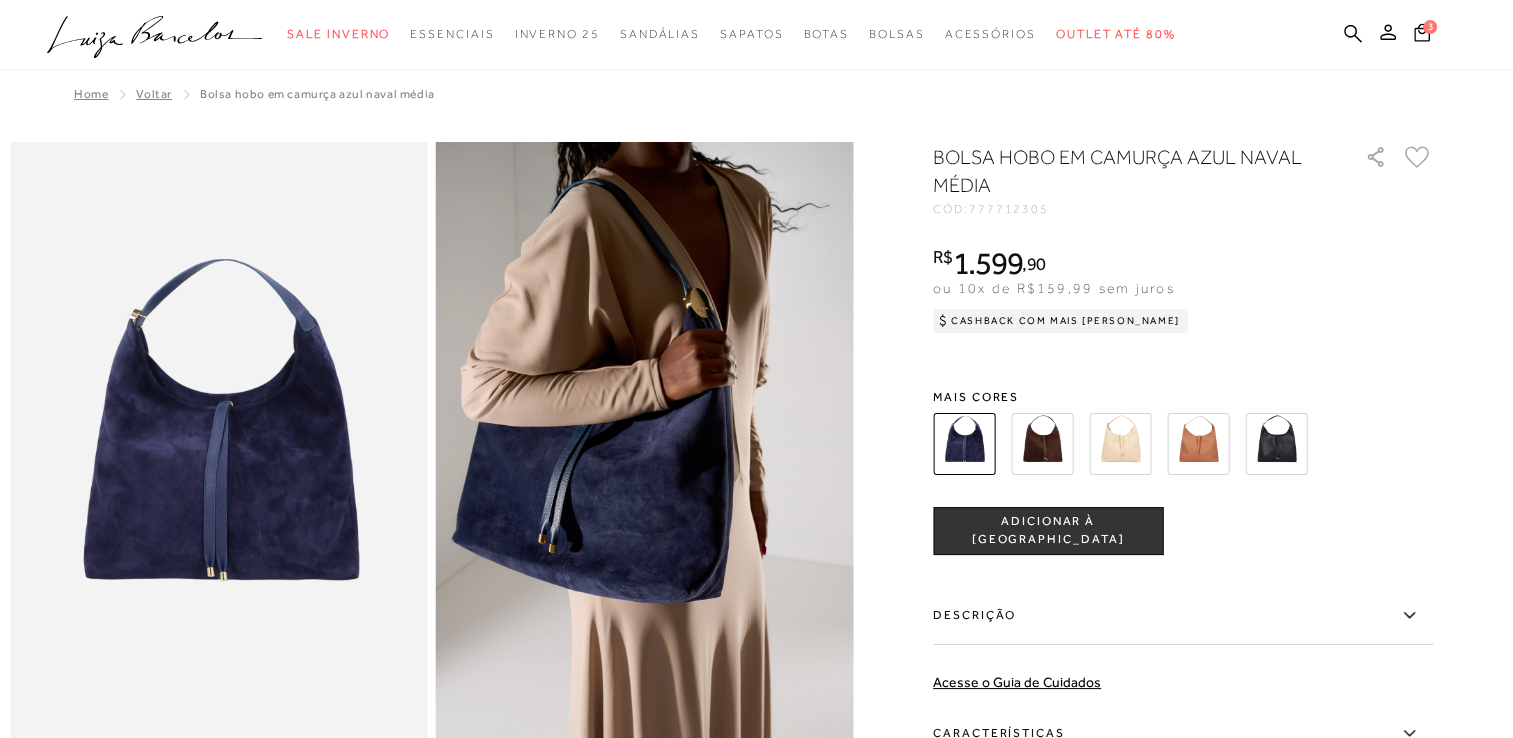 scroll, scrollTop: 0, scrollLeft: 0, axis: both 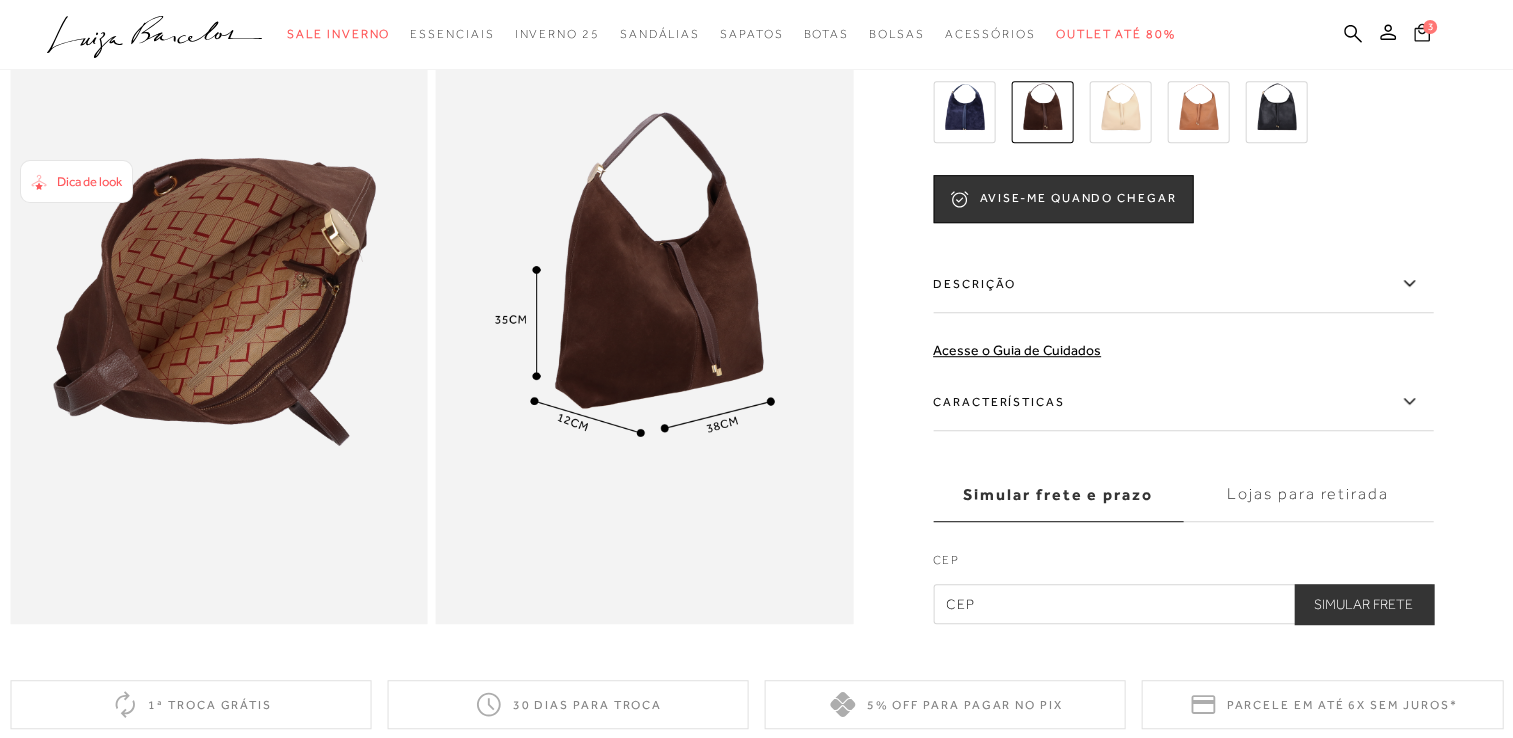 click 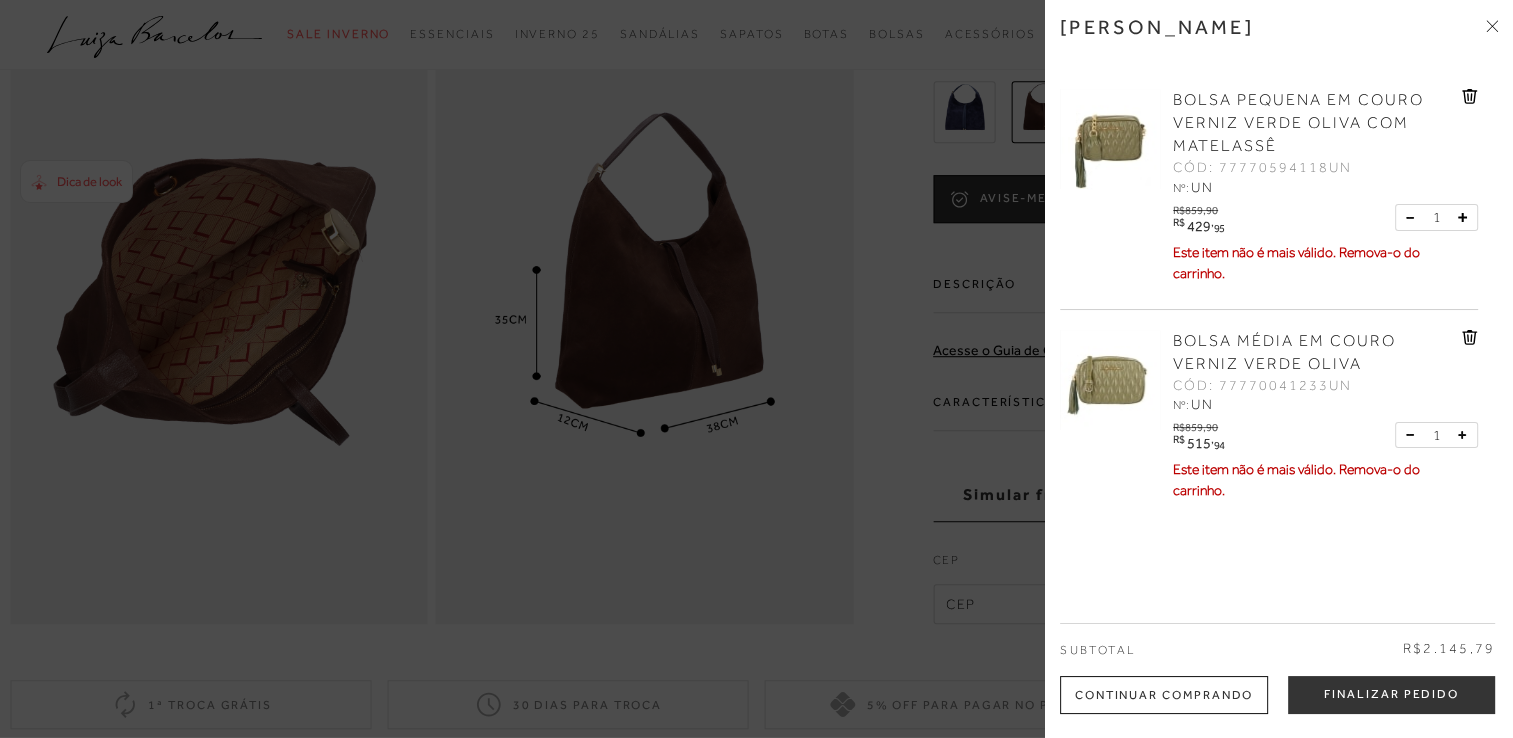 click 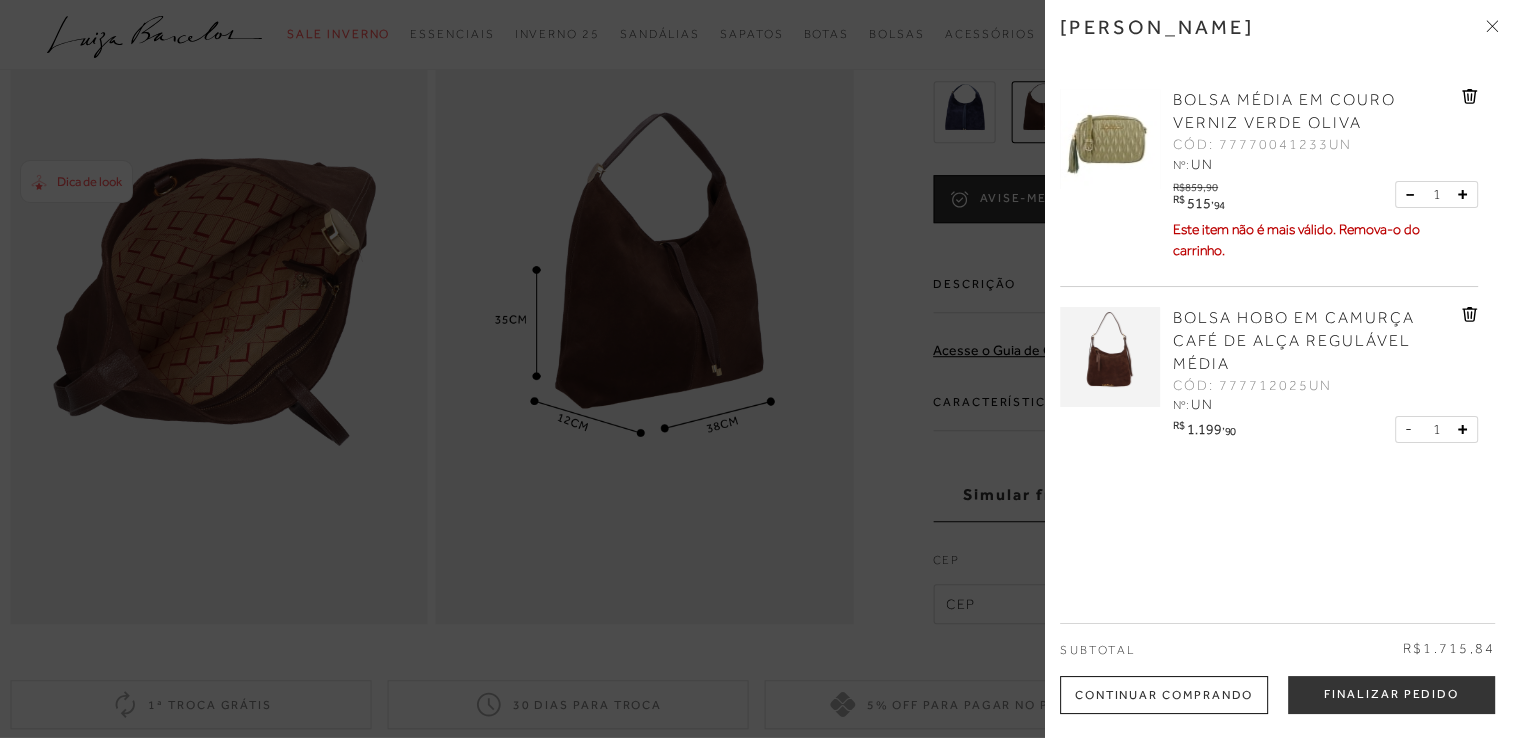 click 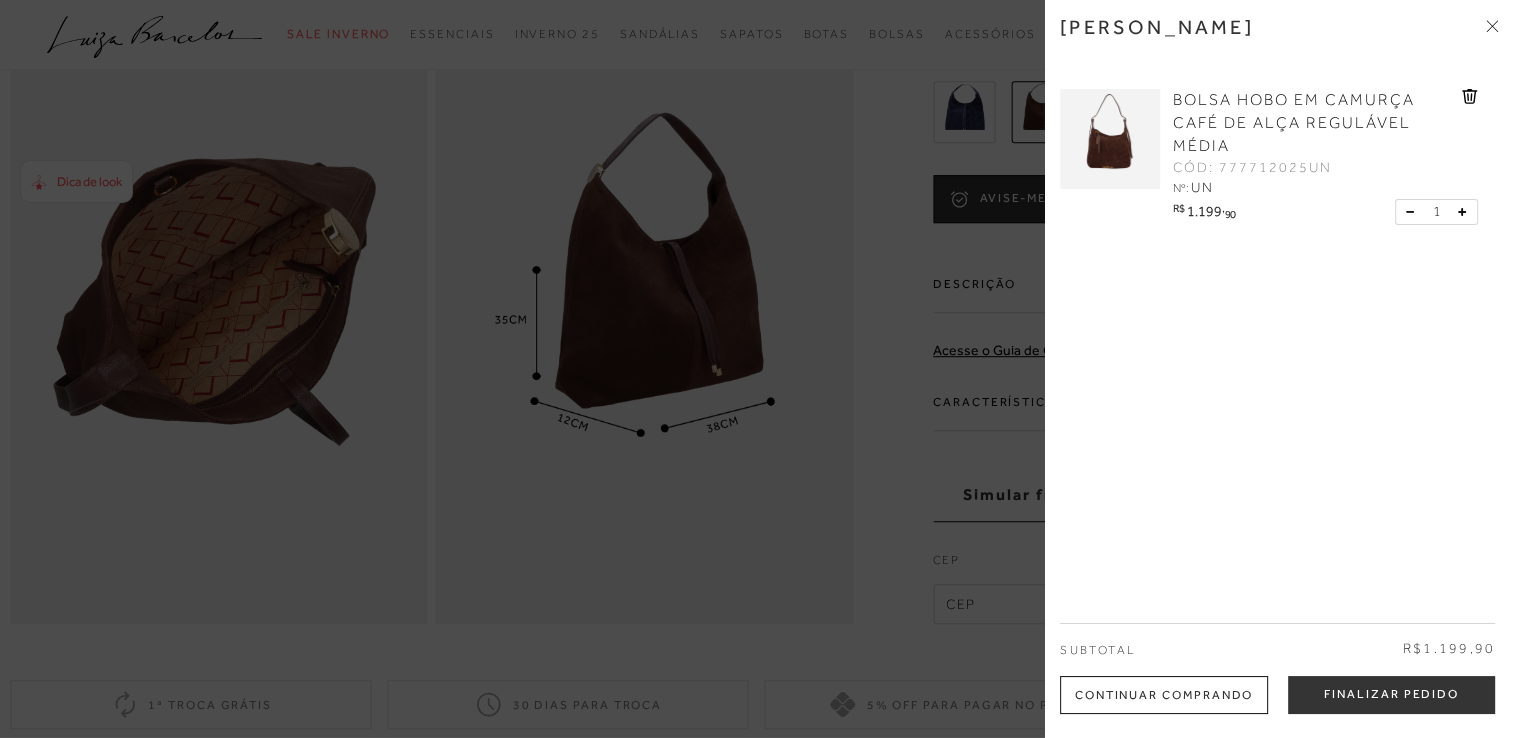 click on "BOLSA HOBO EM CAMURÇA CAFÉ DE ALÇA REGULÁVEL MÉDIA" at bounding box center (1294, 123) 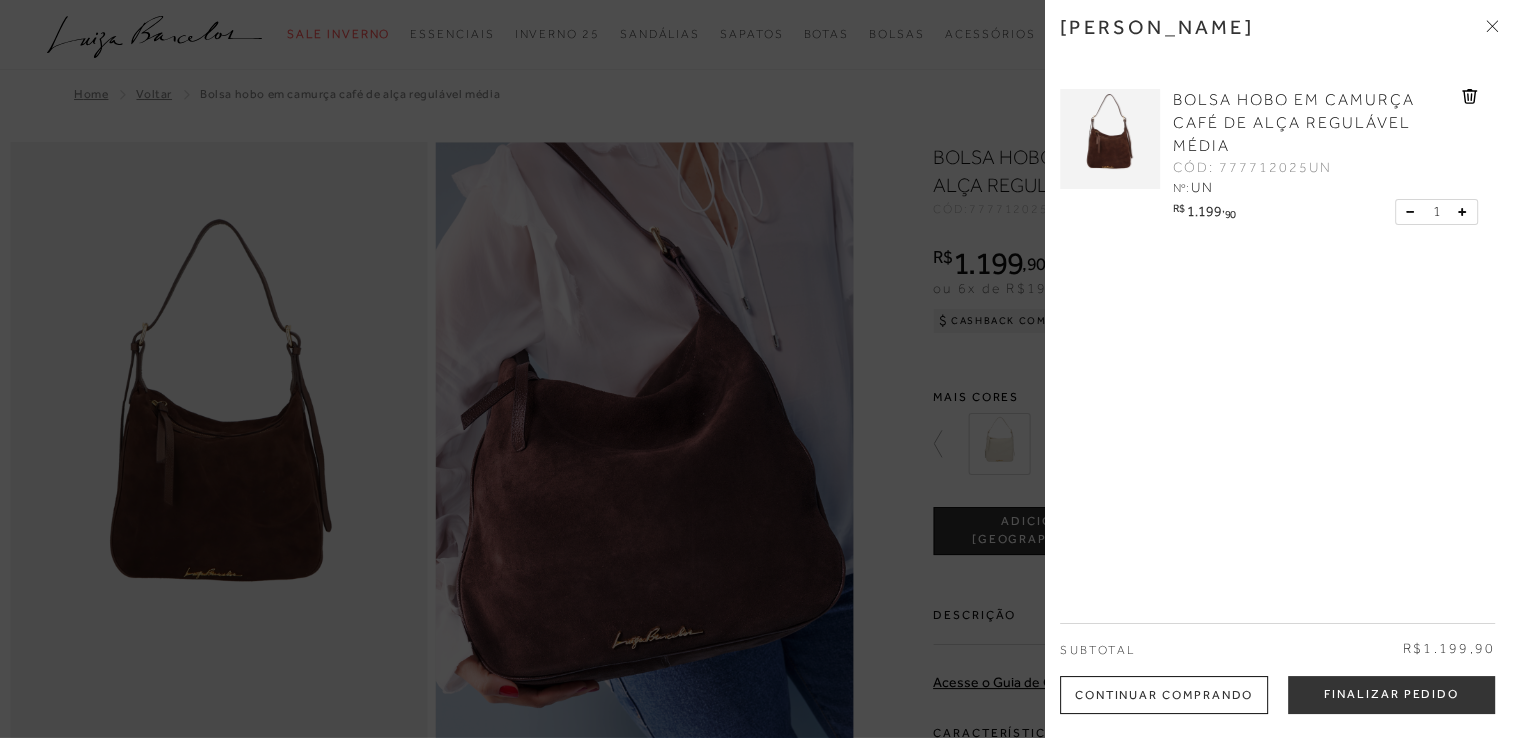 click 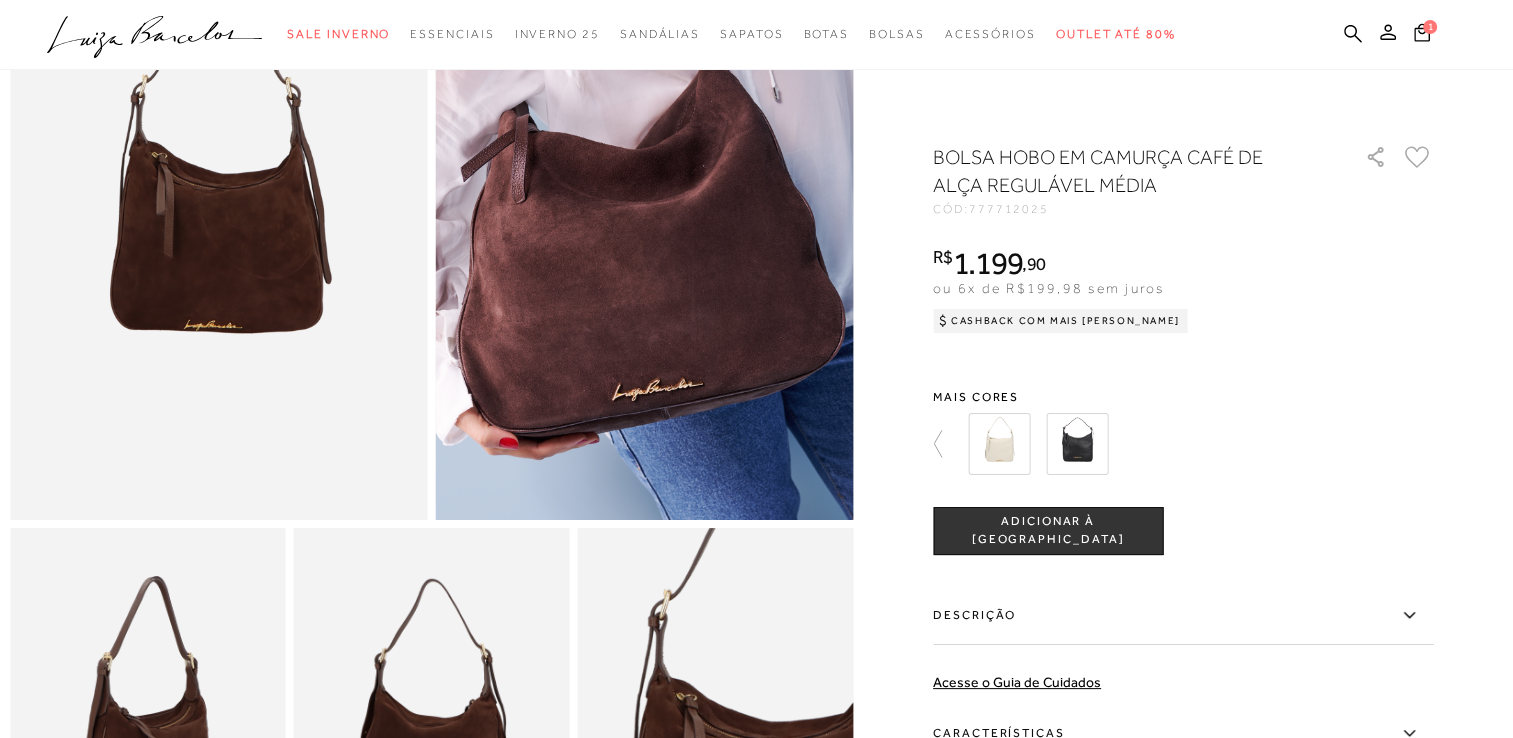 scroll, scrollTop: 100, scrollLeft: 0, axis: vertical 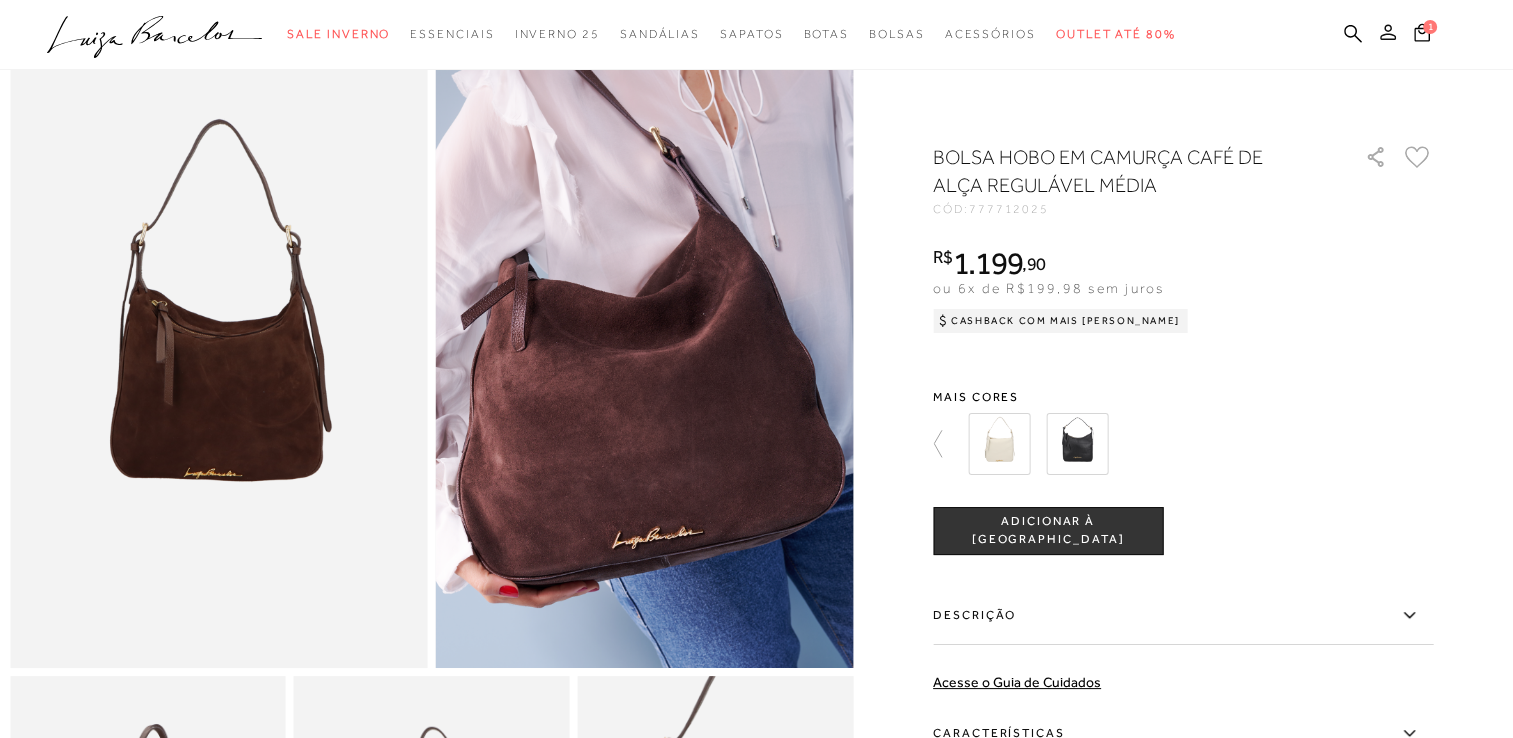 click 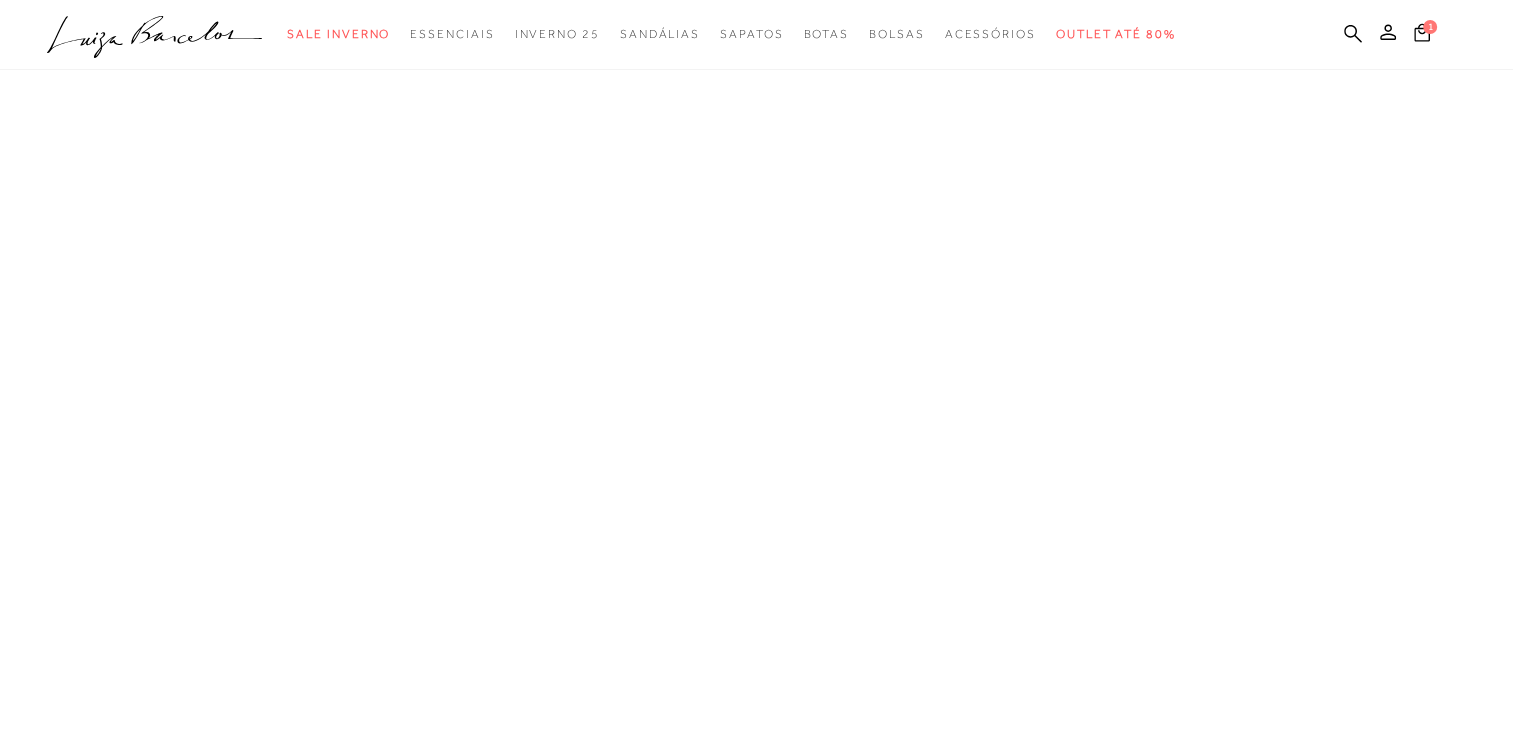 scroll, scrollTop: 0, scrollLeft: 0, axis: both 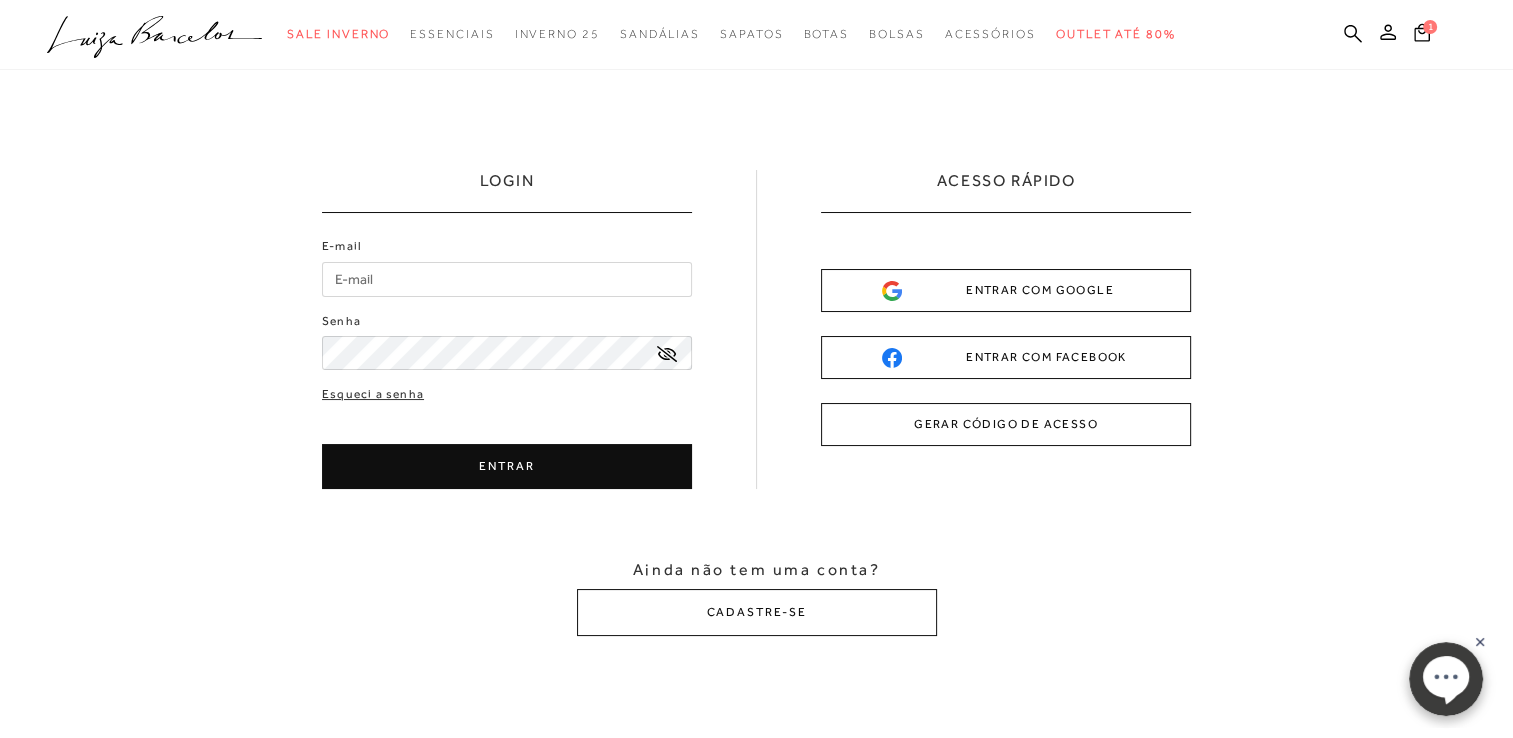 click on "E-mail" at bounding box center [507, 279] 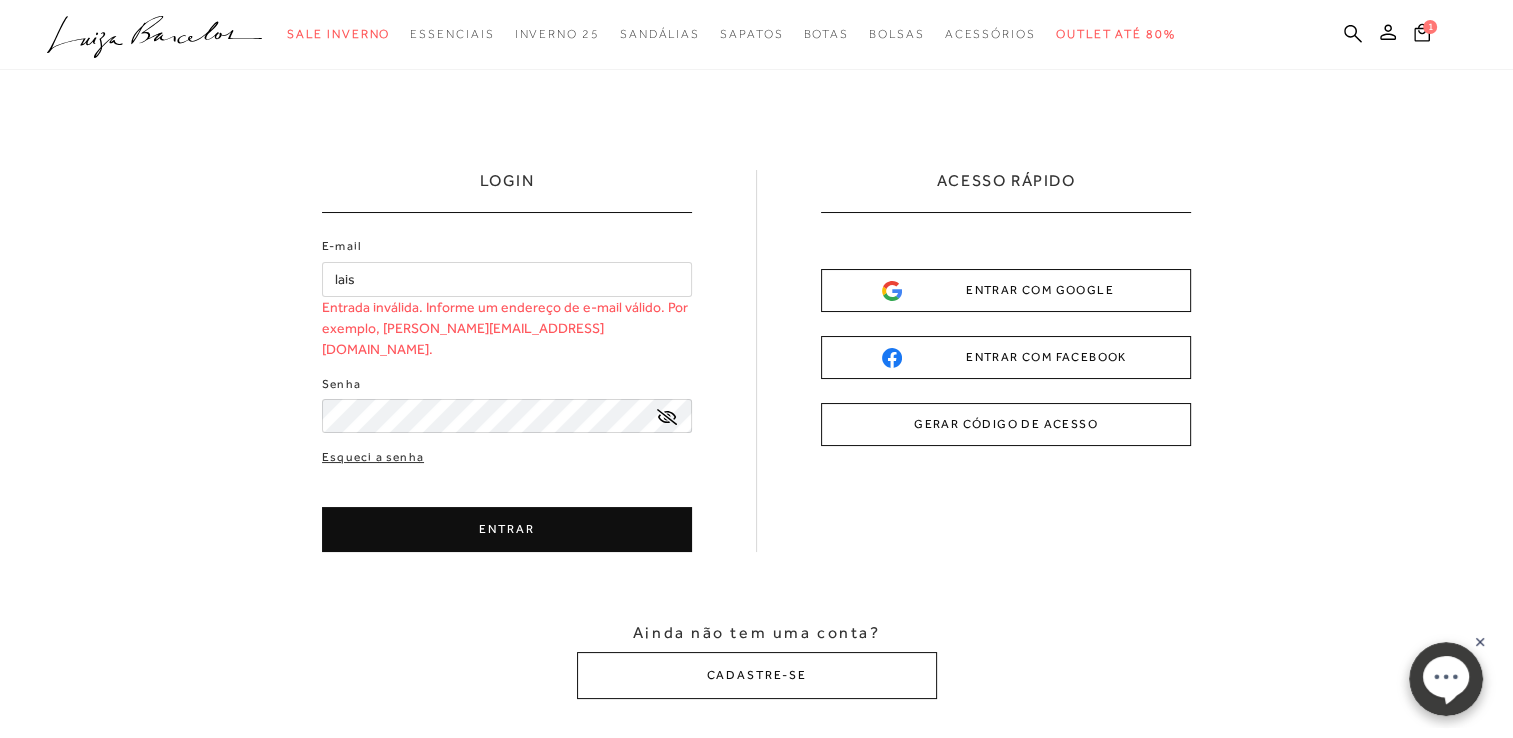 type on "[EMAIL_ADDRESS][DOMAIN_NAME]" 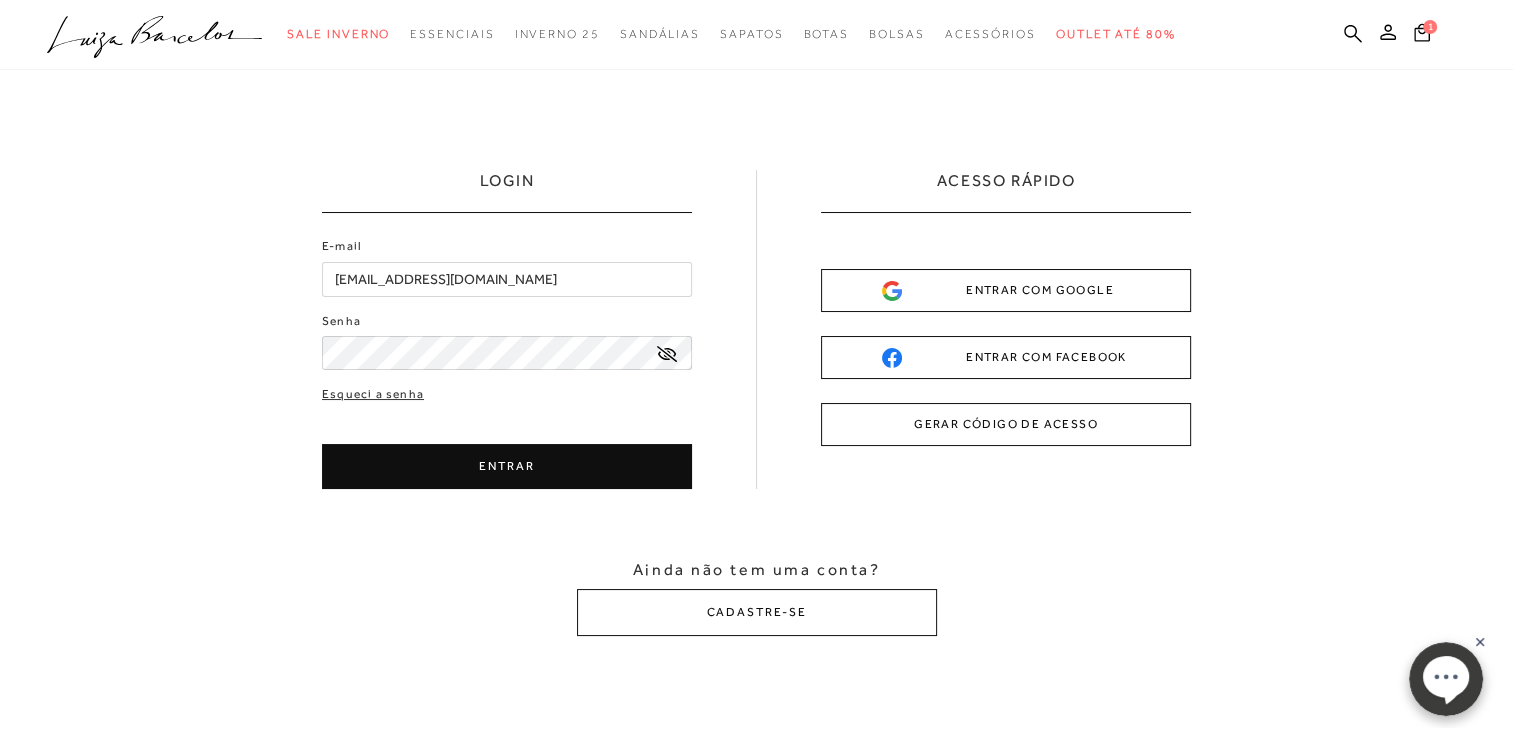 click on "ENTRAR" at bounding box center (507, 466) 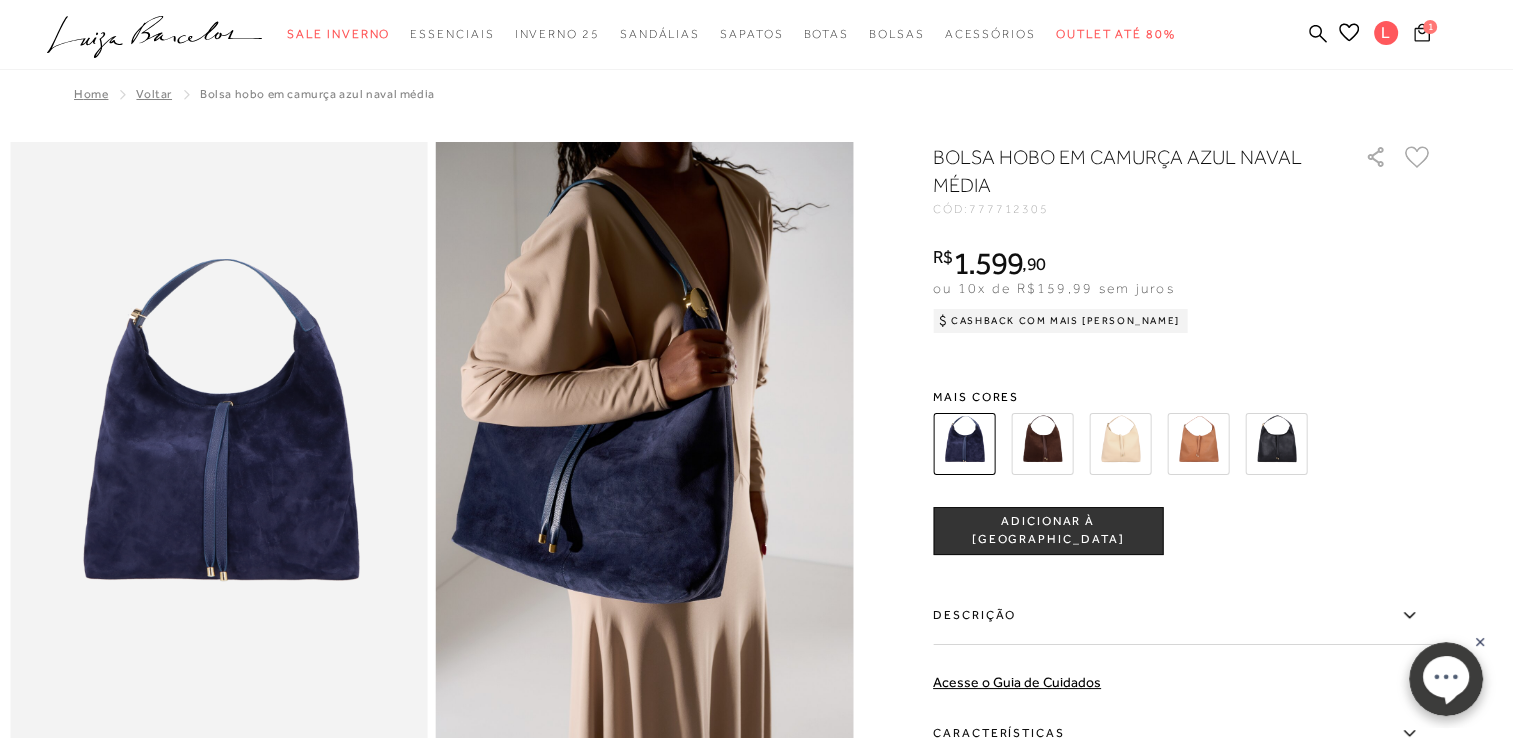 click 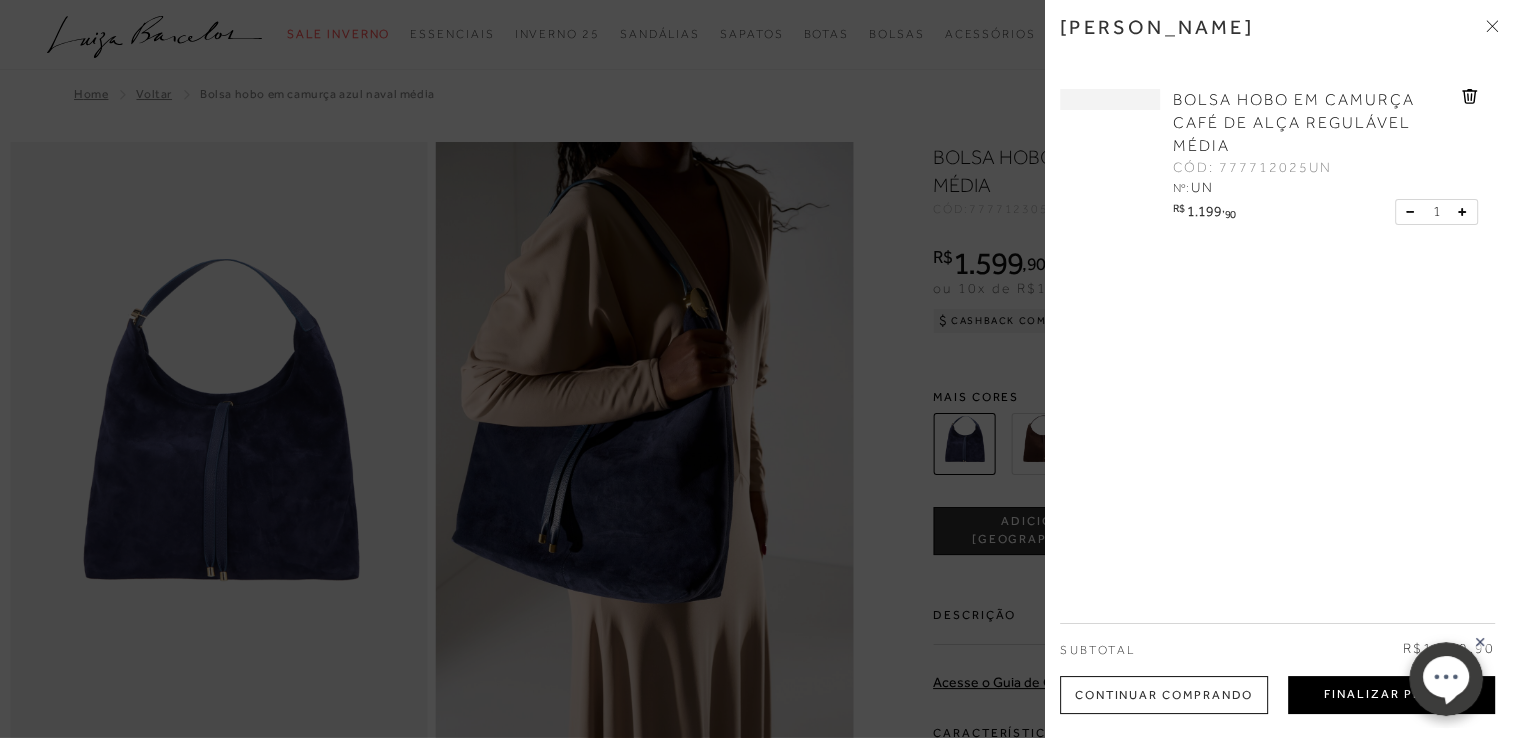 click on "Finalizar Pedido" at bounding box center [1391, 695] 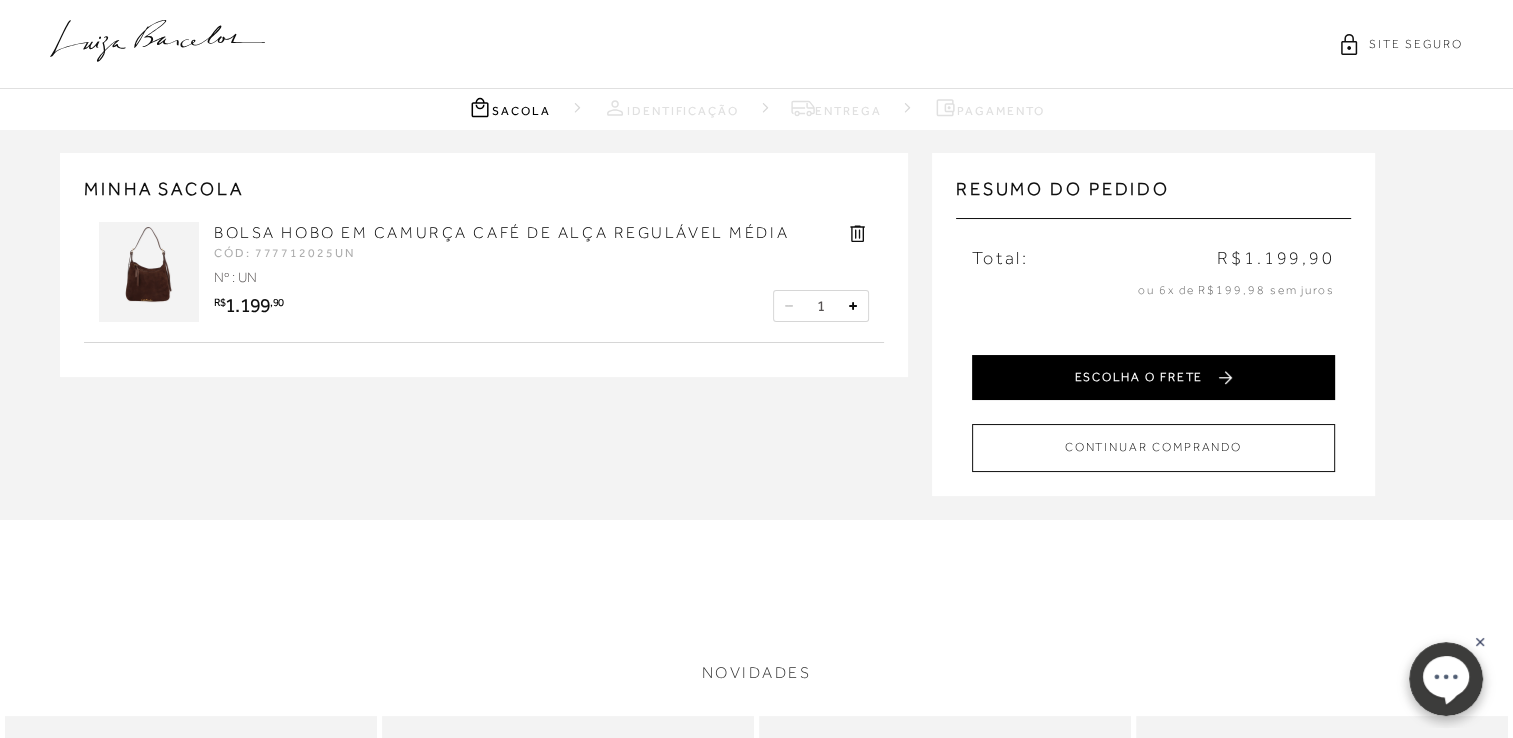 click on "ESCOLHA O FRETE" at bounding box center (1153, 377) 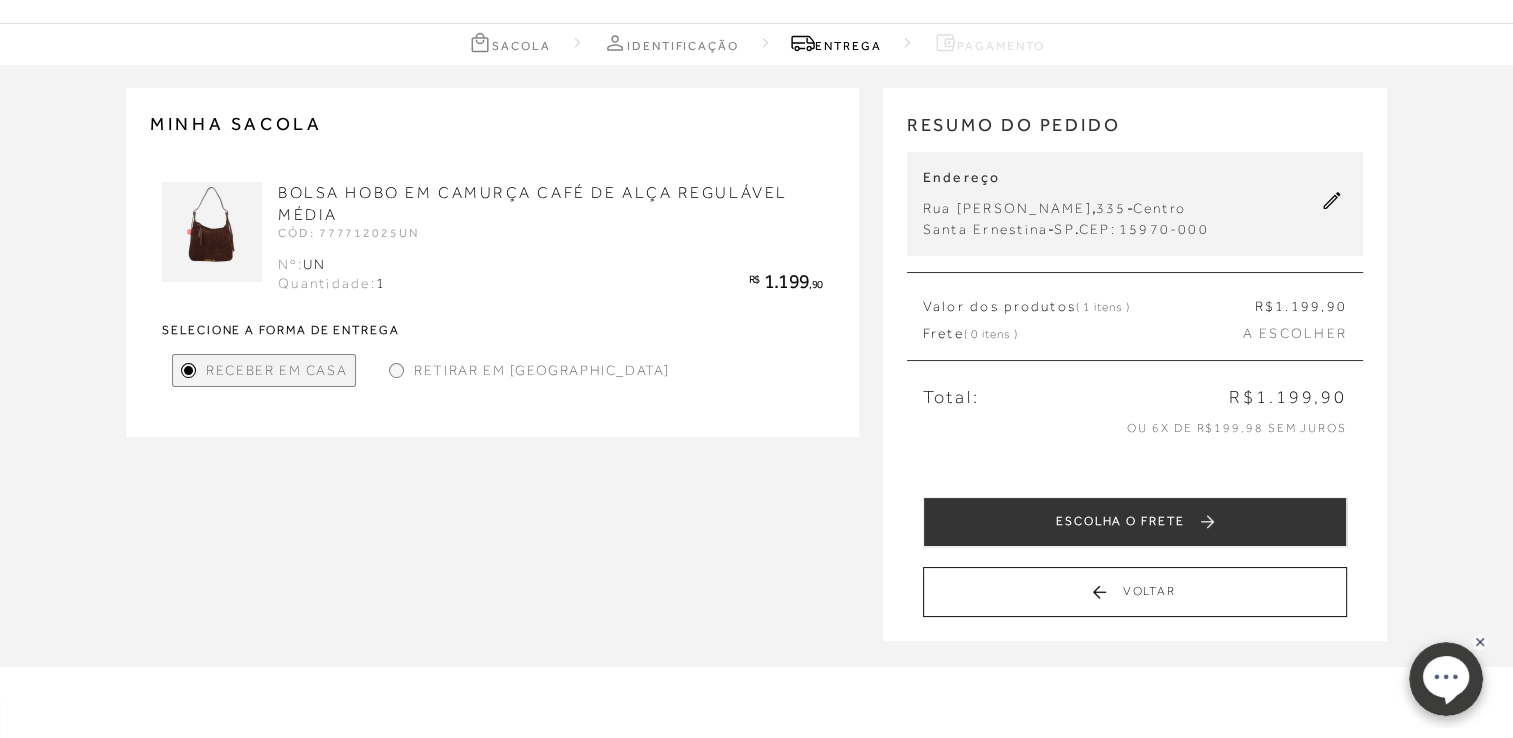 scroll, scrollTop: 100, scrollLeft: 0, axis: vertical 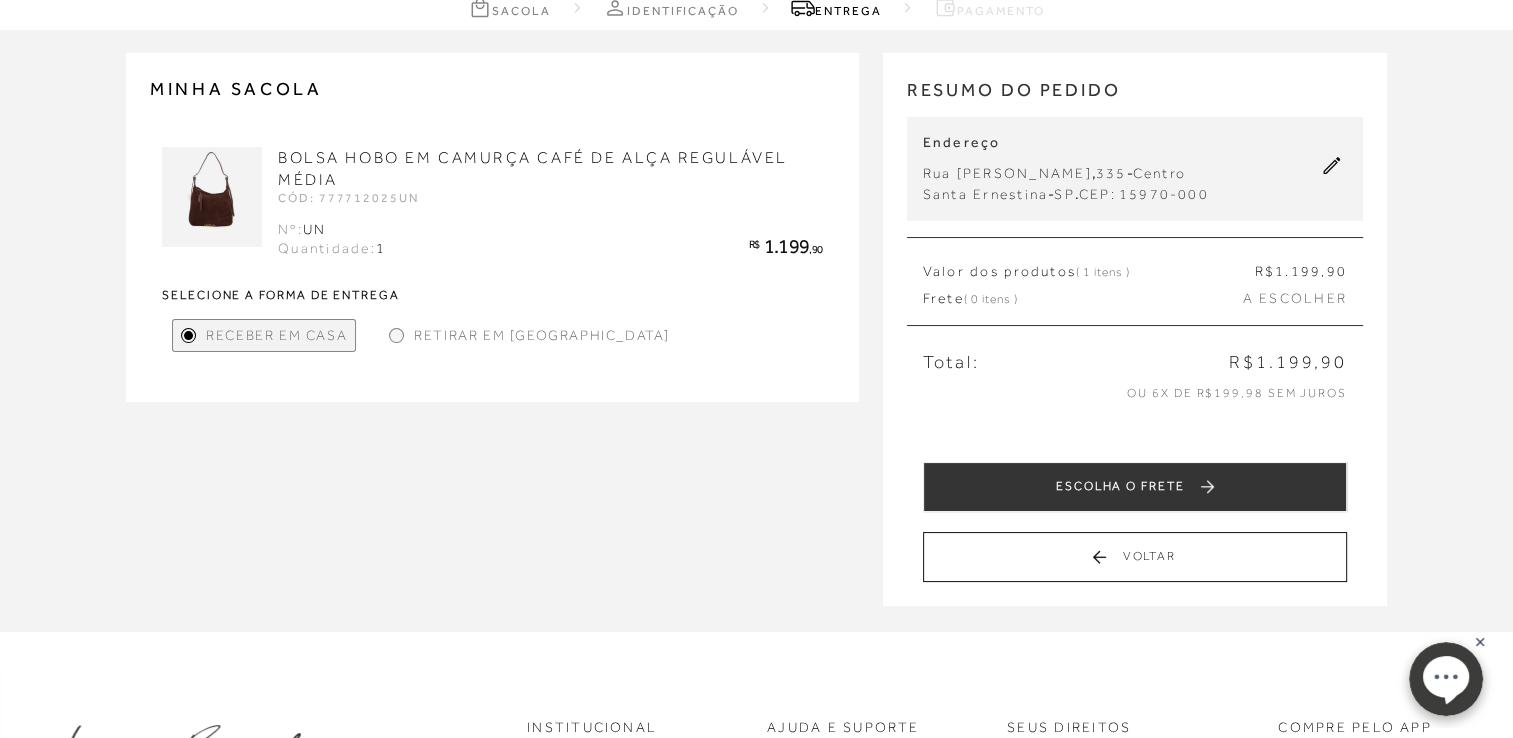 click 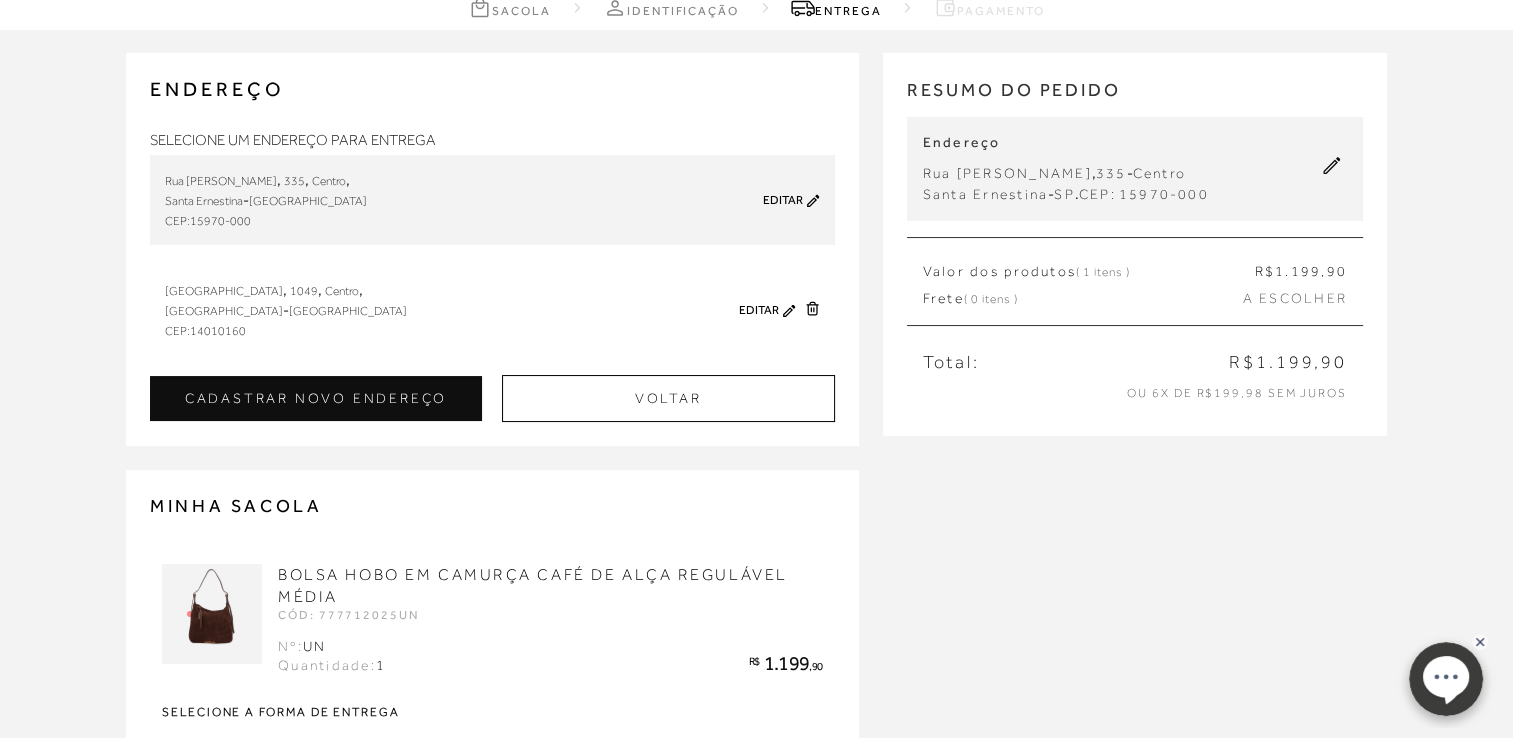 scroll, scrollTop: 0, scrollLeft: 0, axis: both 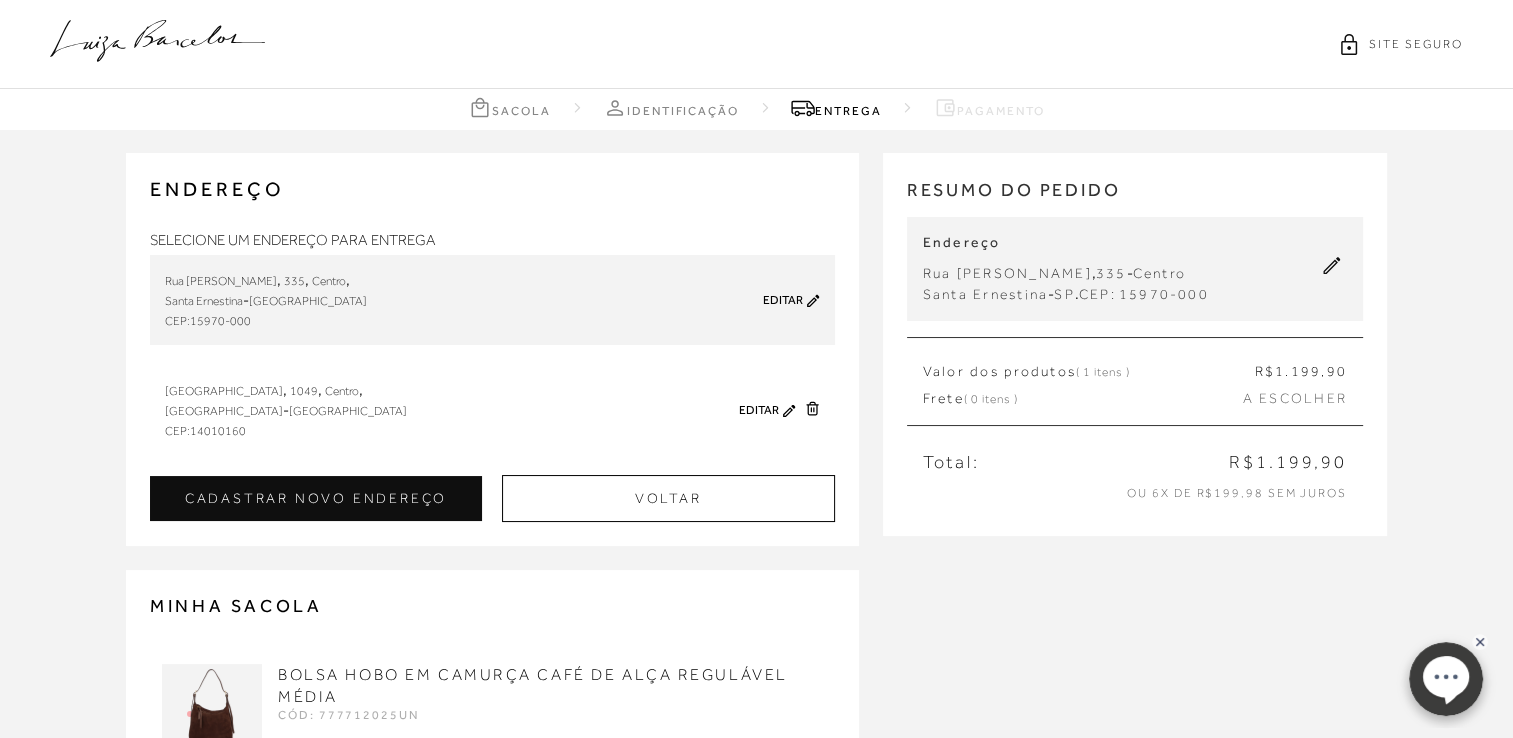 click on "Editar" at bounding box center [759, 410] 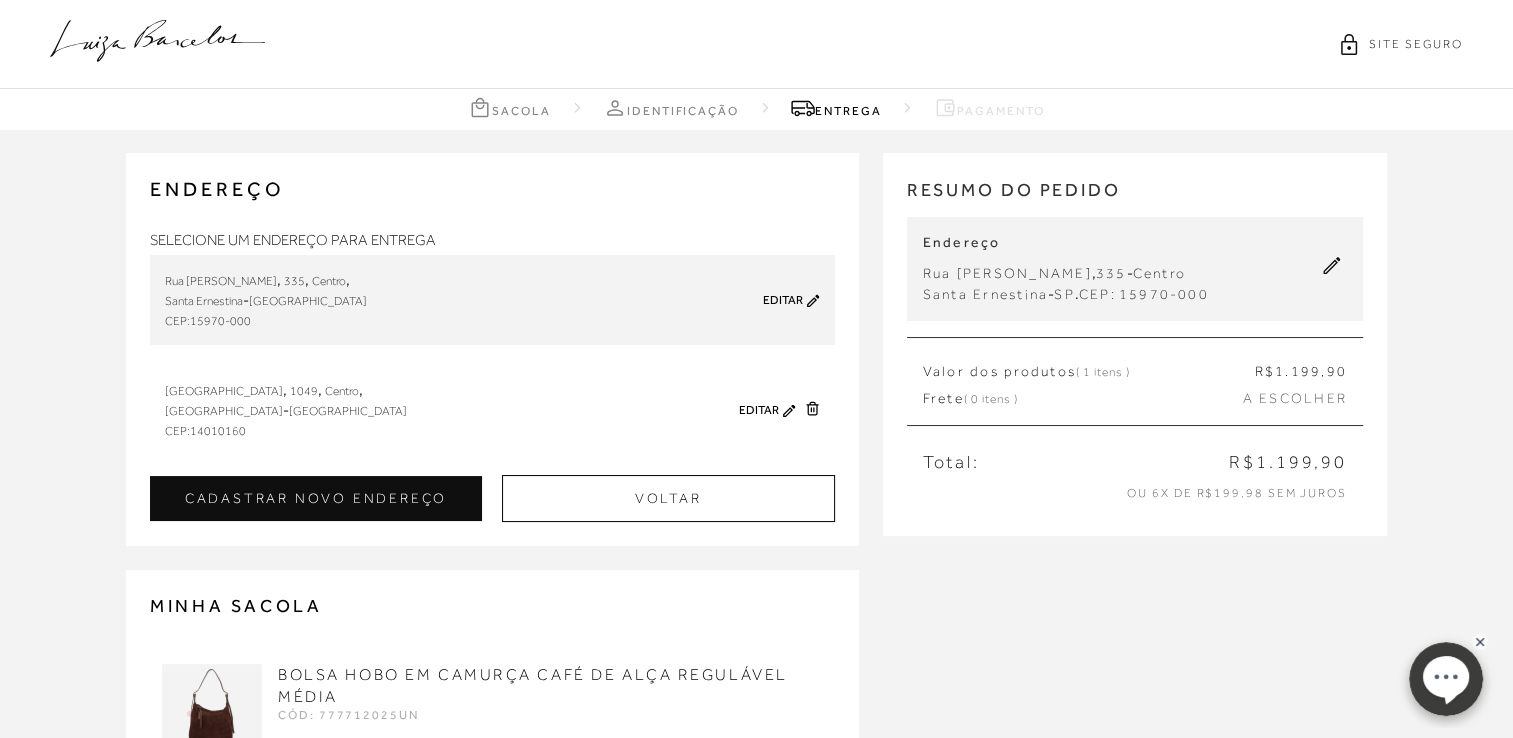 type on "14010160" 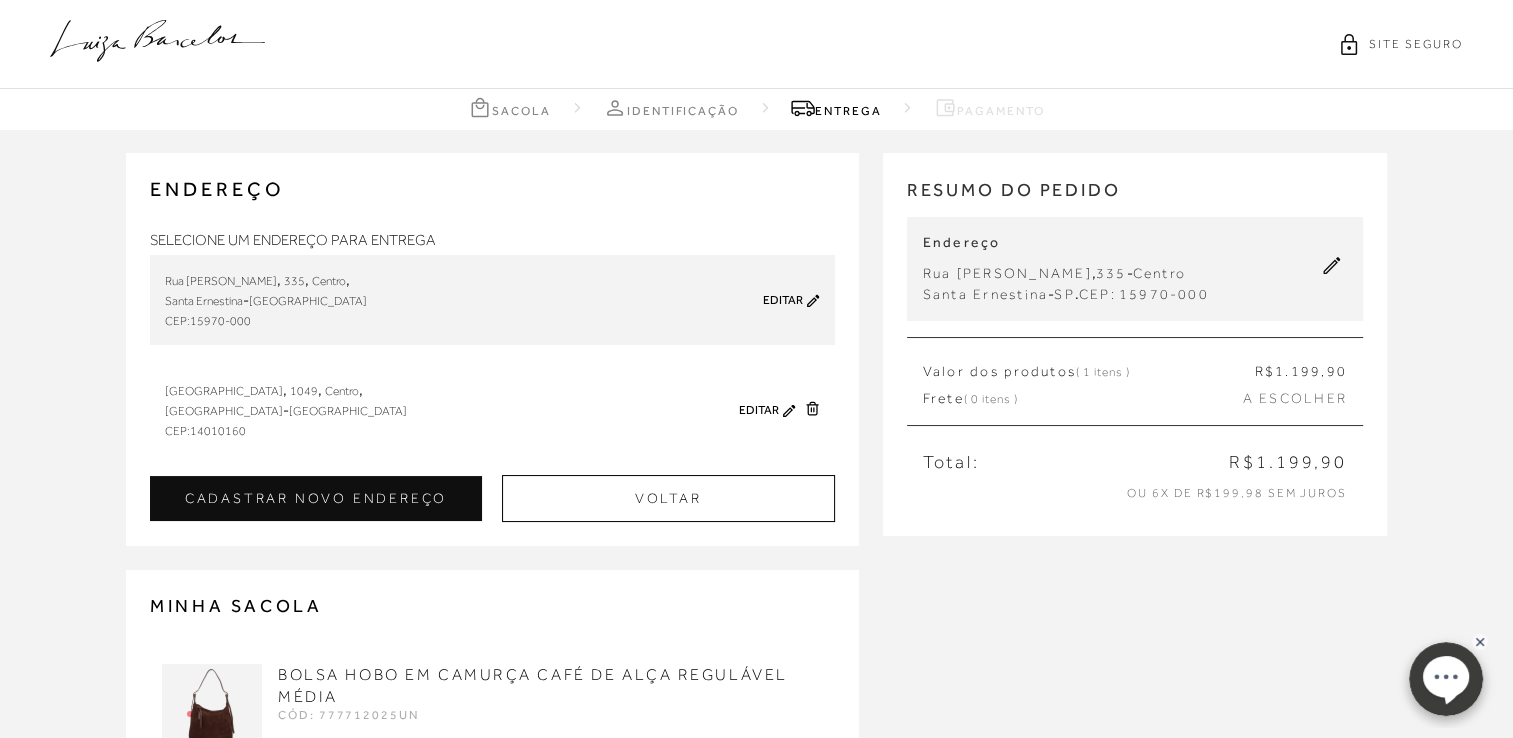 type on "[GEOGRAPHIC_DATA]" 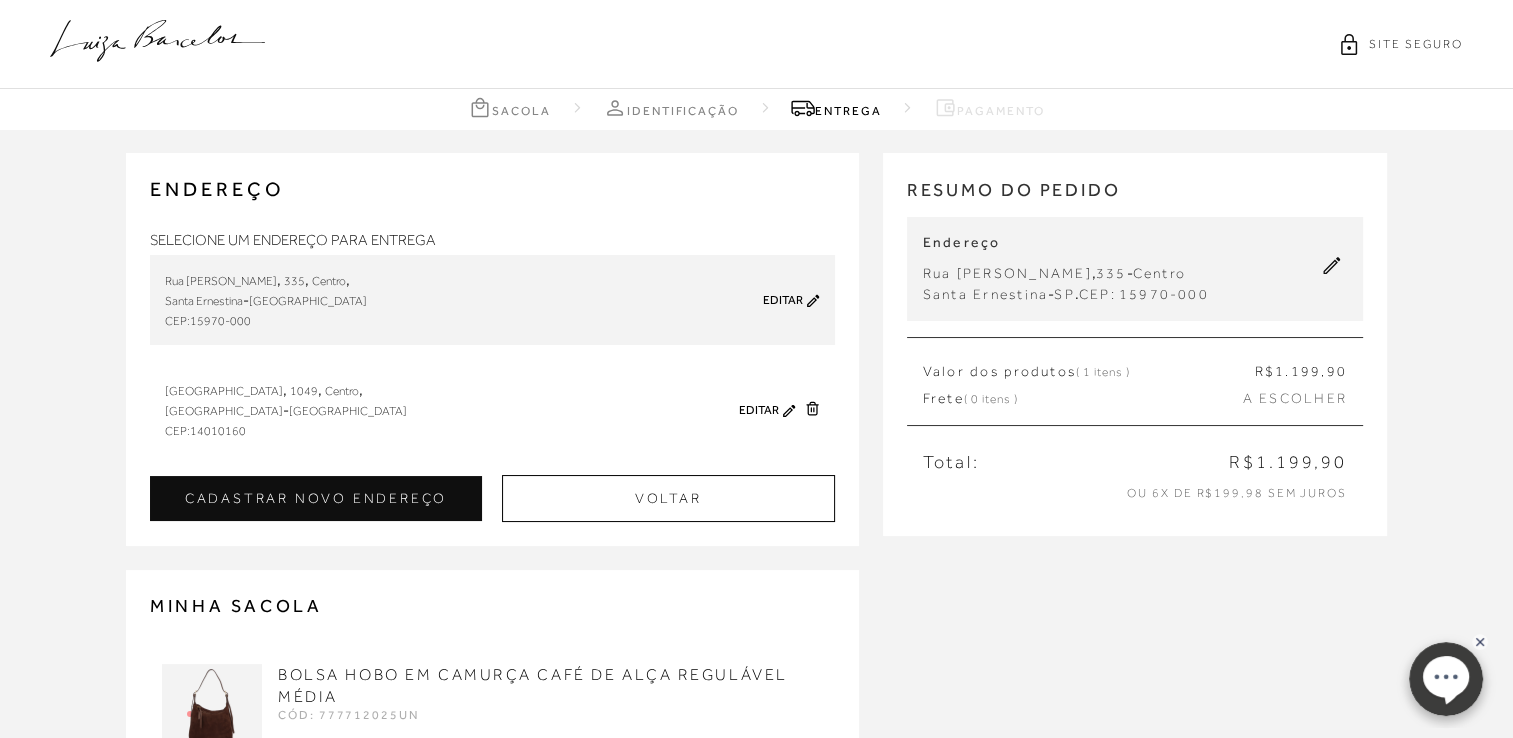 type on "1049" 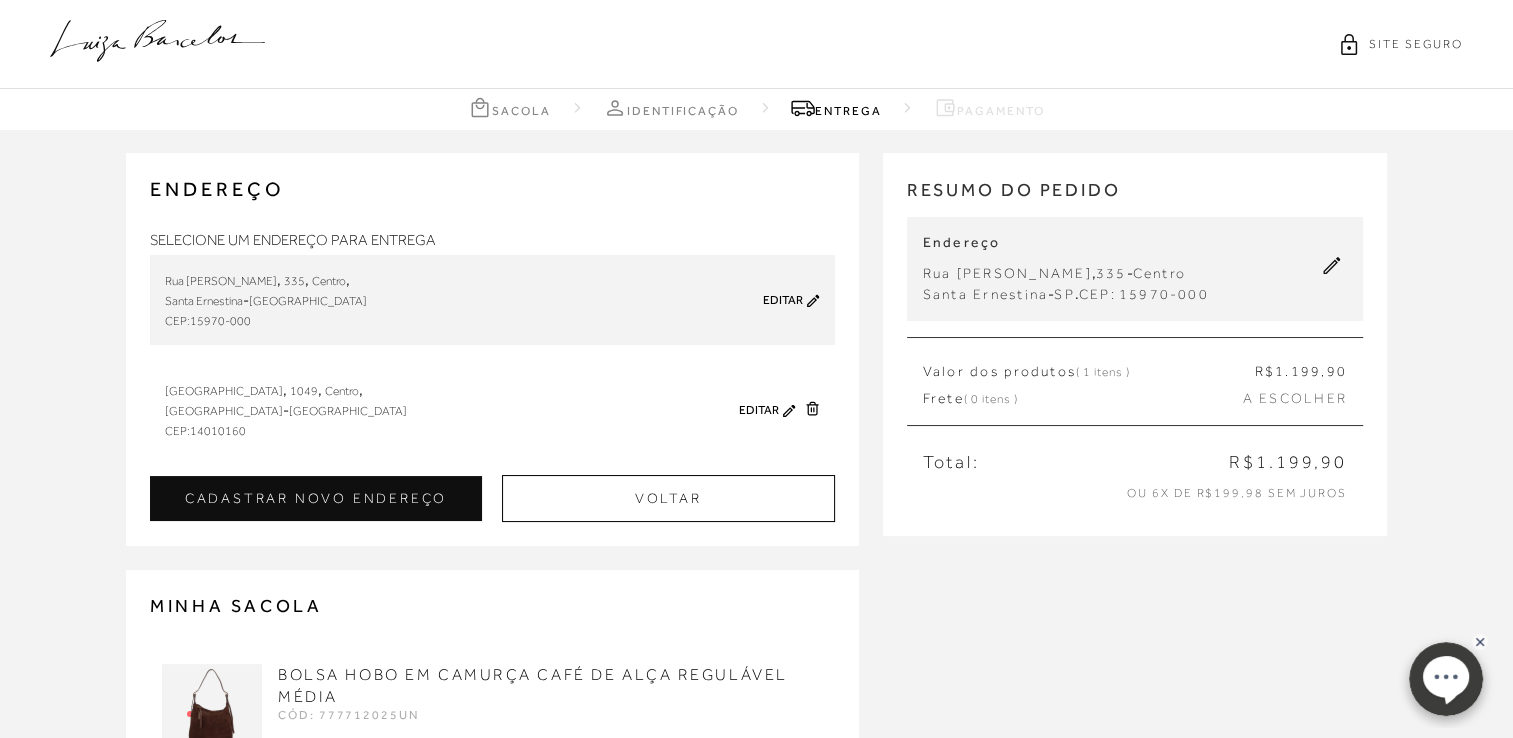 type on "apto 92" 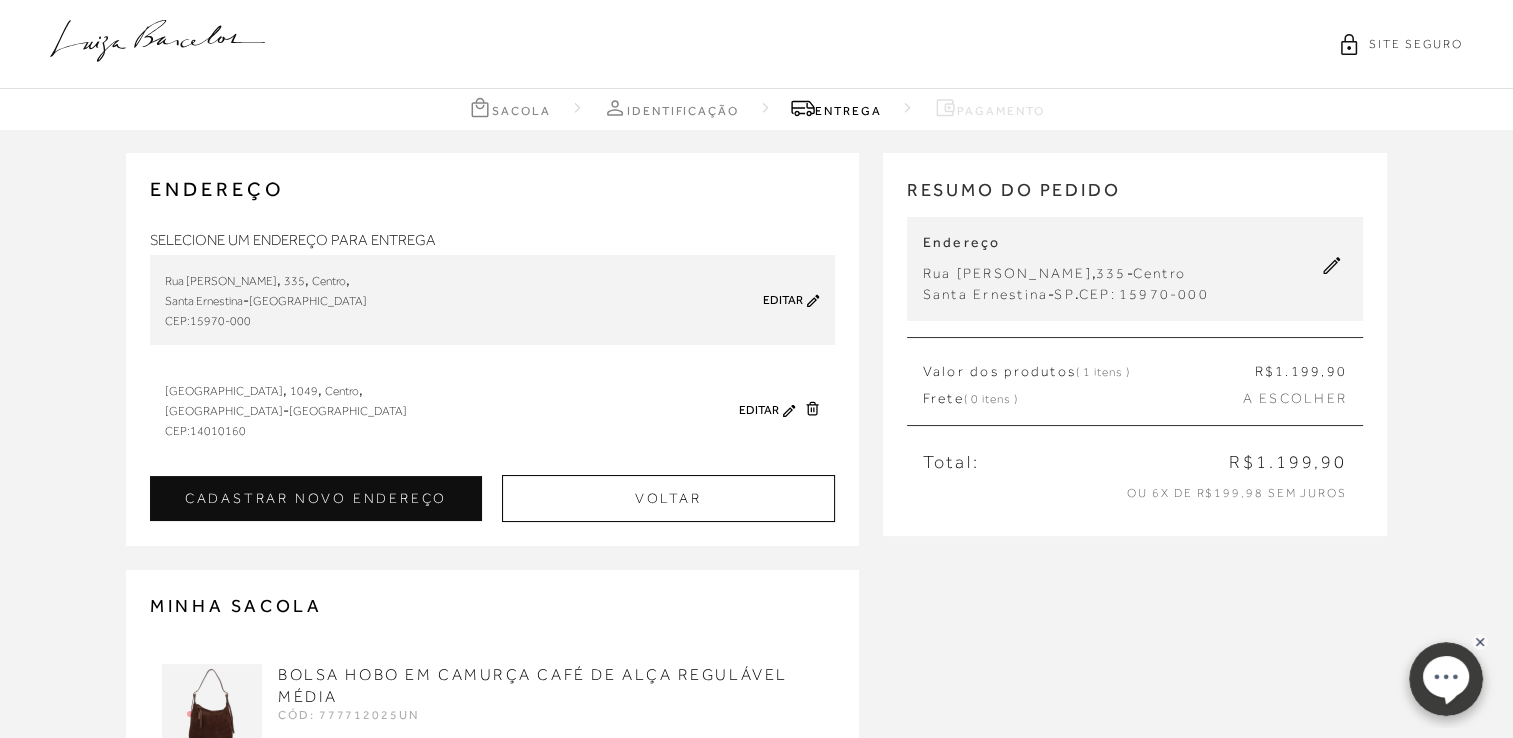 type on "[GEOGRAPHIC_DATA]" 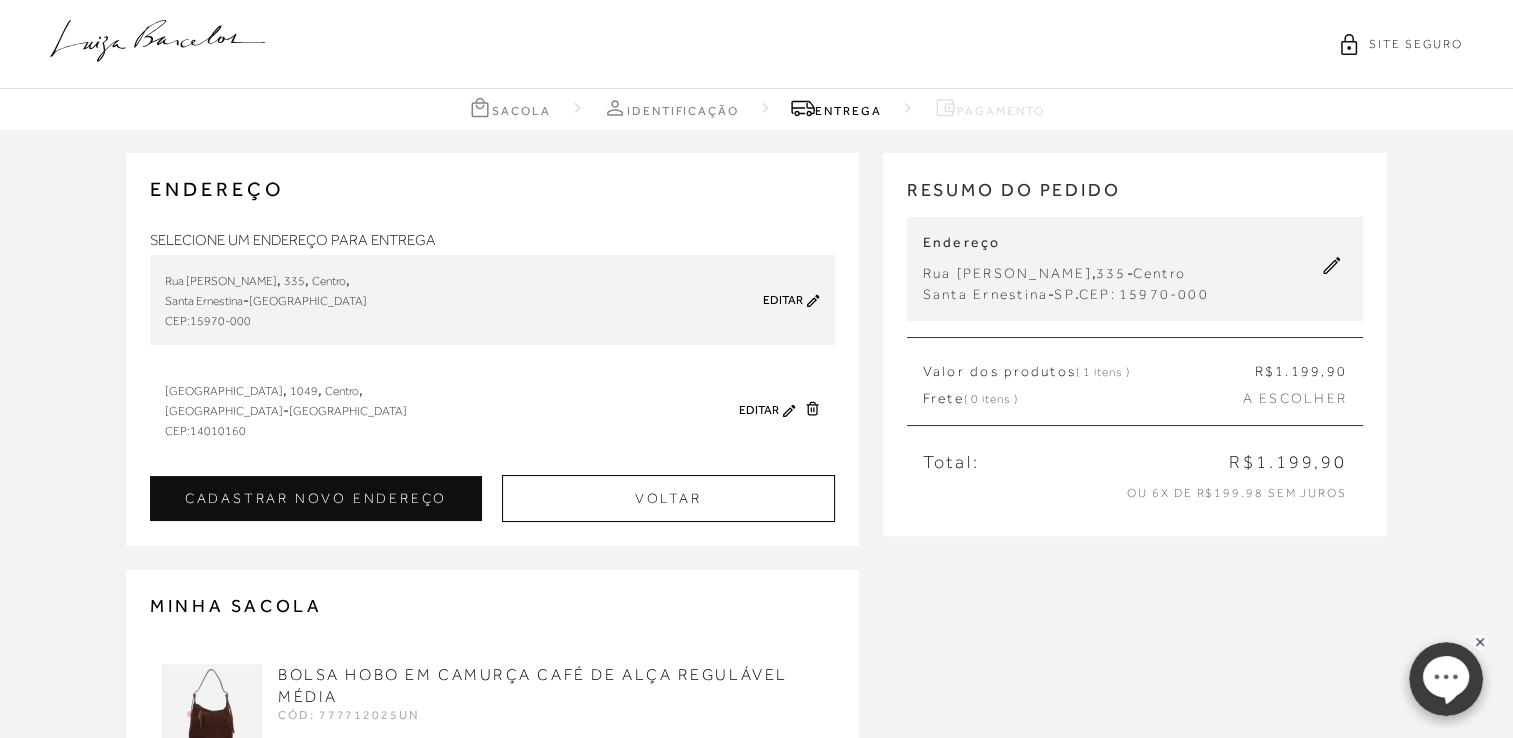 type on "[PHONE_NUMBER]" 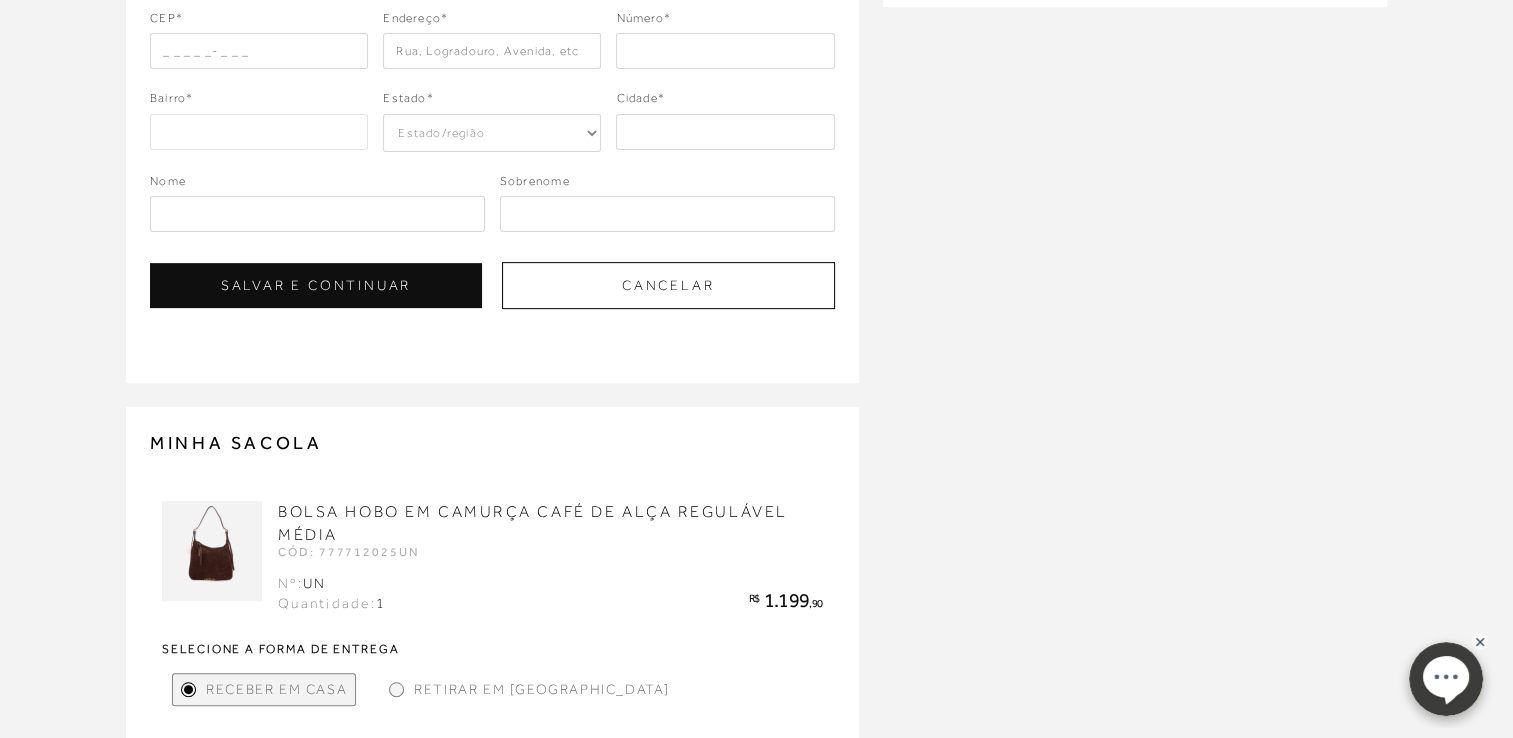 scroll, scrollTop: 700, scrollLeft: 0, axis: vertical 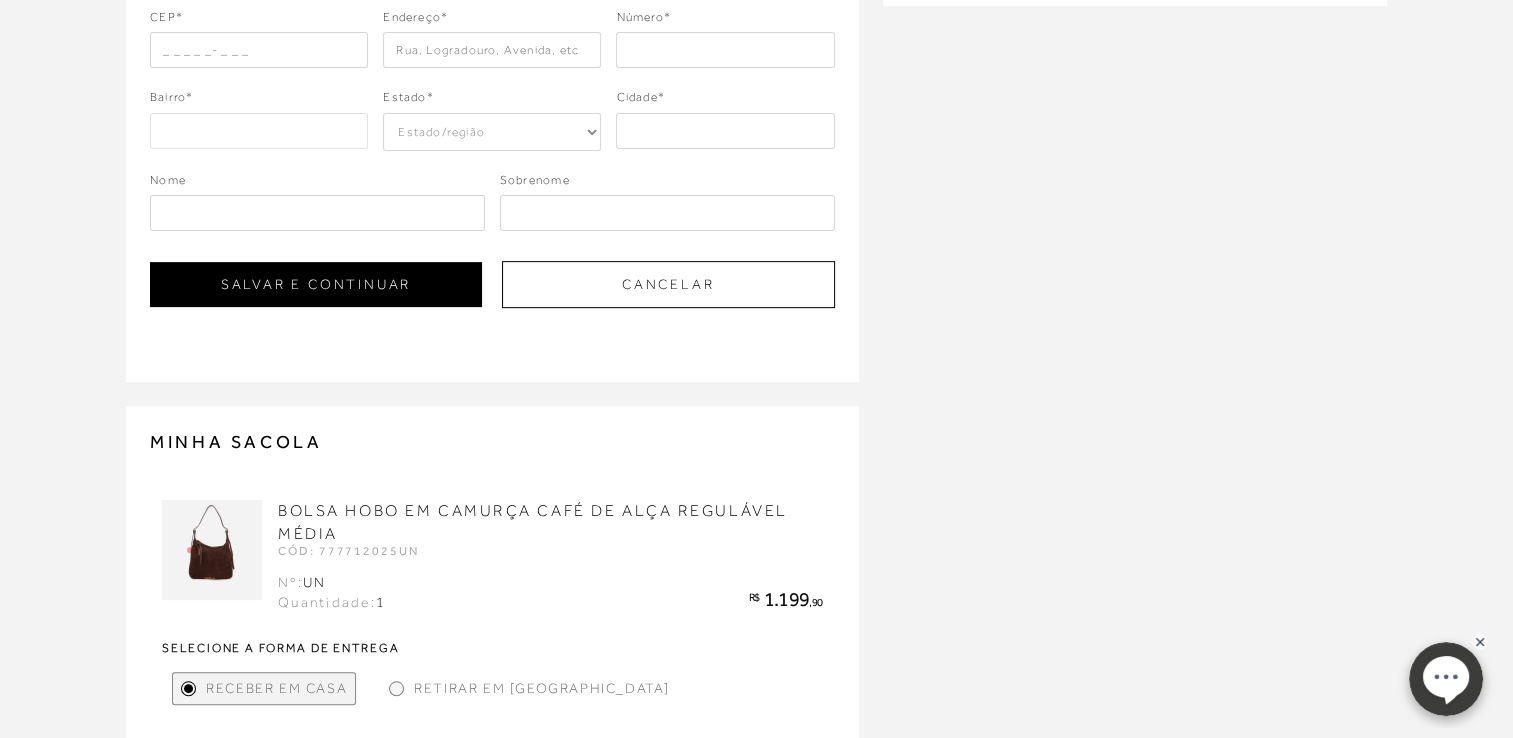click on "SALVAR E CONTINUAR" at bounding box center [316, 284] 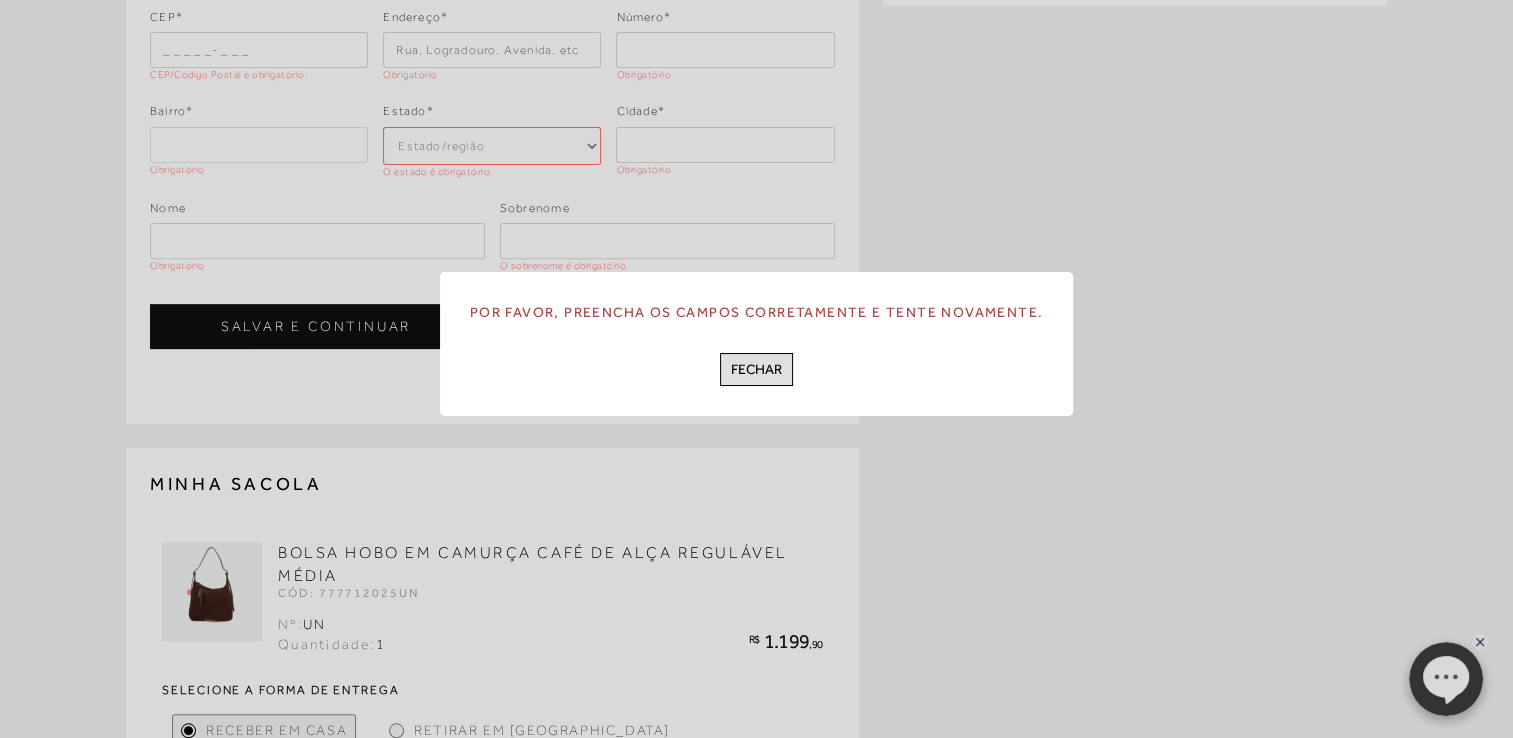 click on "FECHAR" at bounding box center (756, 369) 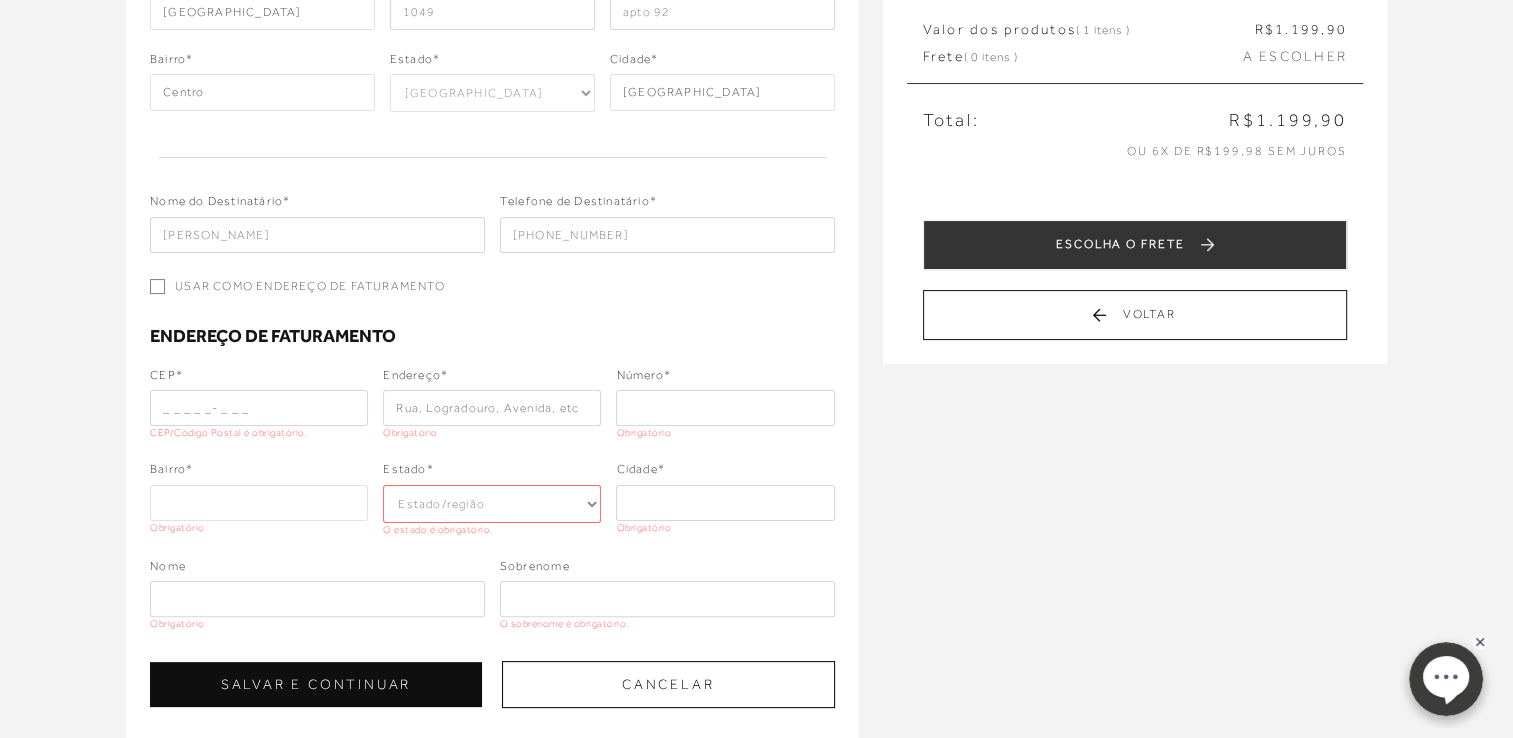 scroll, scrollTop: 265, scrollLeft: 0, axis: vertical 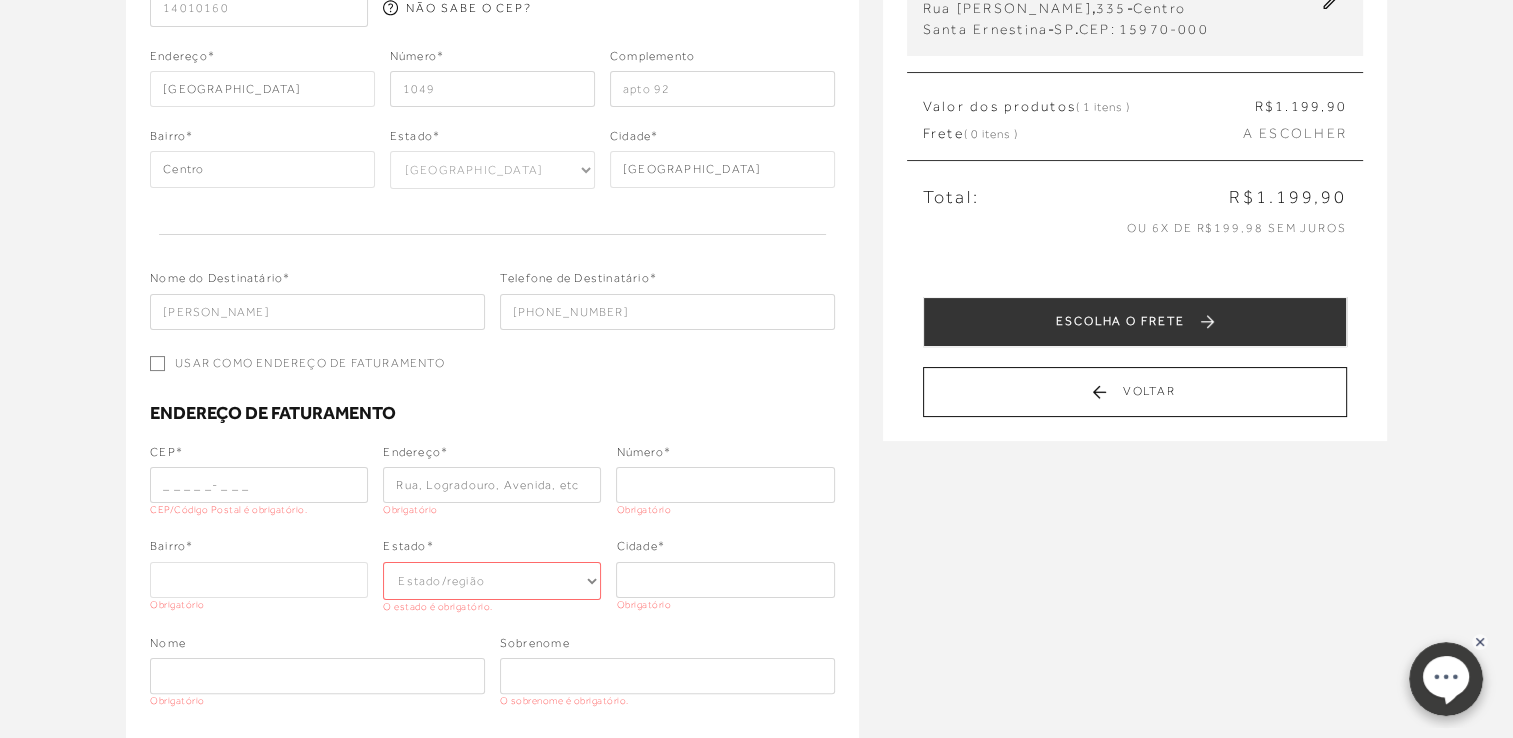 click on "ESCOLHA O FRETE" at bounding box center (1135, 322) 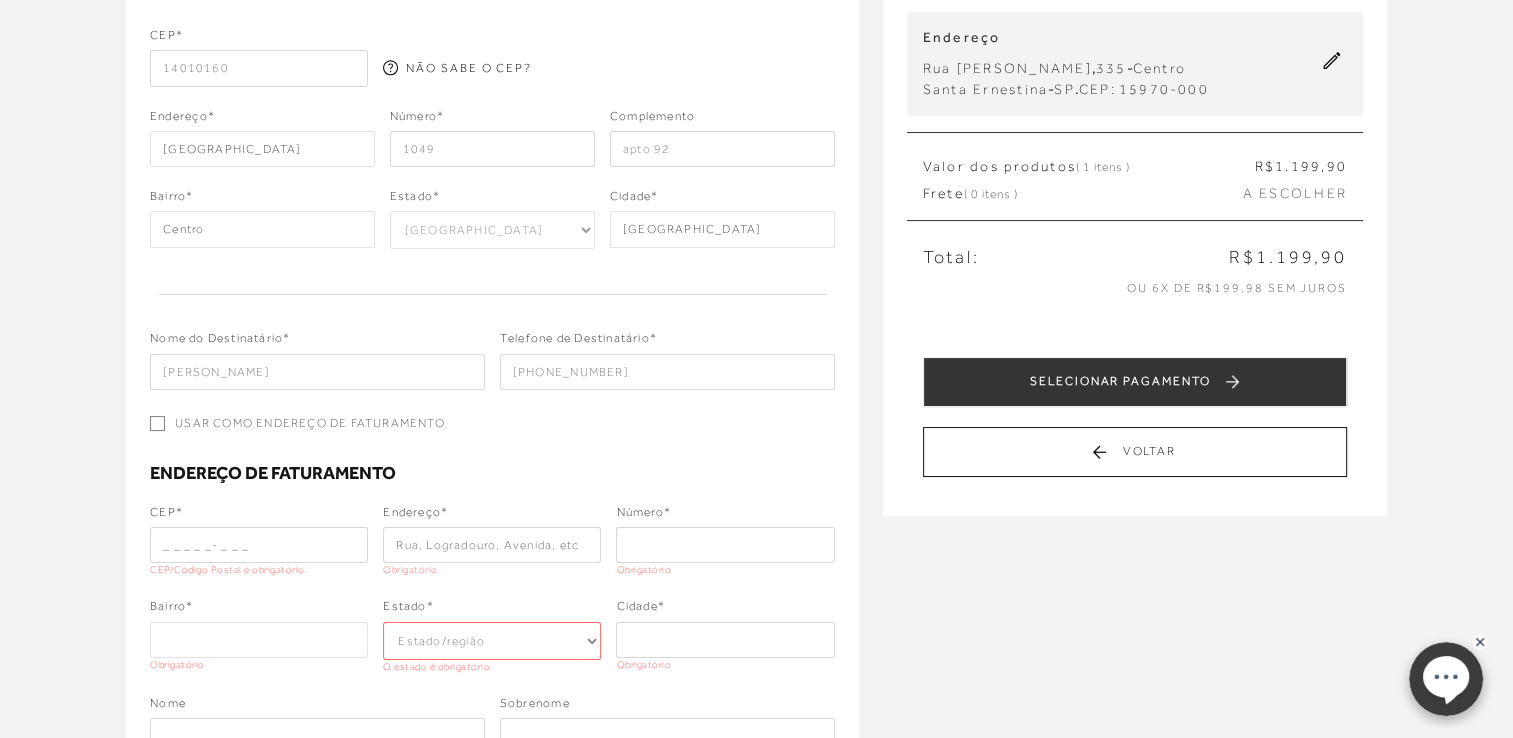 scroll, scrollTop: 400, scrollLeft: 0, axis: vertical 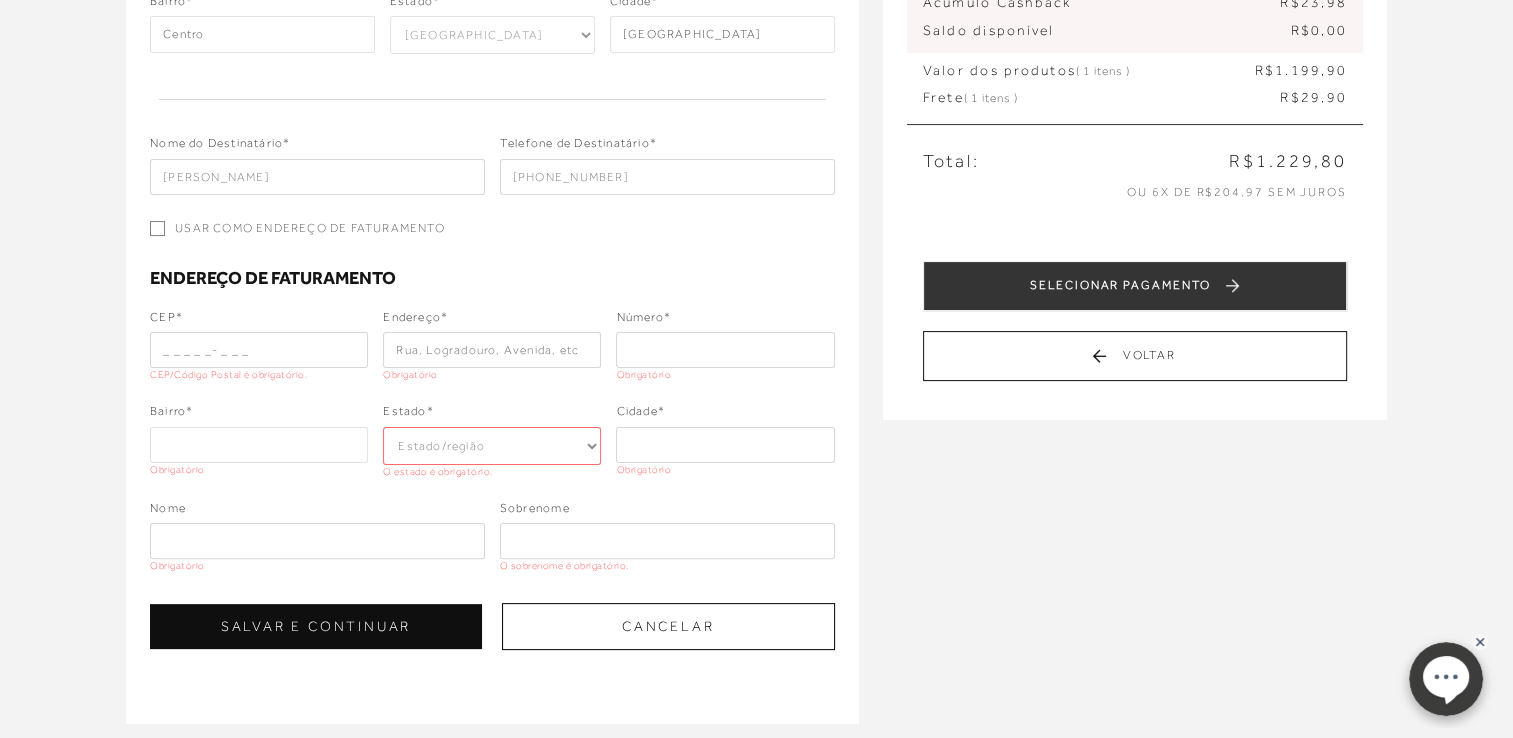 click at bounding box center [259, 350] 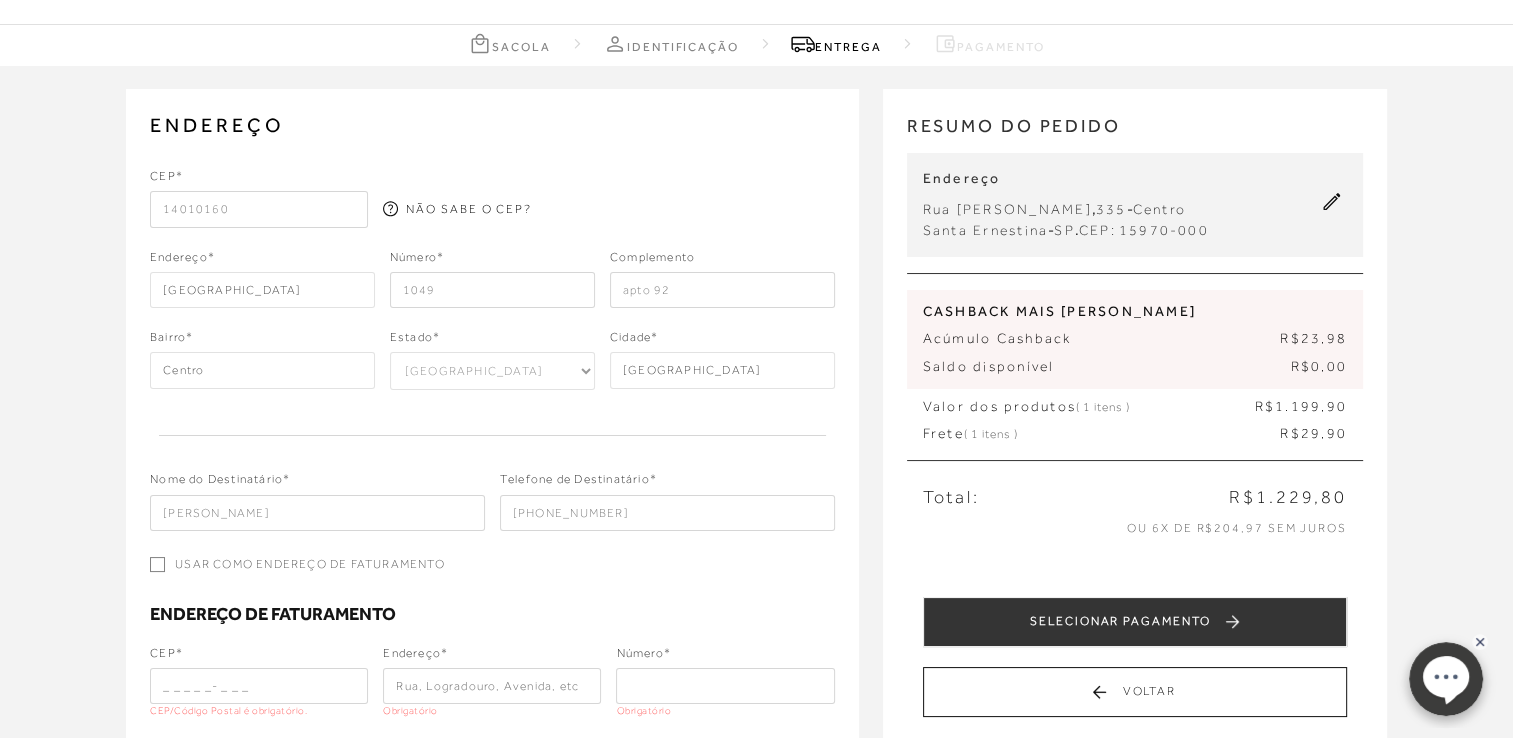 scroll, scrollTop: 100, scrollLeft: 0, axis: vertical 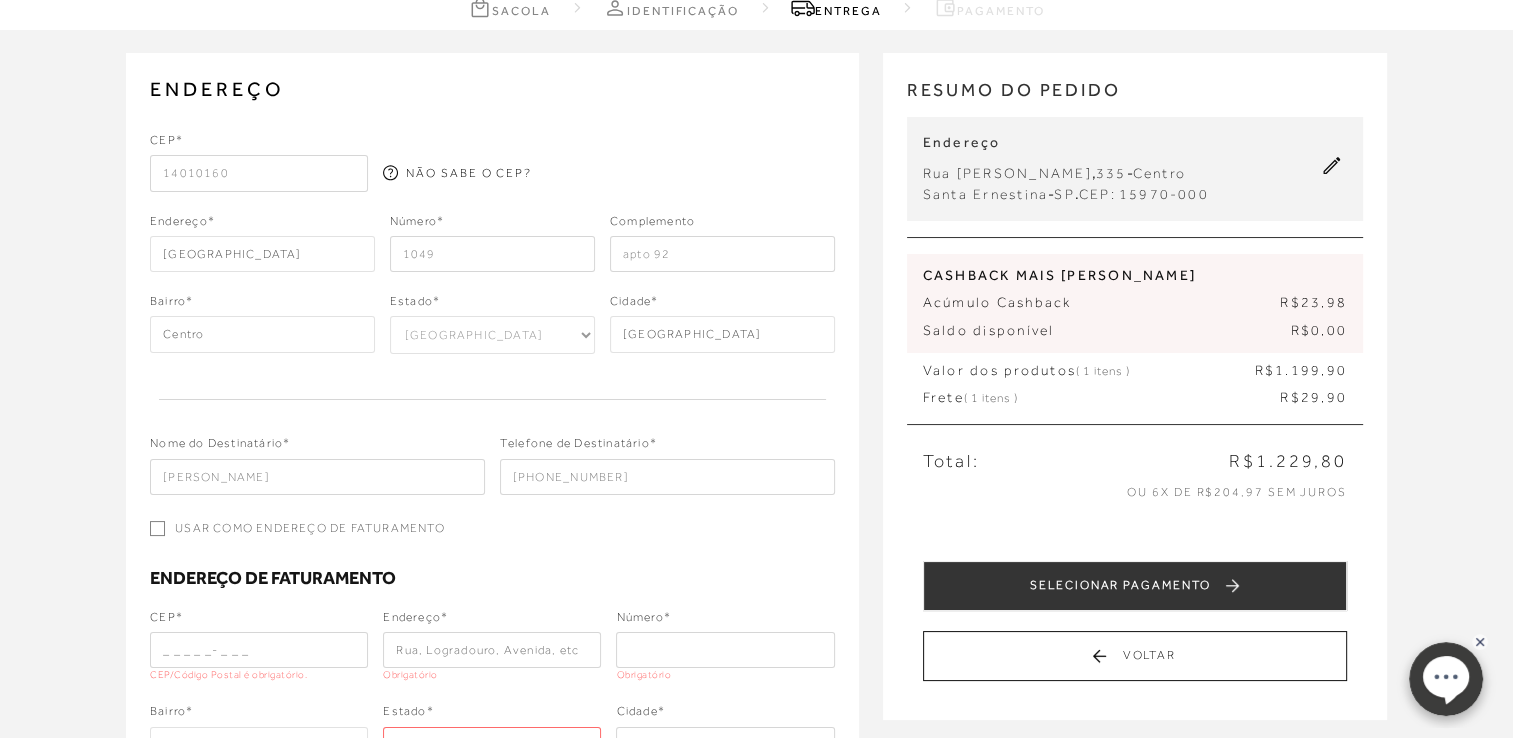 click on "Usar como endereço de faturamento" at bounding box center [157, 528] 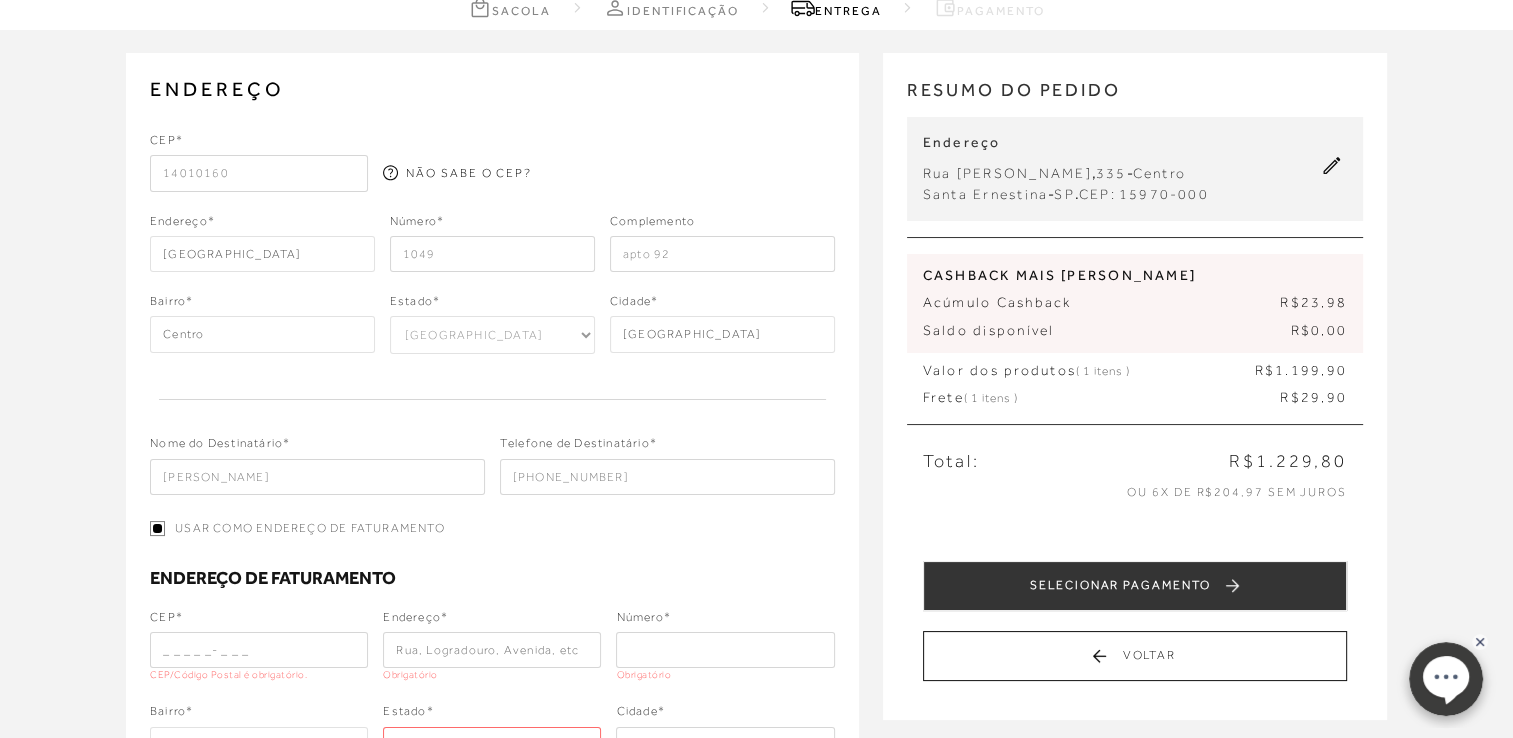 checkbox on "true" 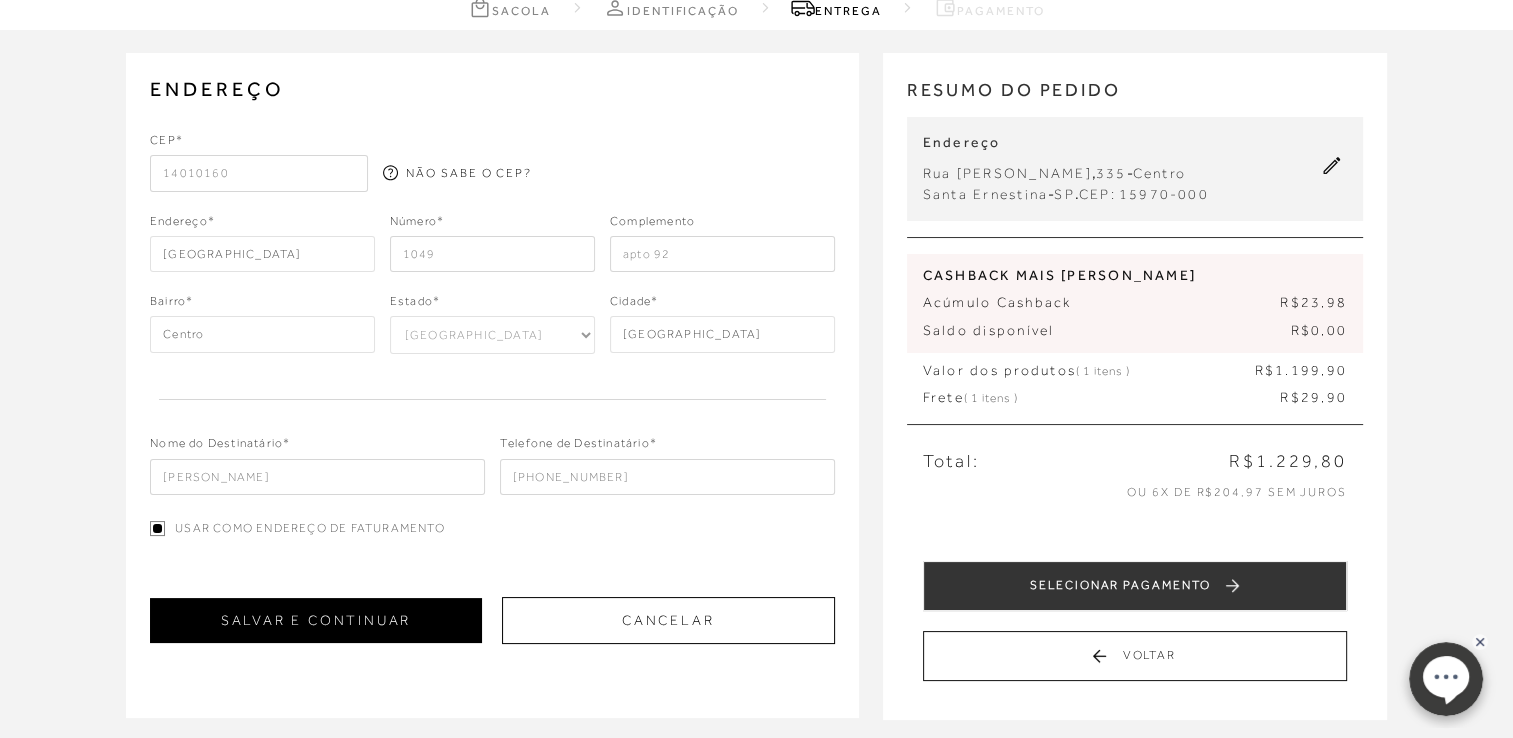 click on "SALVAR E CONTINUAR" at bounding box center (316, 620) 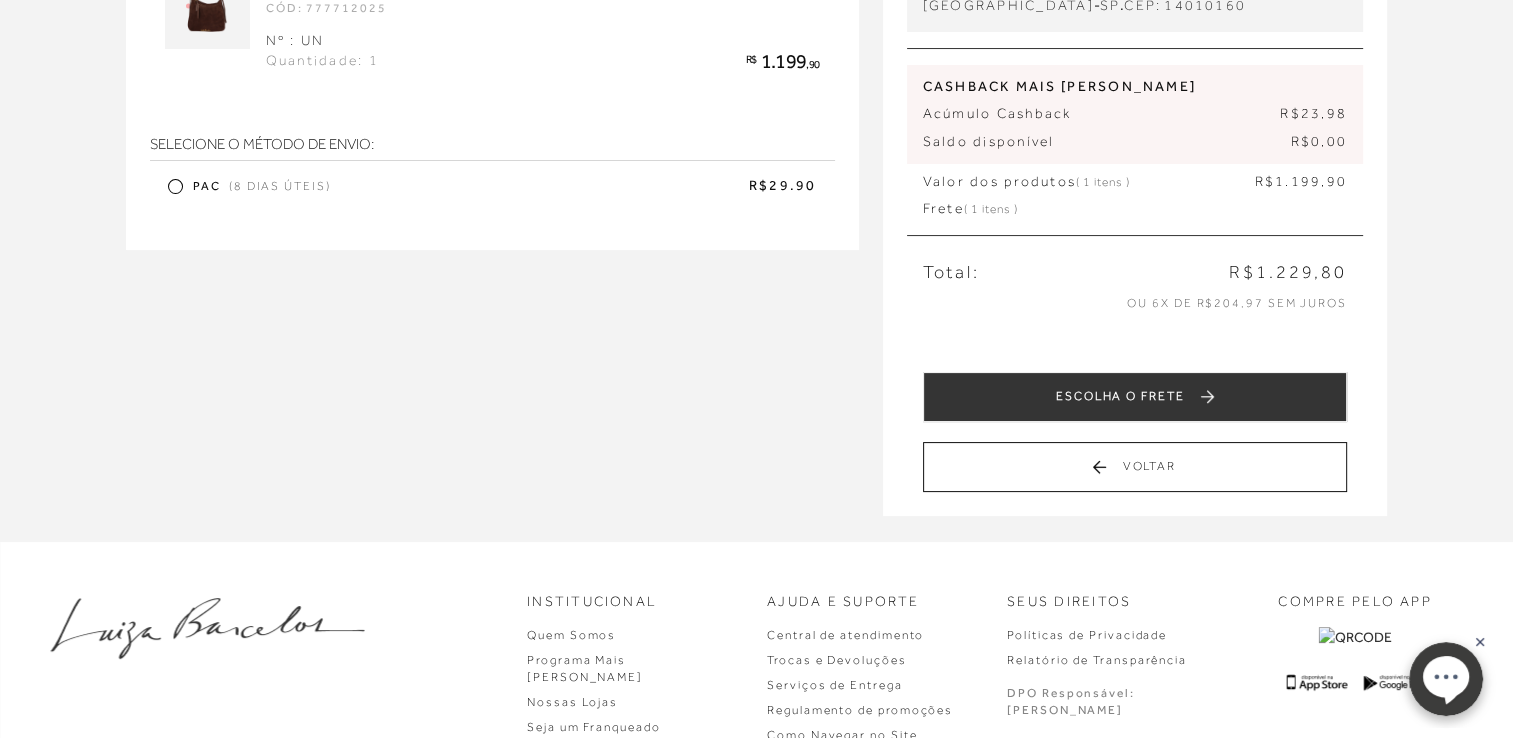 scroll, scrollTop: 0, scrollLeft: 0, axis: both 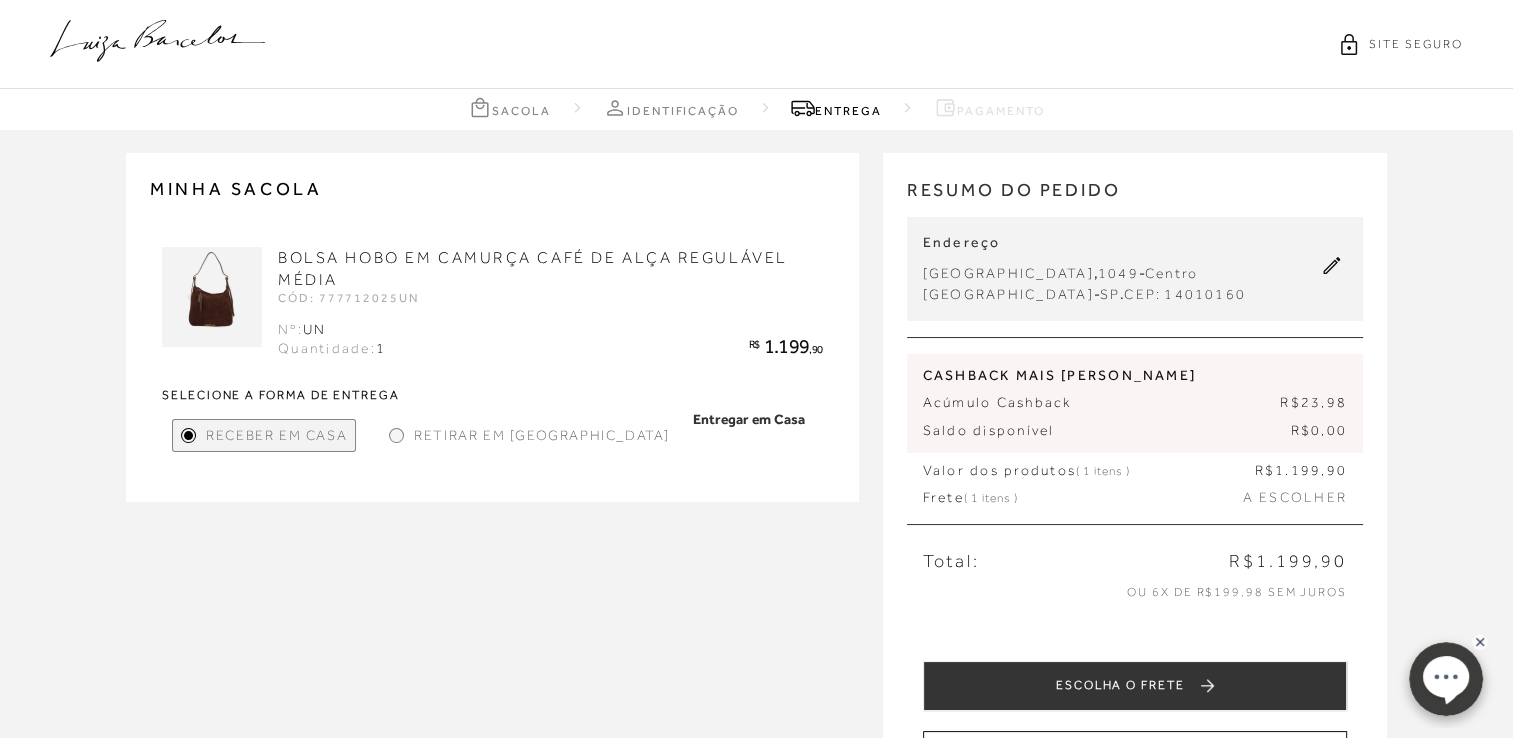 click at bounding box center (396, 435) 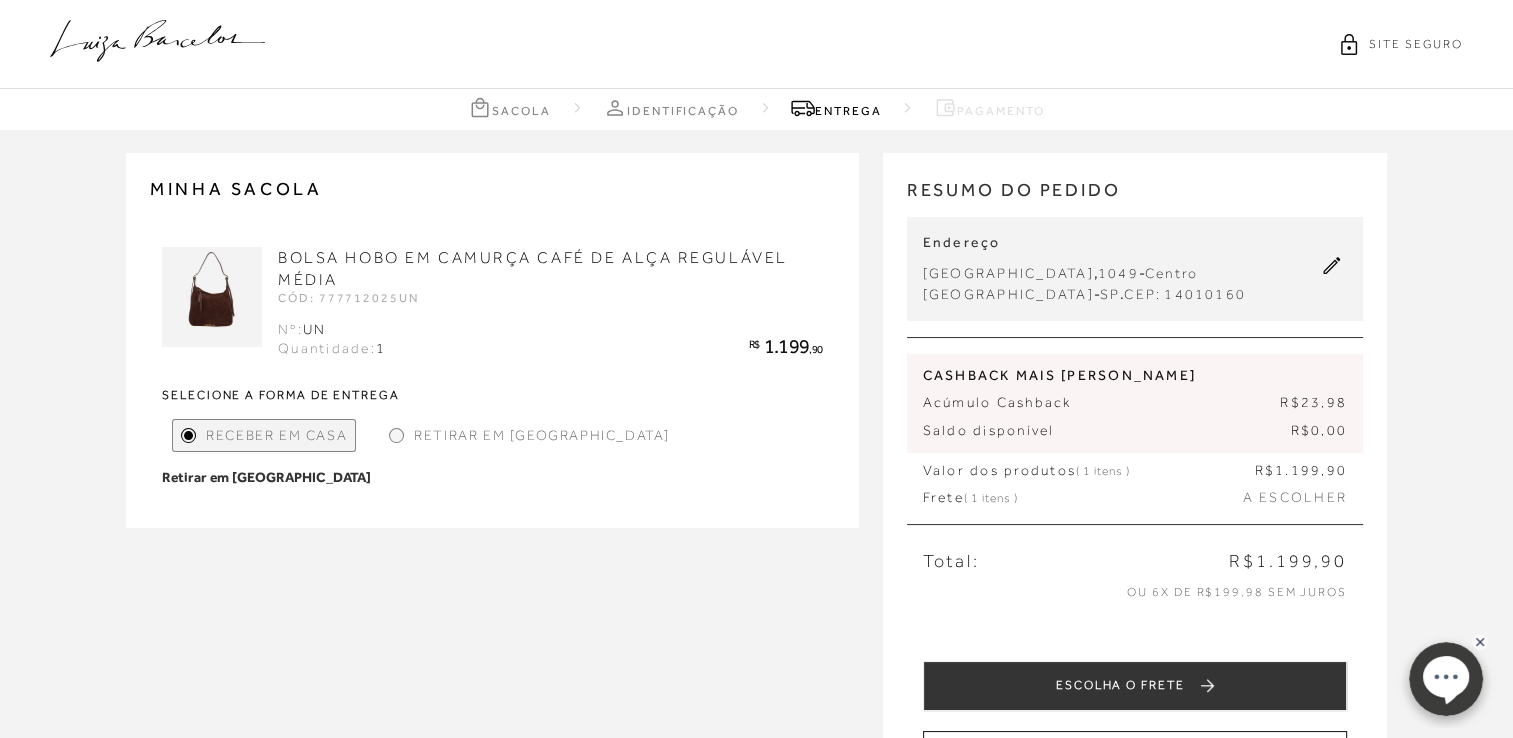 click at bounding box center (396, 435) 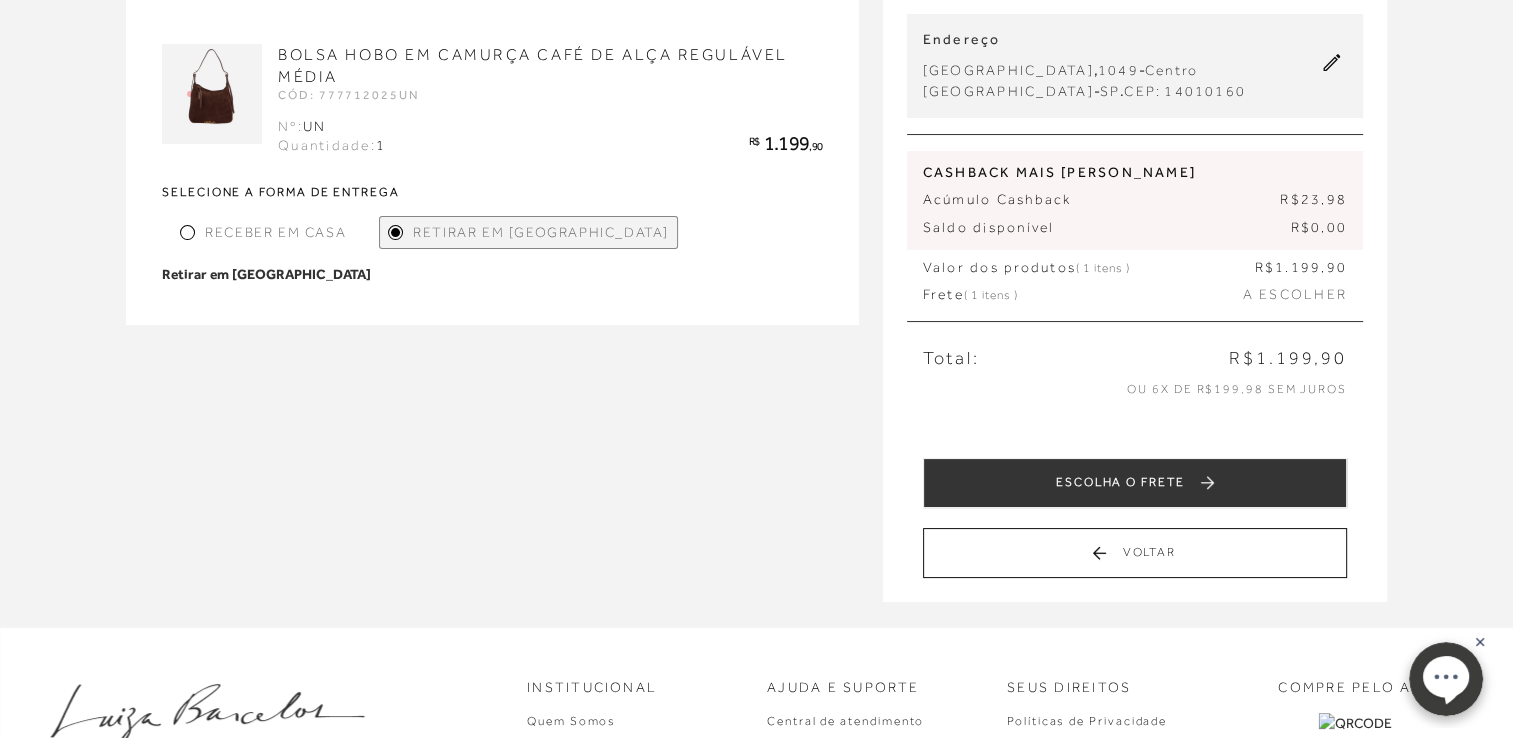 scroll, scrollTop: 200, scrollLeft: 0, axis: vertical 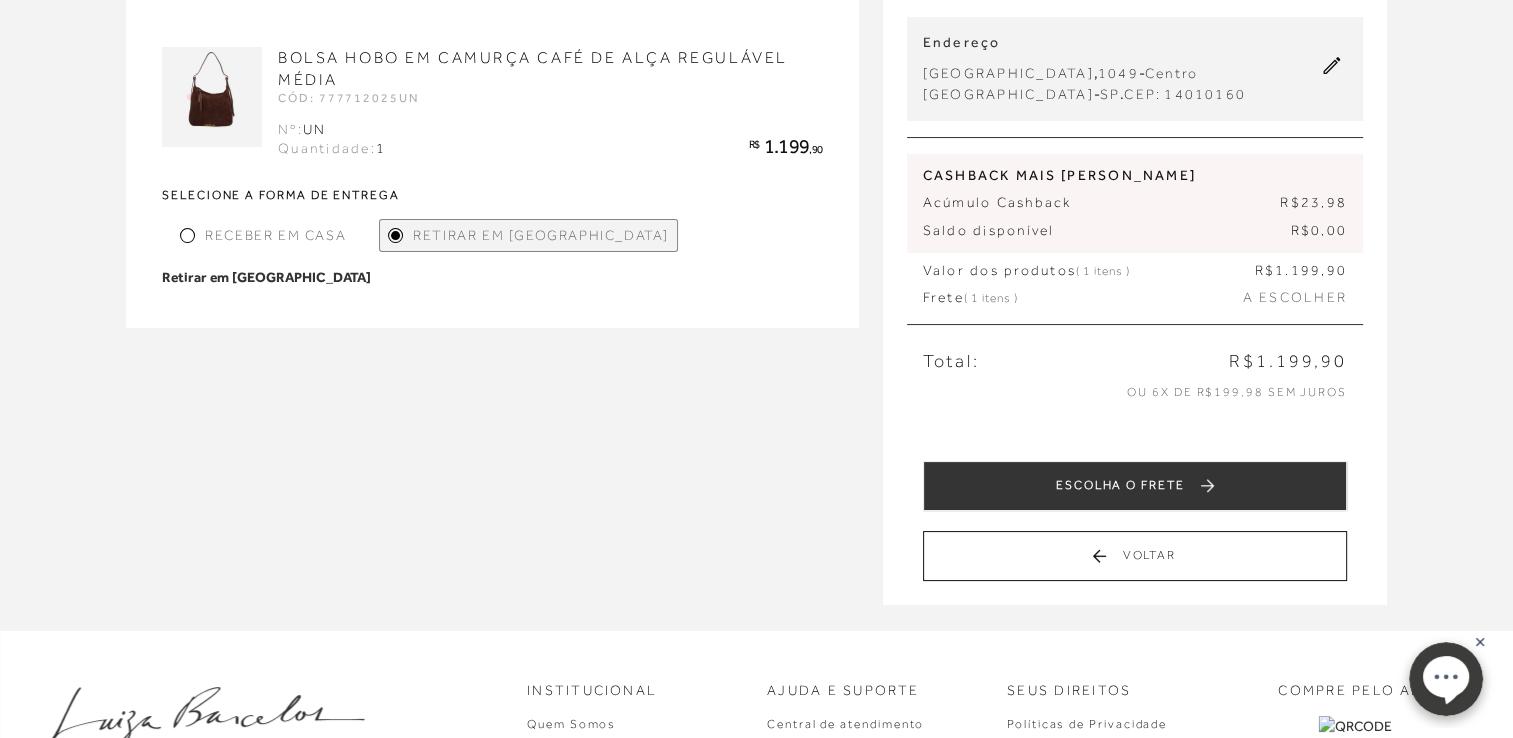 click on "Retirar em [GEOGRAPHIC_DATA]" at bounding box center [266, 277] 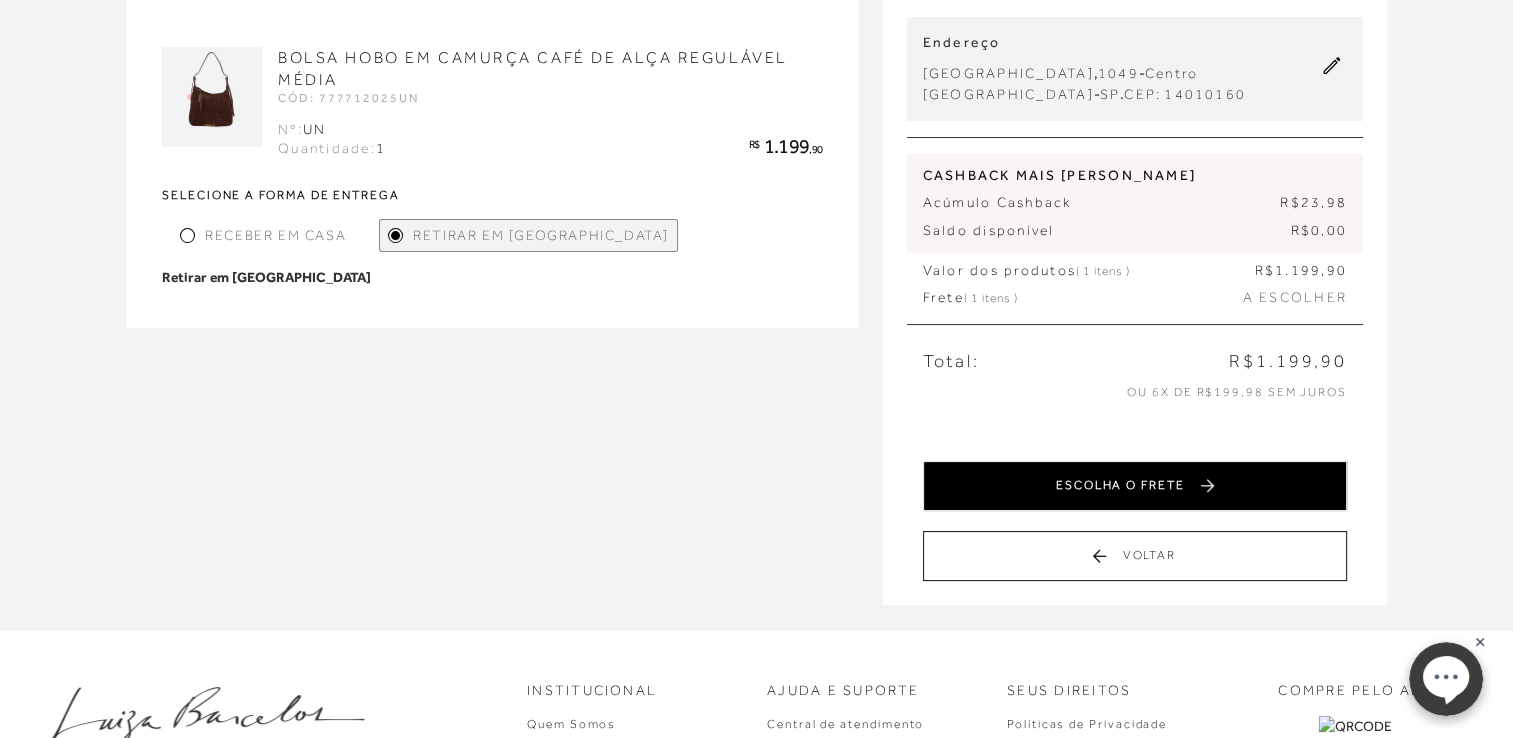 click on "ESCOLHA O FRETE" at bounding box center [1135, 486] 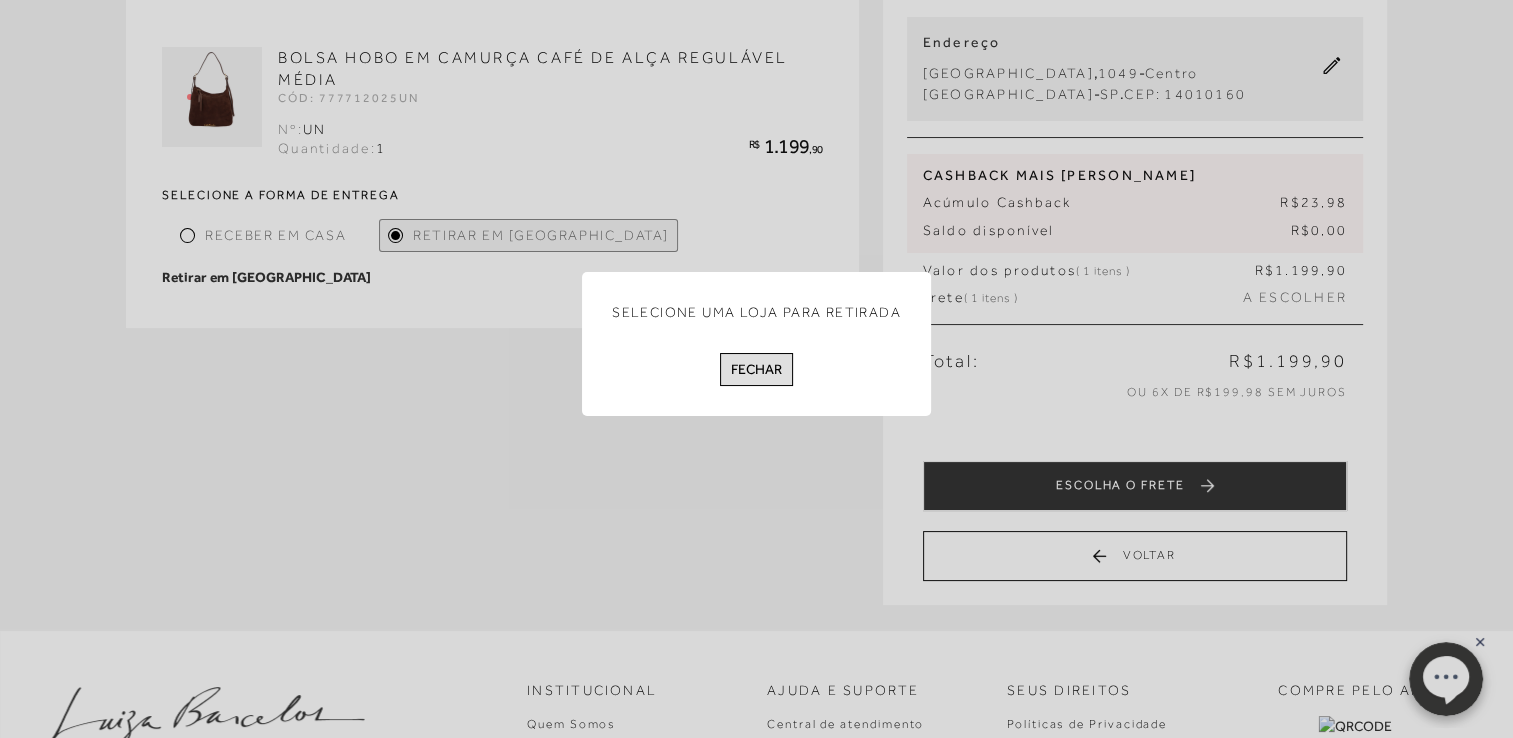 scroll, scrollTop: 0, scrollLeft: 0, axis: both 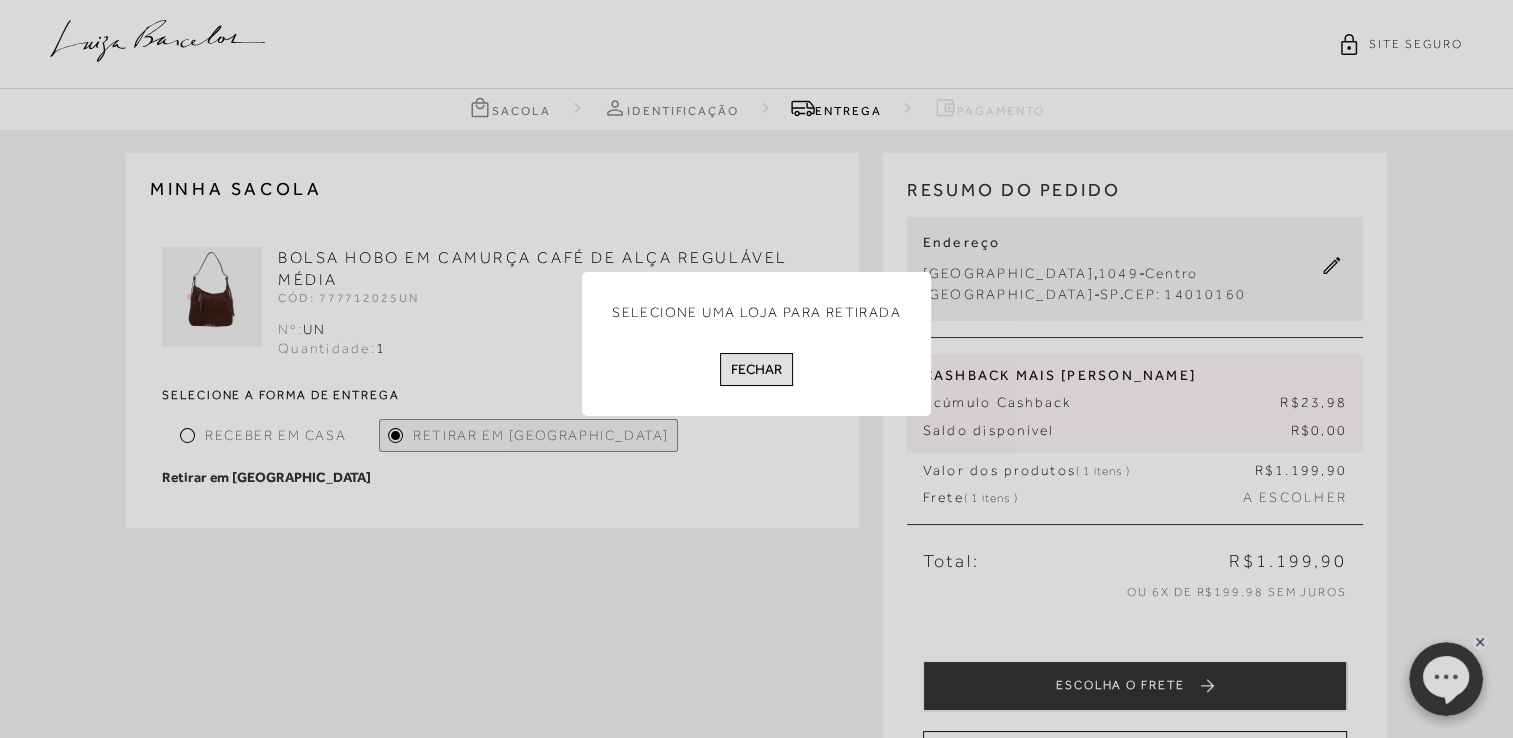 click on "Fechar" at bounding box center (756, 369) 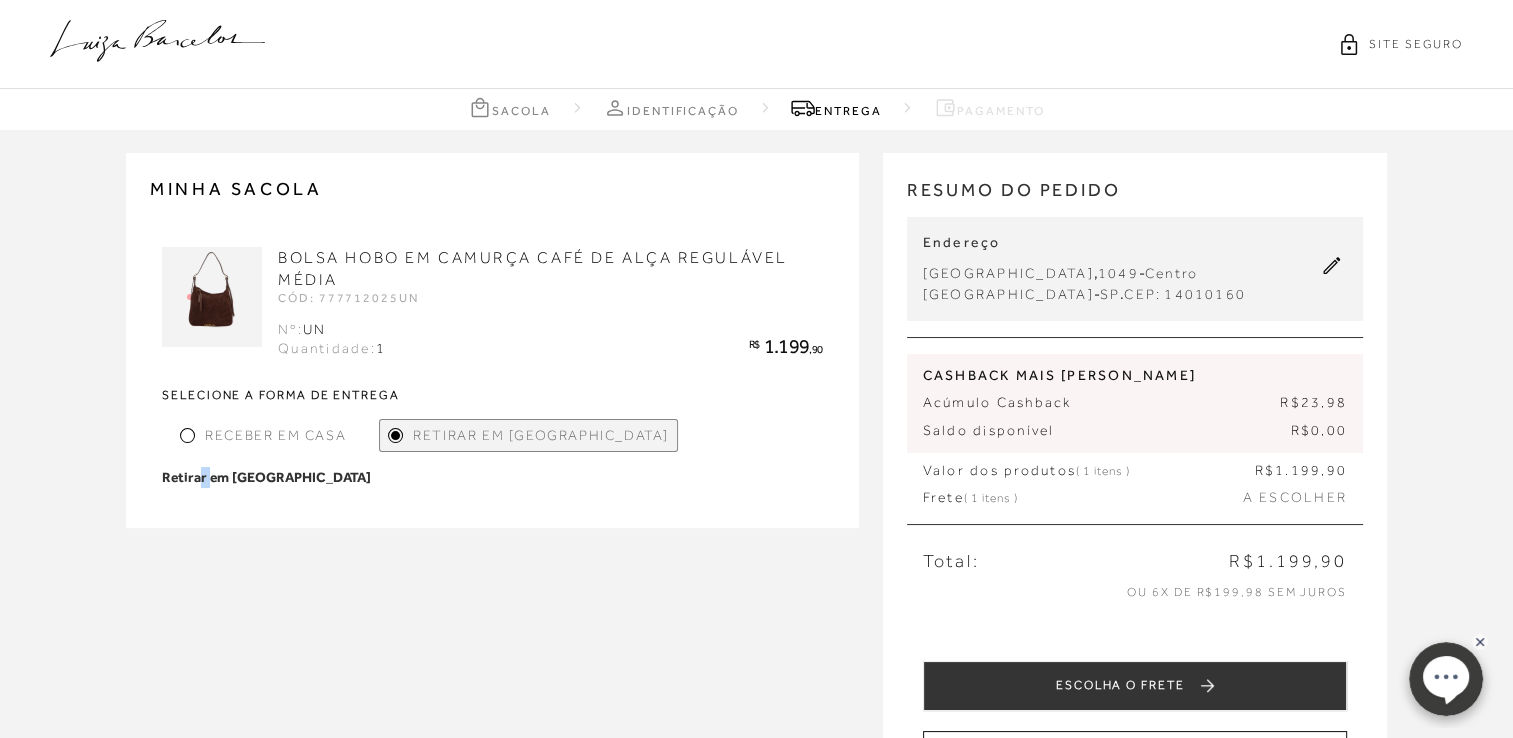 click on "Retirar em [GEOGRAPHIC_DATA]" at bounding box center (266, 477) 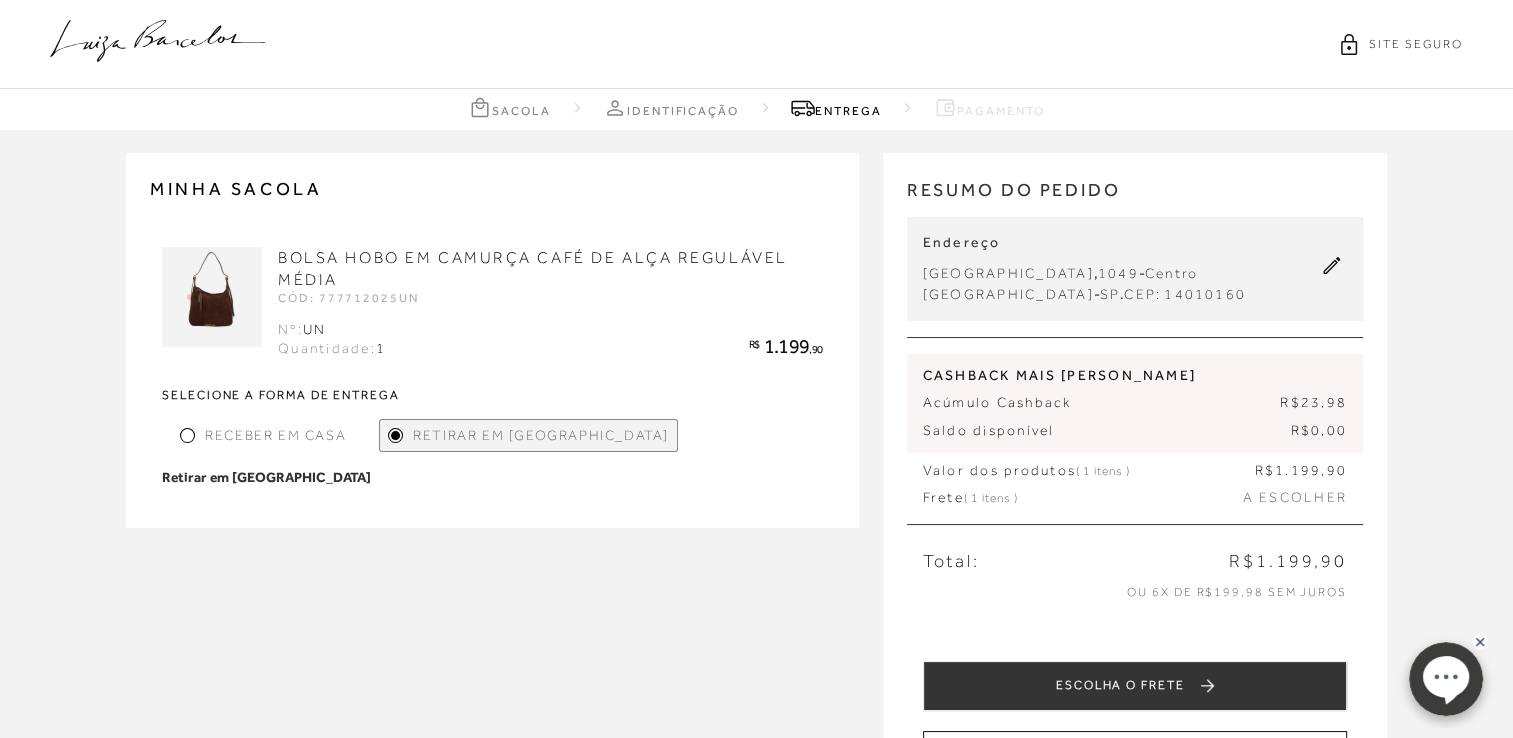 drag, startPoint x: 616, startPoint y: 416, endPoint x: 605, endPoint y: 442, distance: 28.231188 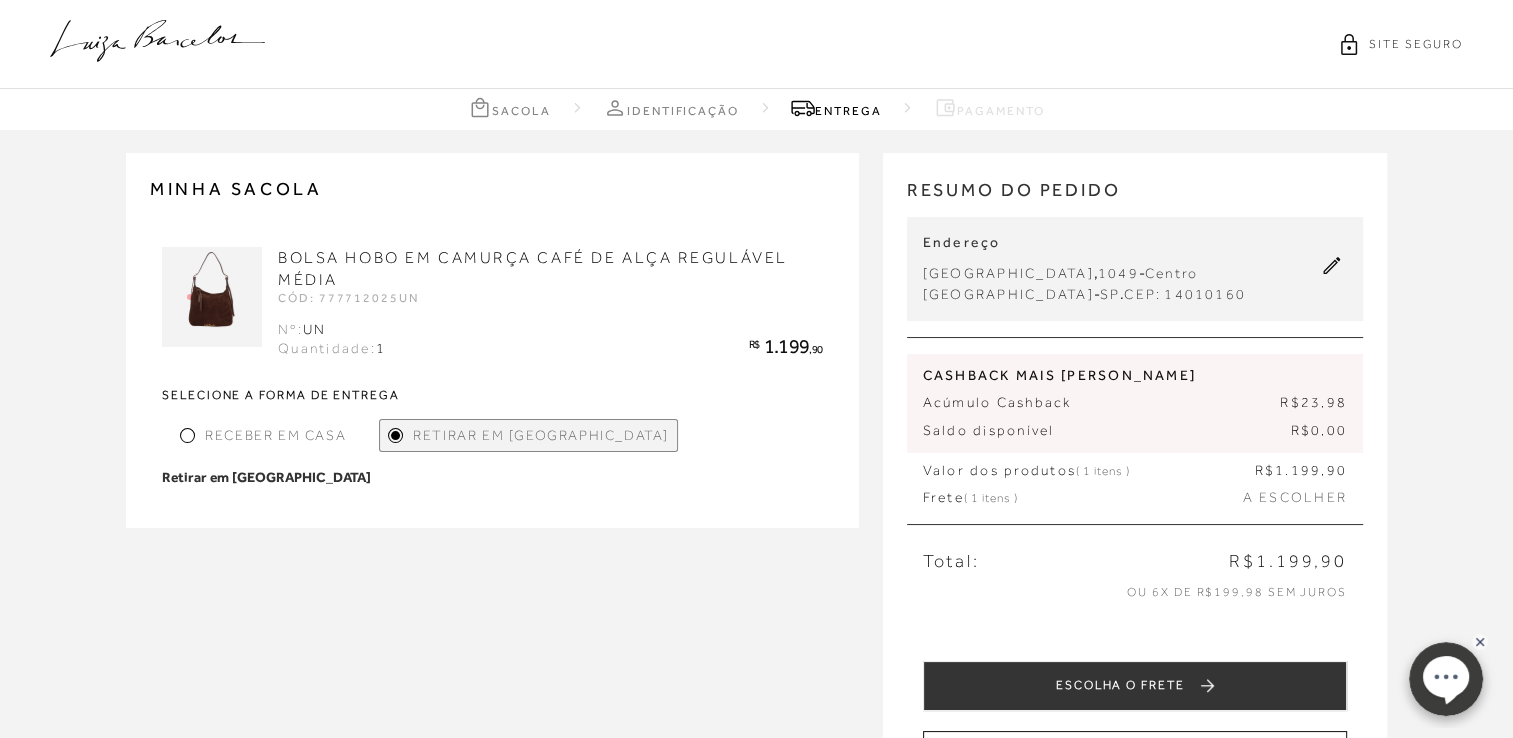 click on "Retirar em [GEOGRAPHIC_DATA]" at bounding box center (541, 435) 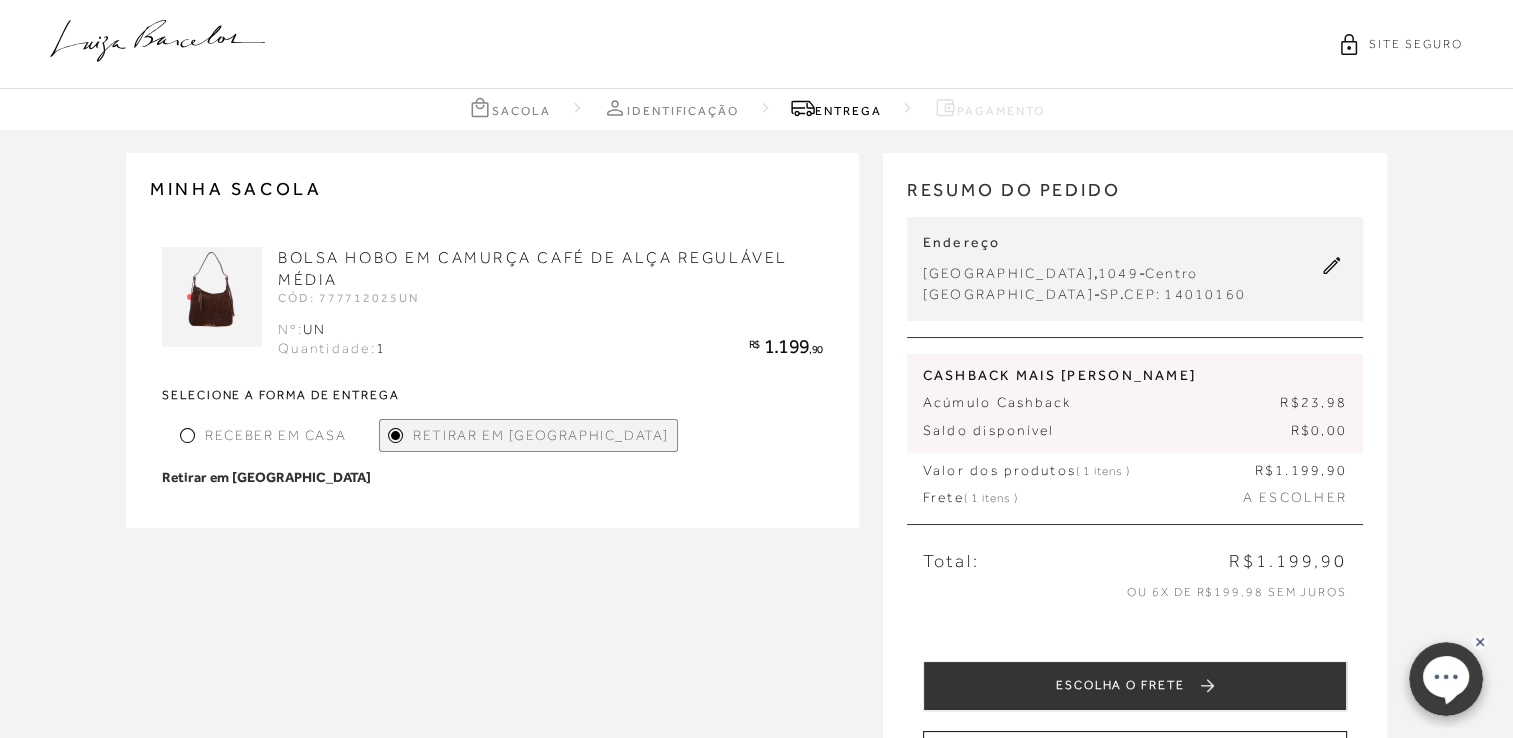 click on "Retirar em [GEOGRAPHIC_DATA]" at bounding box center [541, 435] 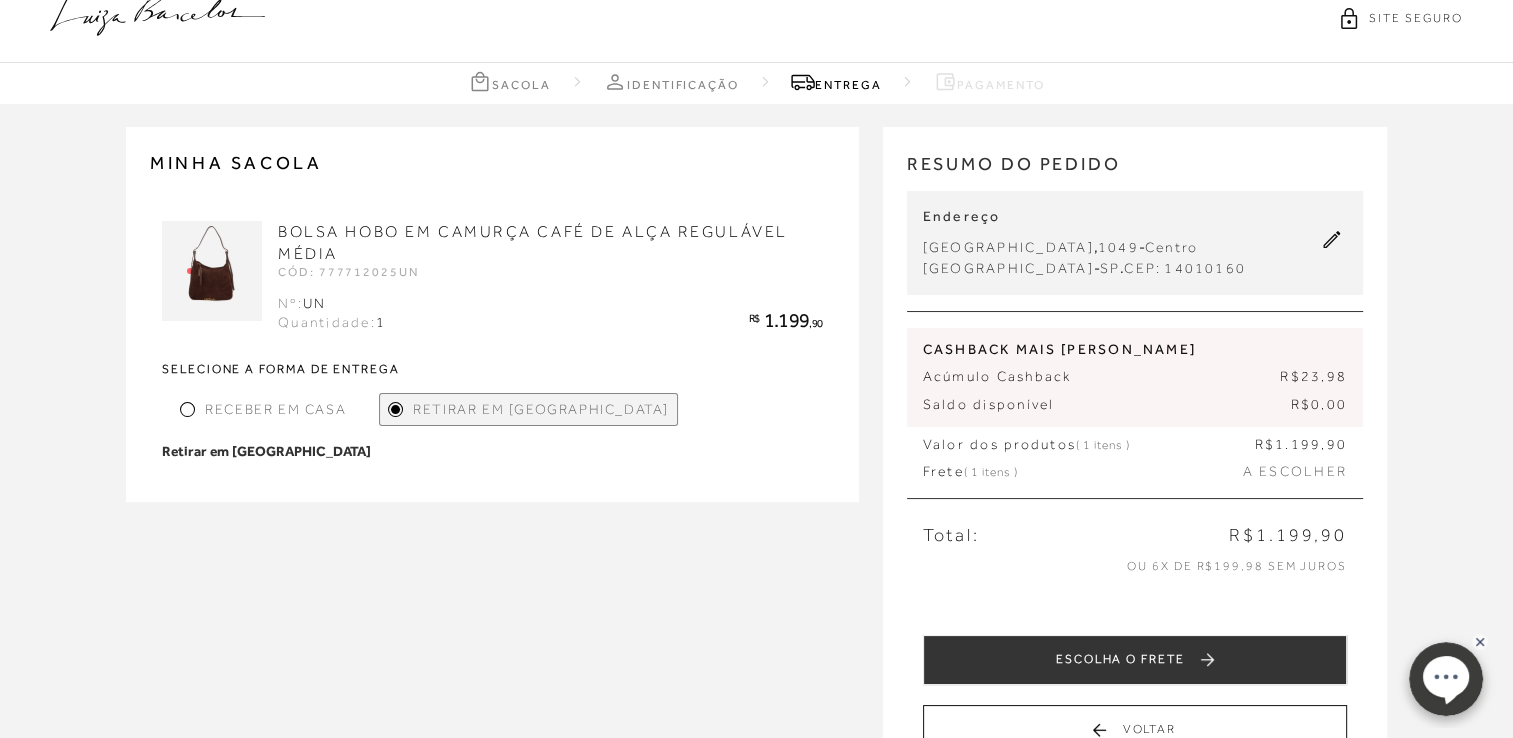 scroll, scrollTop: 0, scrollLeft: 0, axis: both 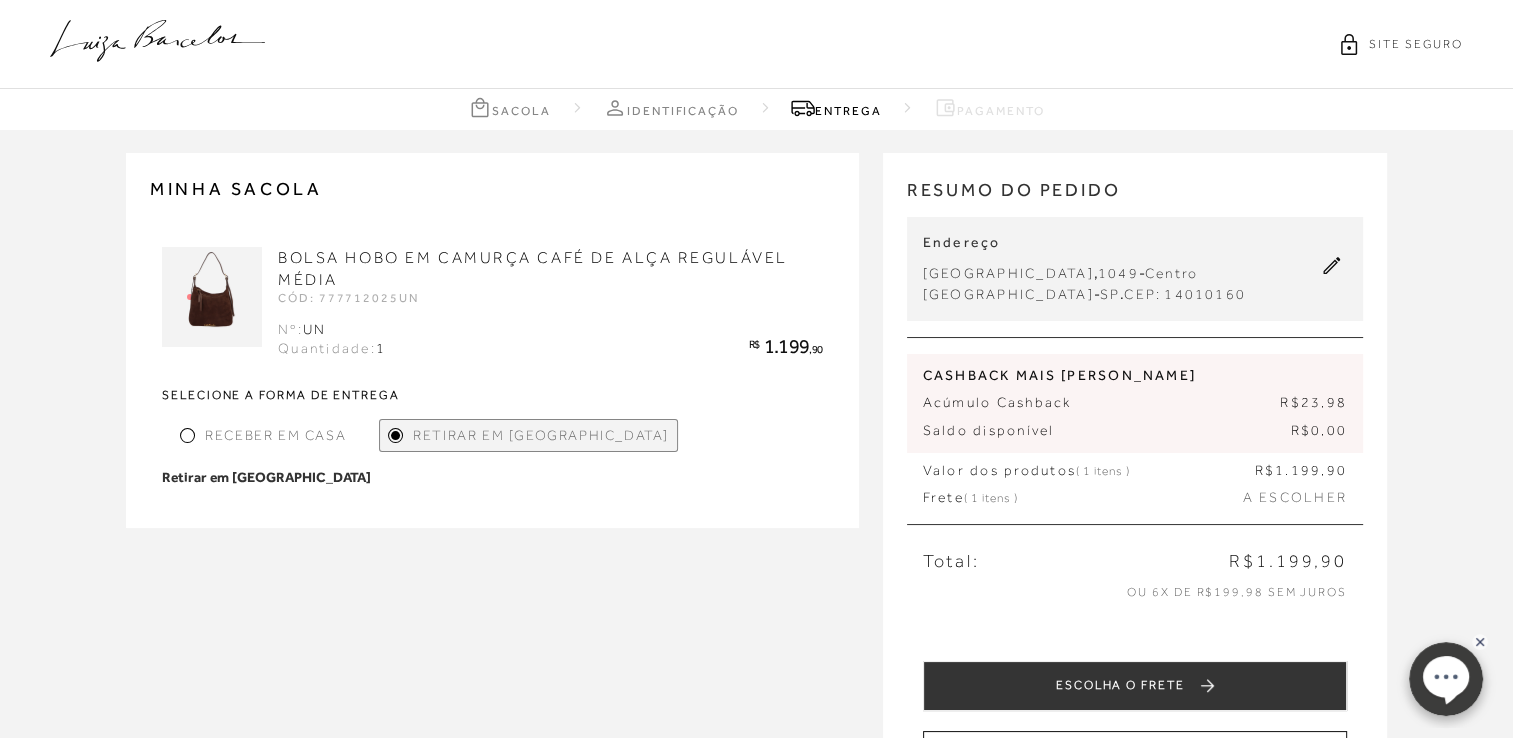 click at bounding box center [212, 297] 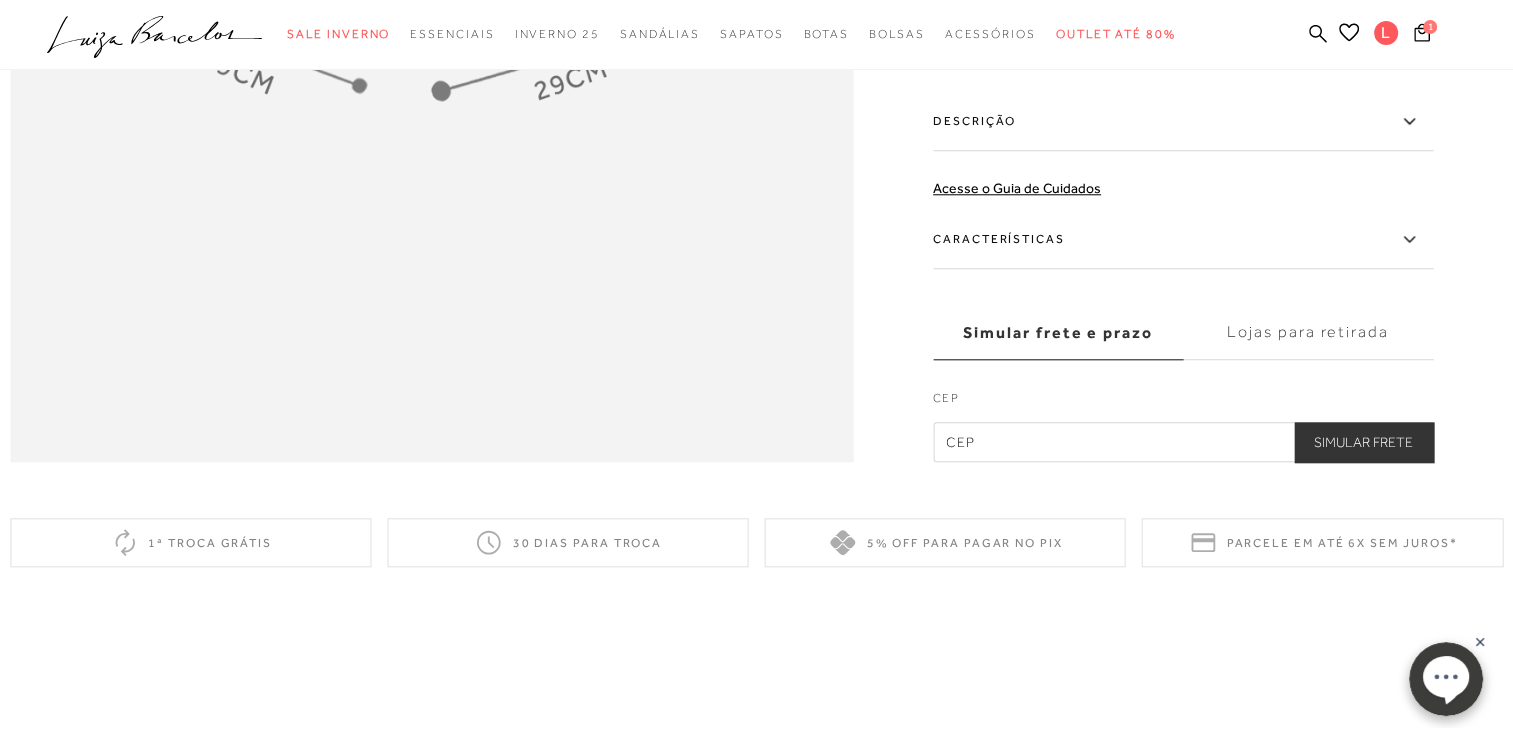 scroll, scrollTop: 2100, scrollLeft: 0, axis: vertical 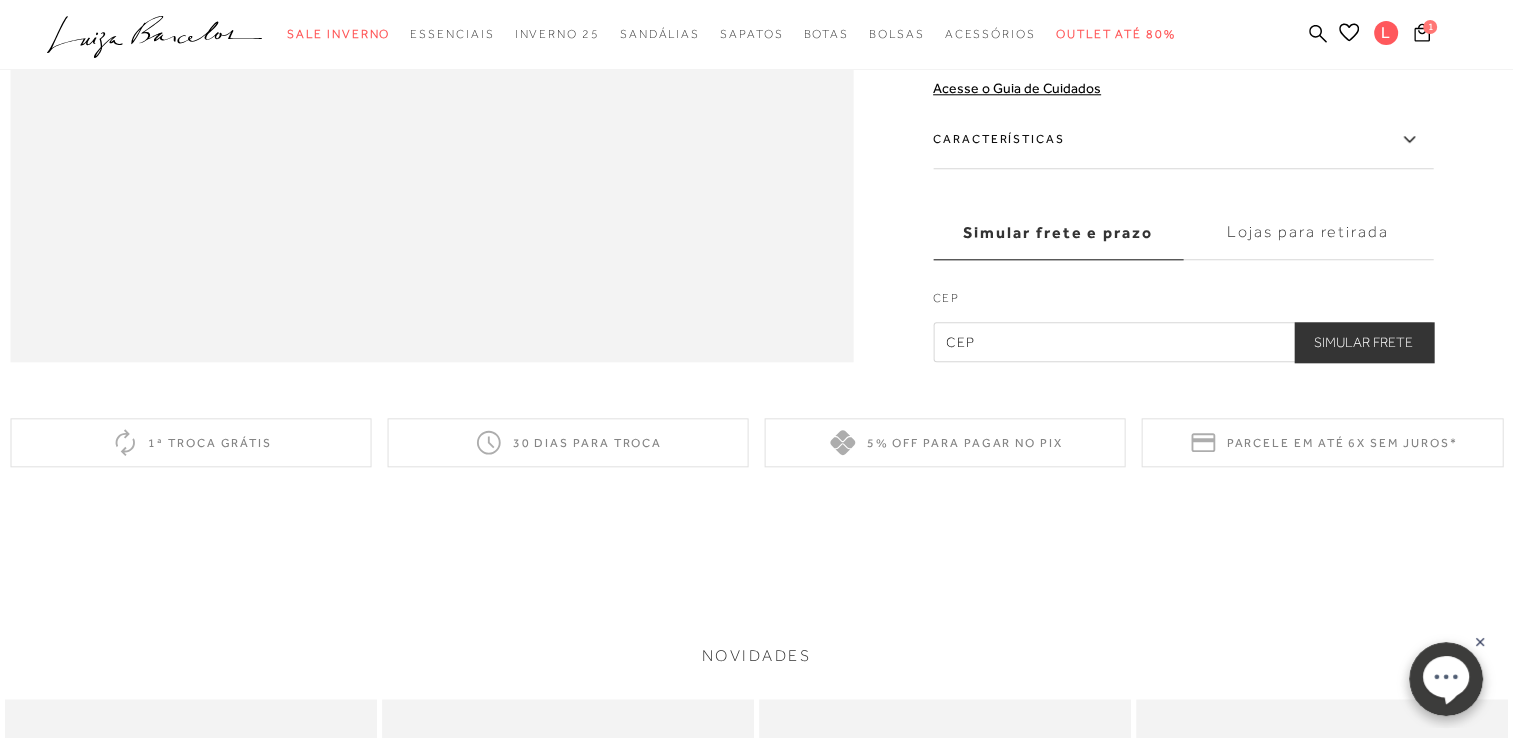 drag, startPoint x: 1014, startPoint y: 376, endPoint x: 1018, endPoint y: 390, distance: 14.56022 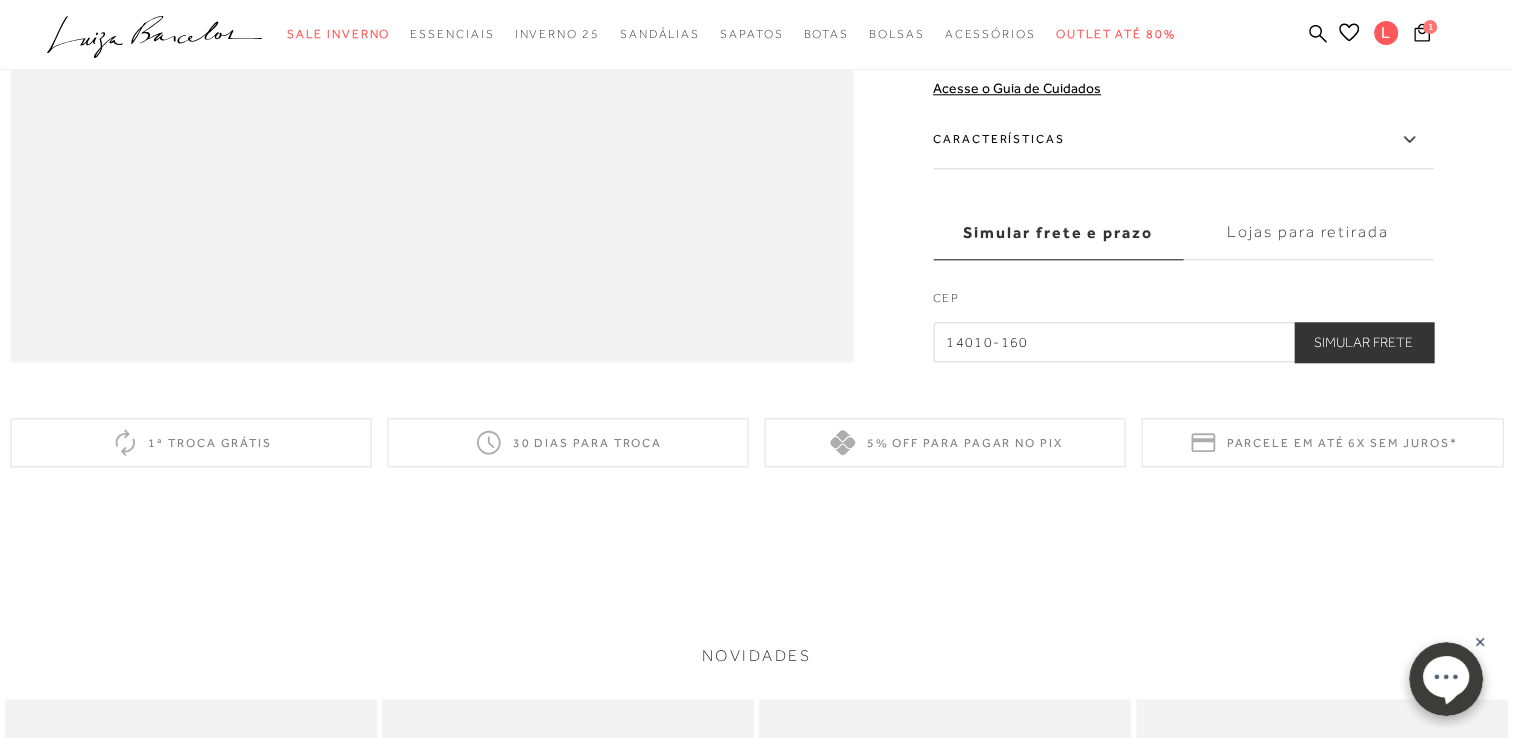 click on "Simular Frete" at bounding box center (1363, 342) 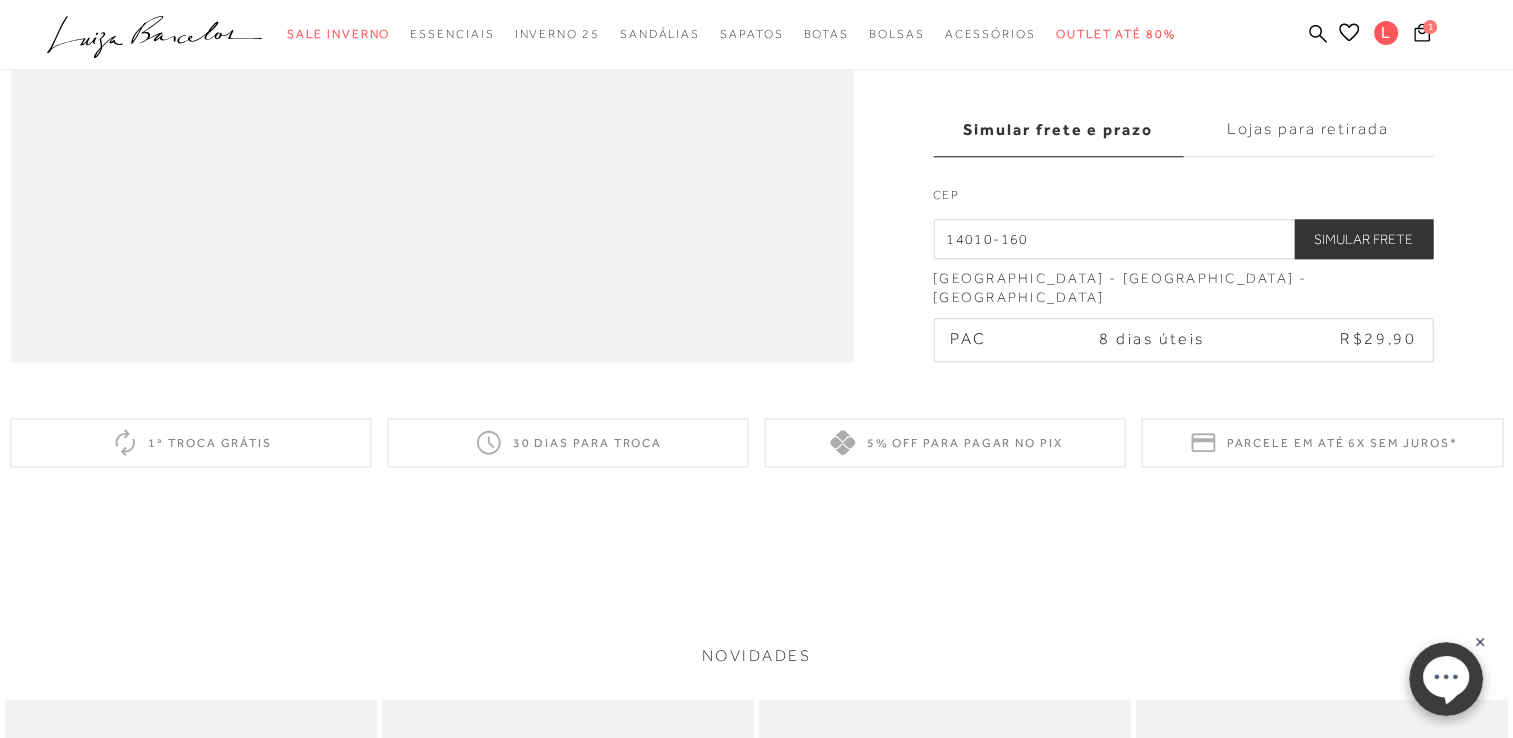click on "Lojas para retirada" at bounding box center [1308, 129] 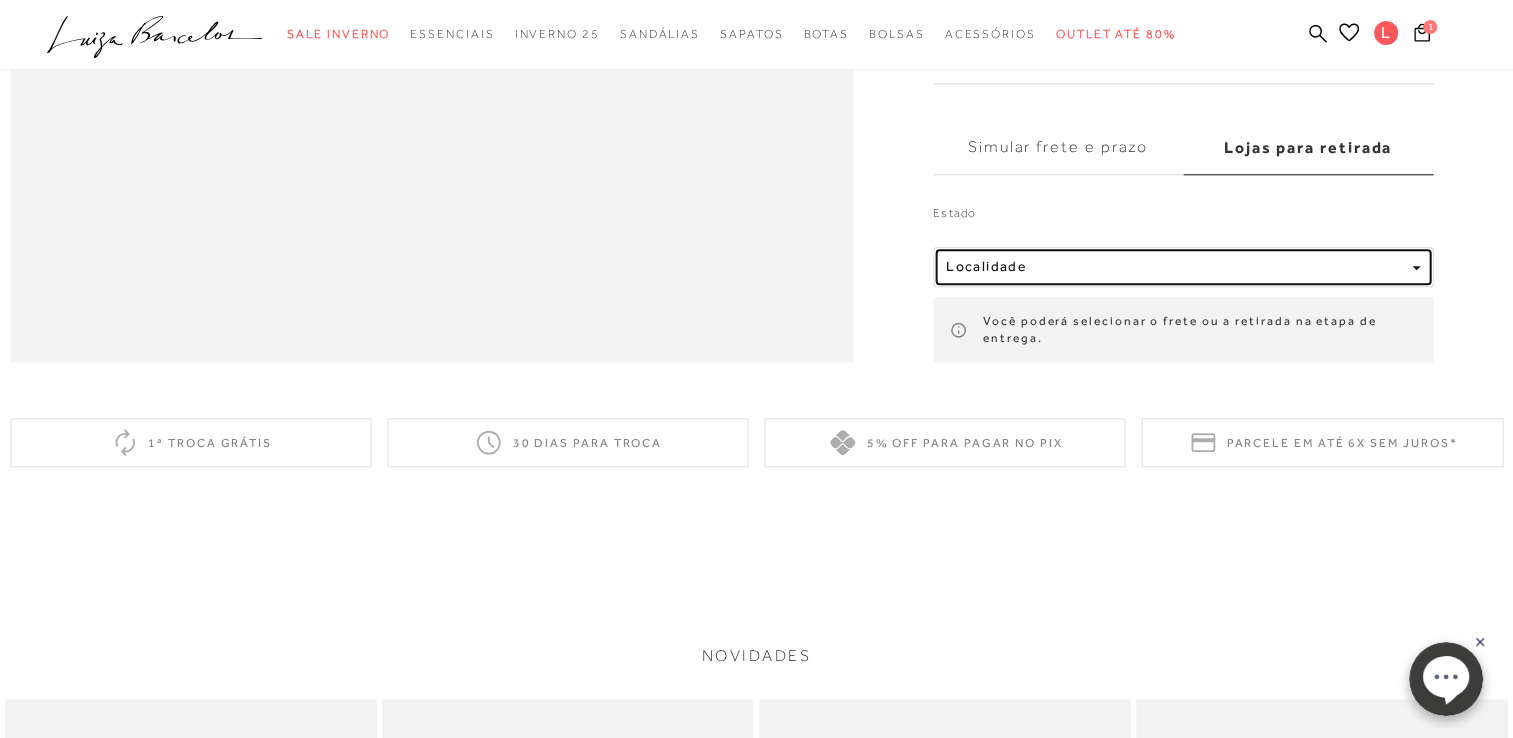 click on "Localidade" at bounding box center (1175, 266) 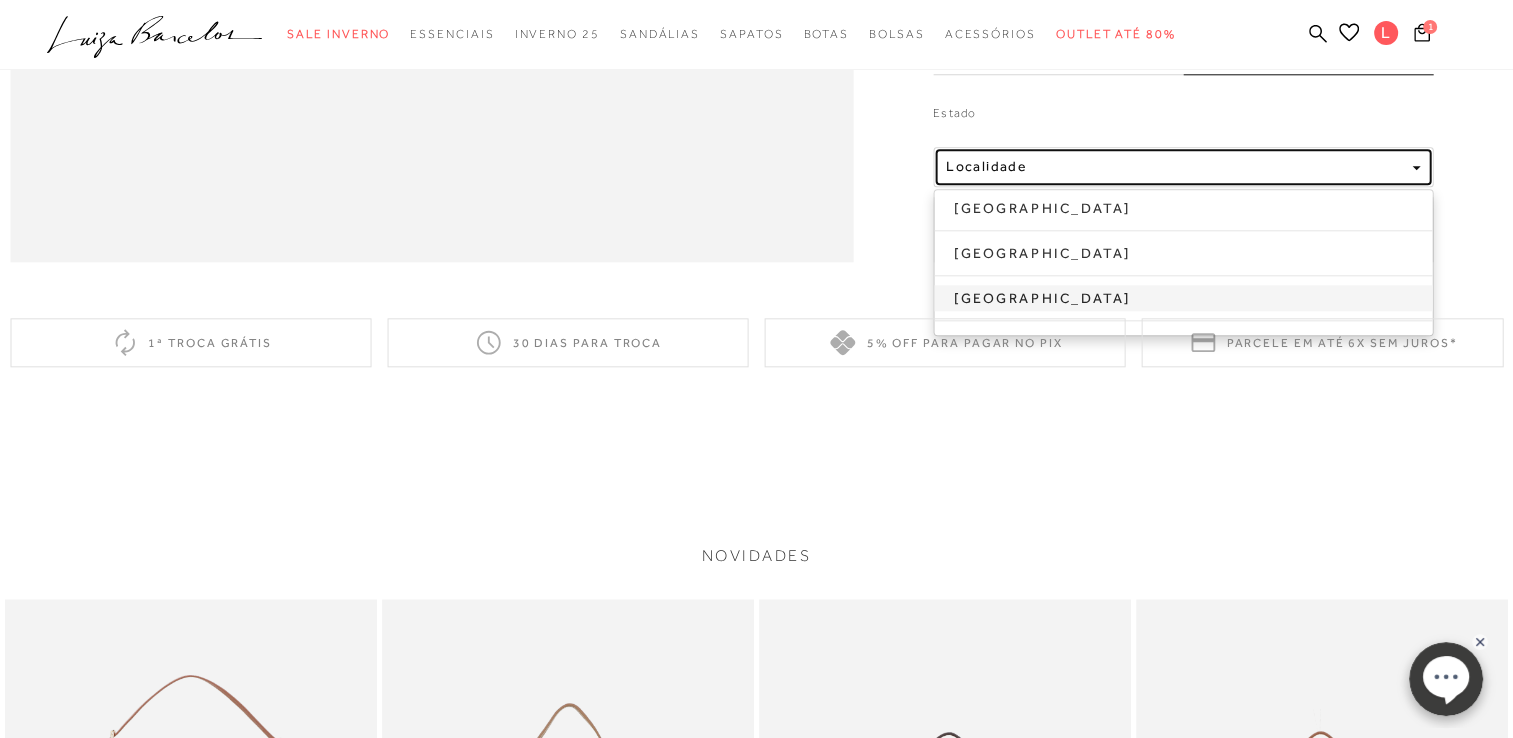 scroll, scrollTop: 2100, scrollLeft: 0, axis: vertical 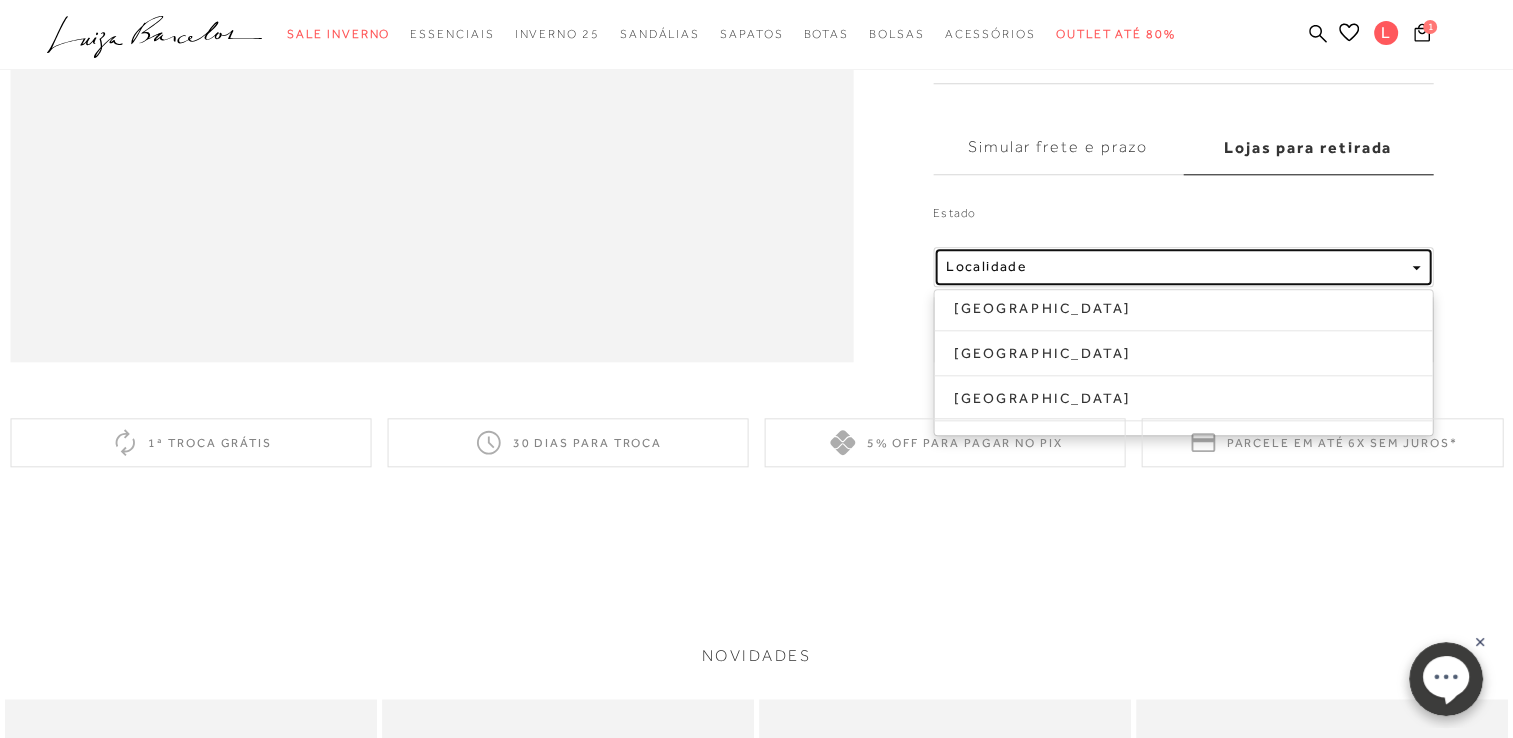click on "Localidade" at bounding box center [1175, 266] 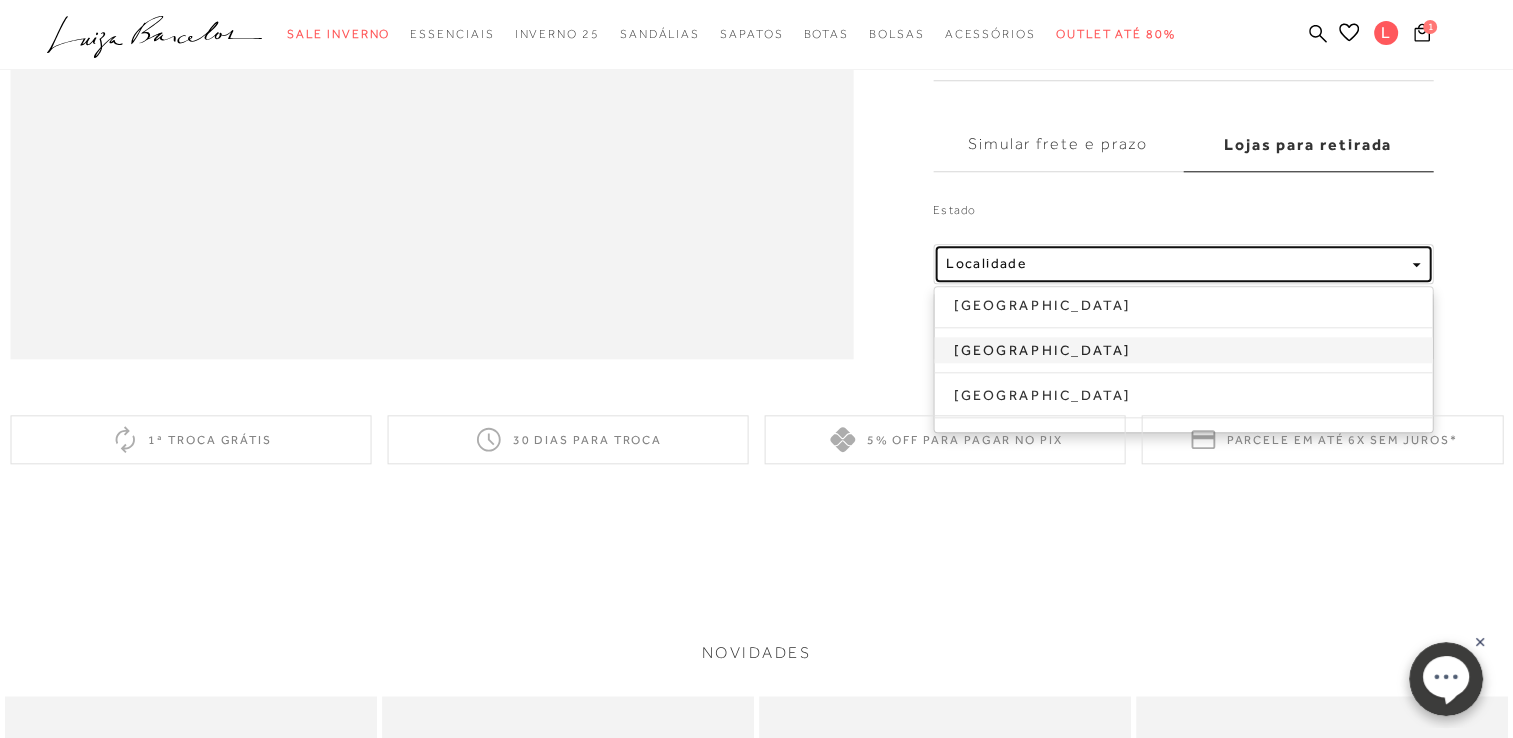 scroll, scrollTop: 2100, scrollLeft: 0, axis: vertical 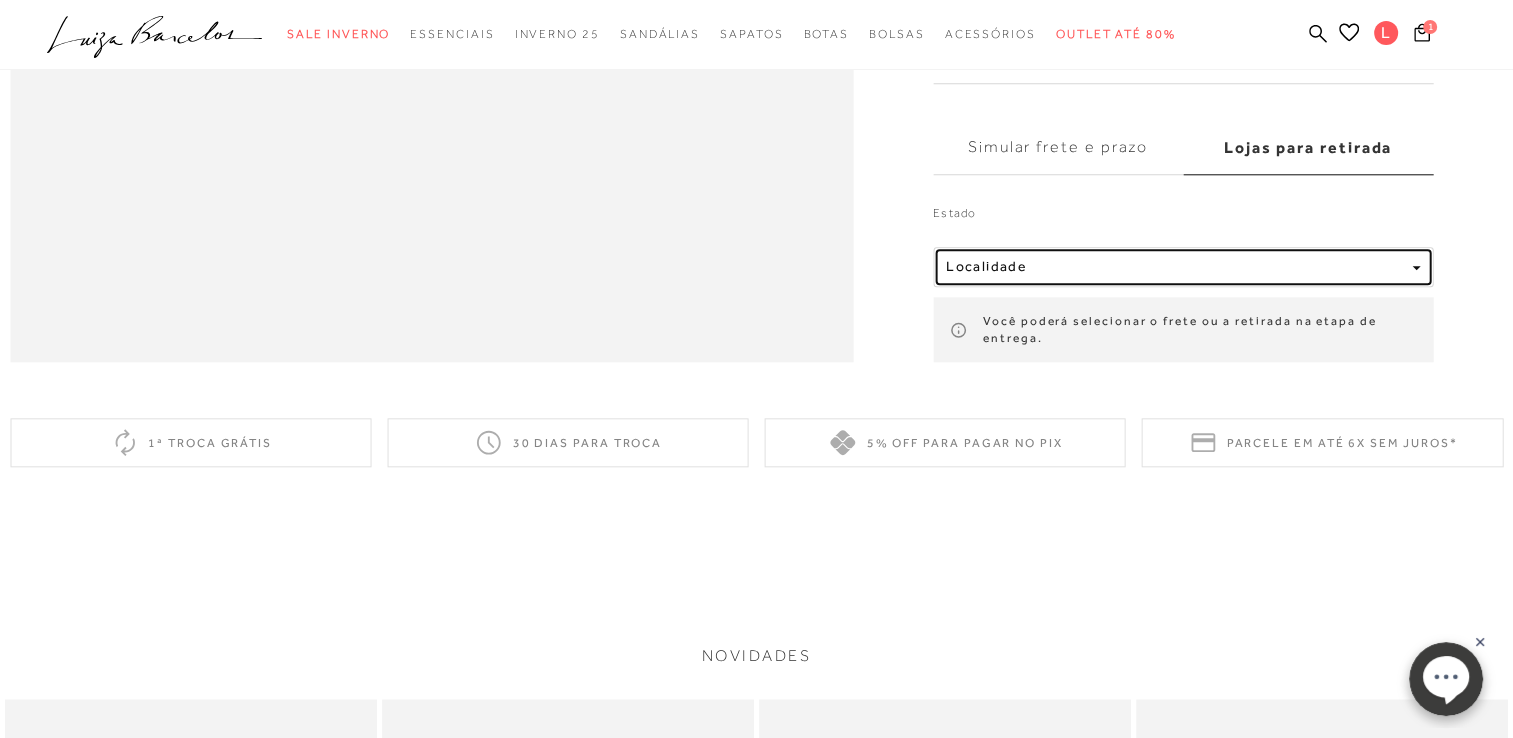 click on "Localidade" at bounding box center (1175, 266) 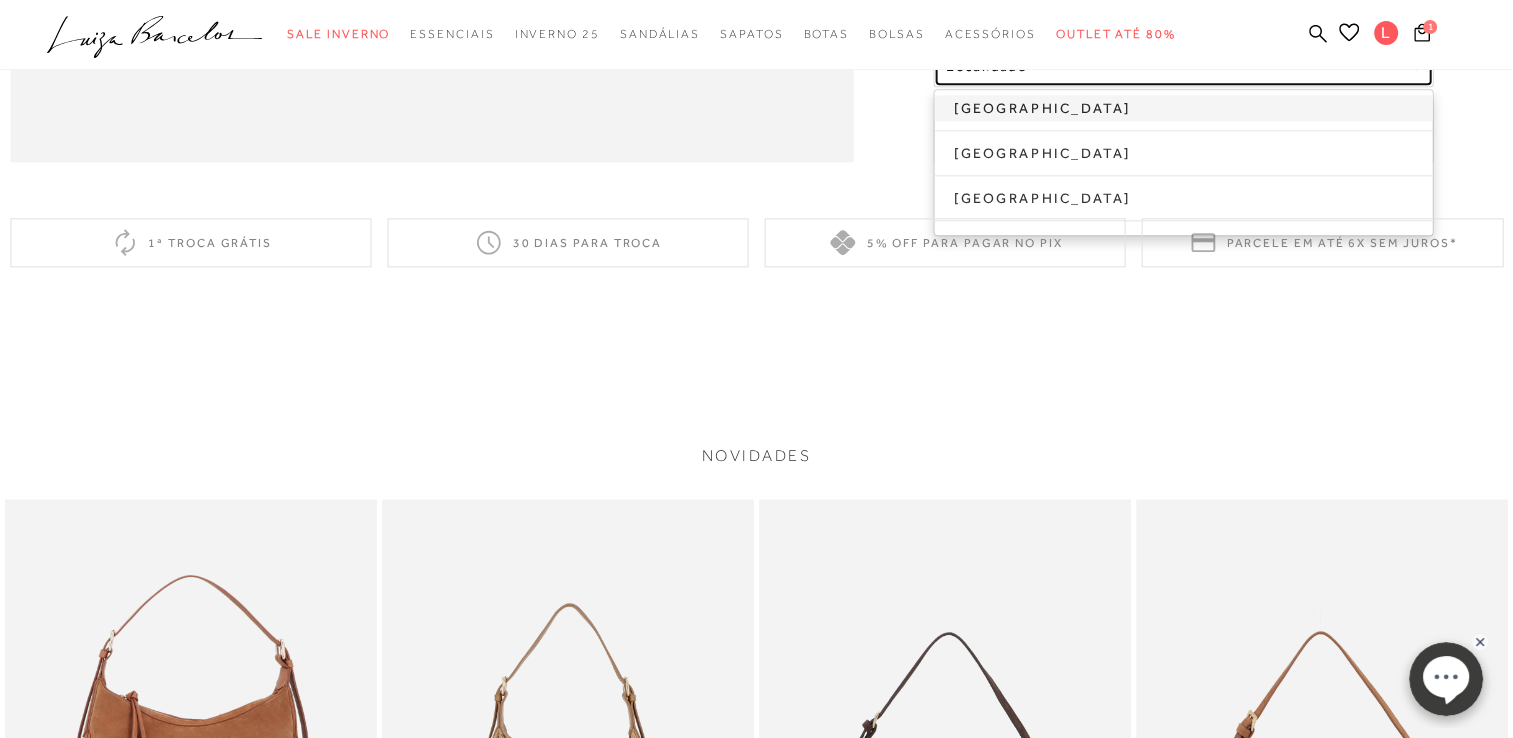 scroll, scrollTop: 2200, scrollLeft: 0, axis: vertical 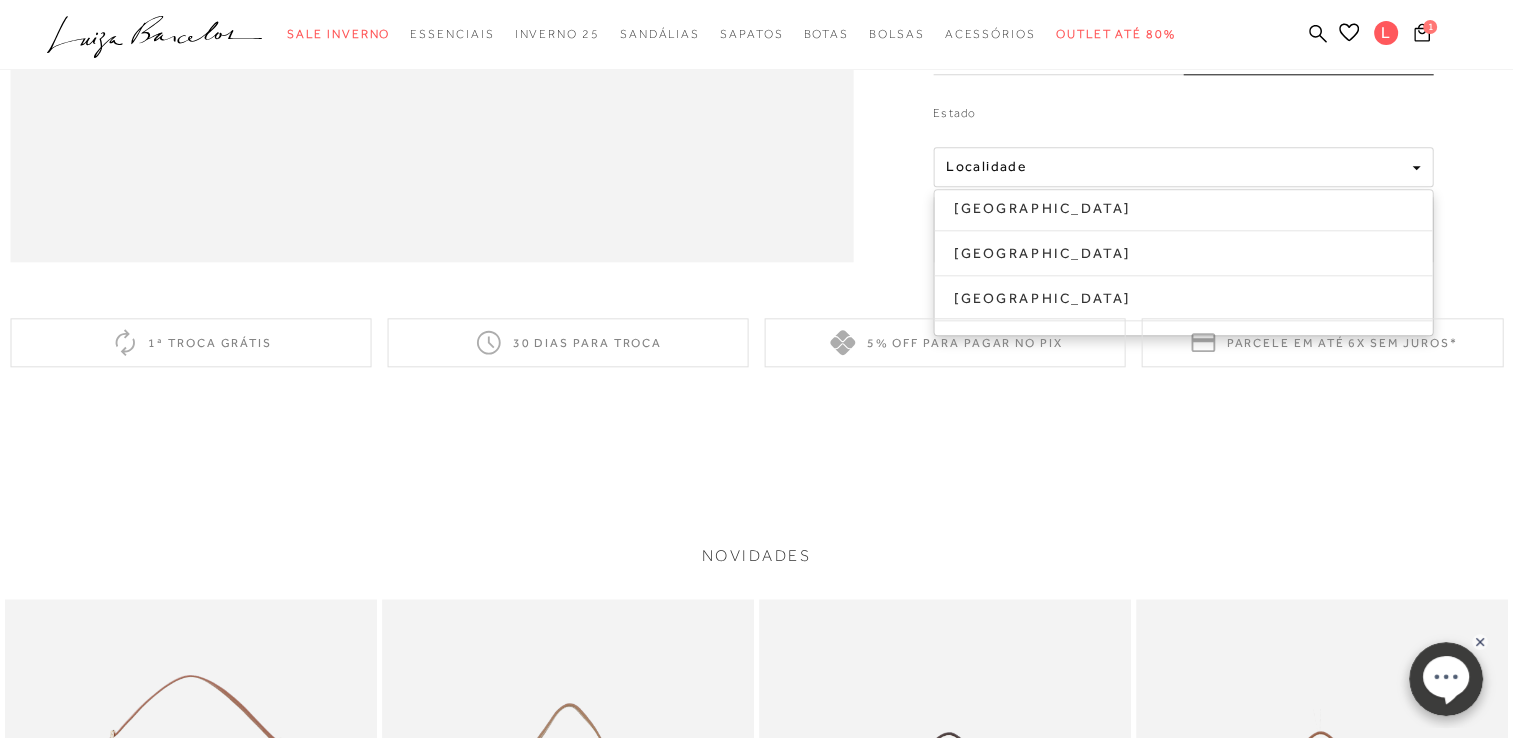 click at bounding box center [756, -898] 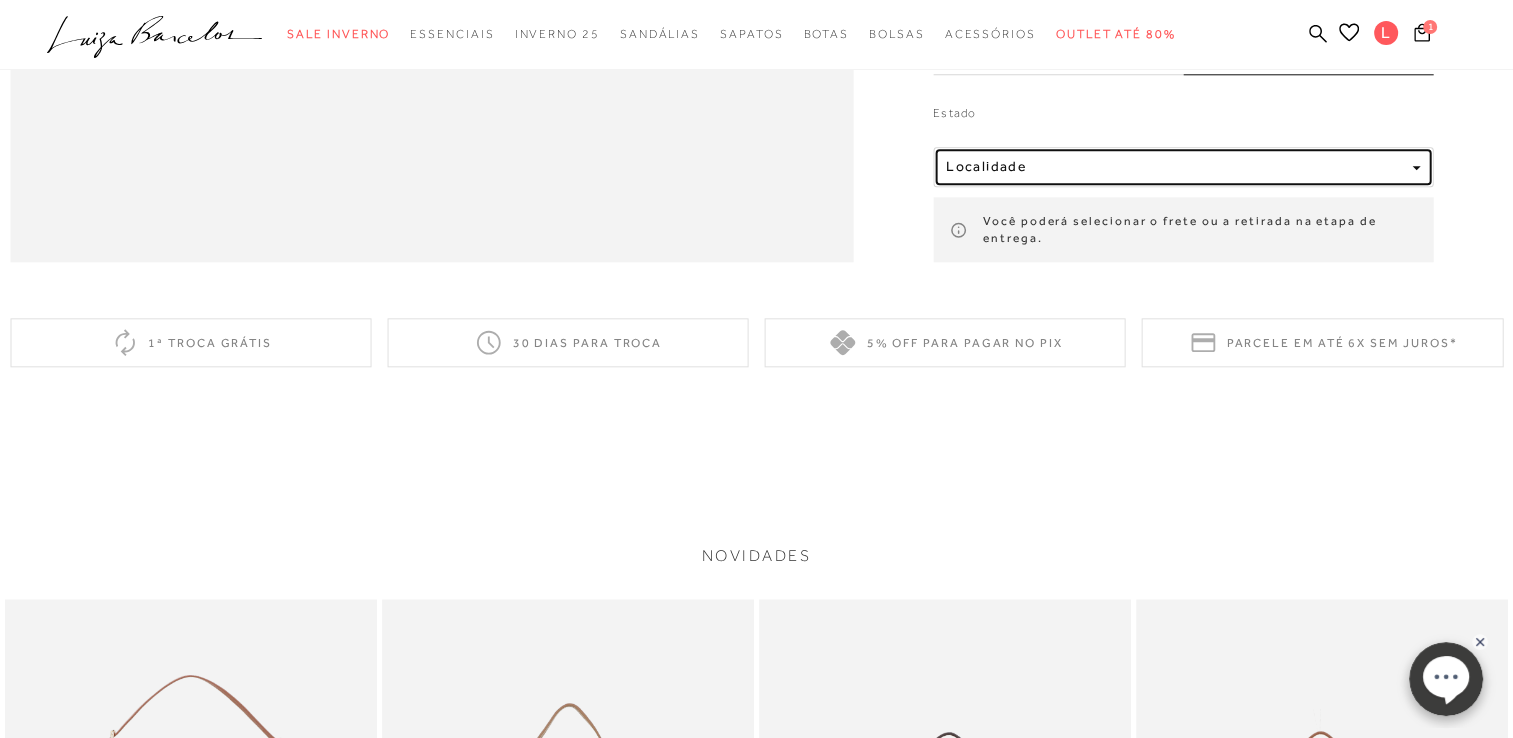 click on "Localidade" at bounding box center (1175, 166) 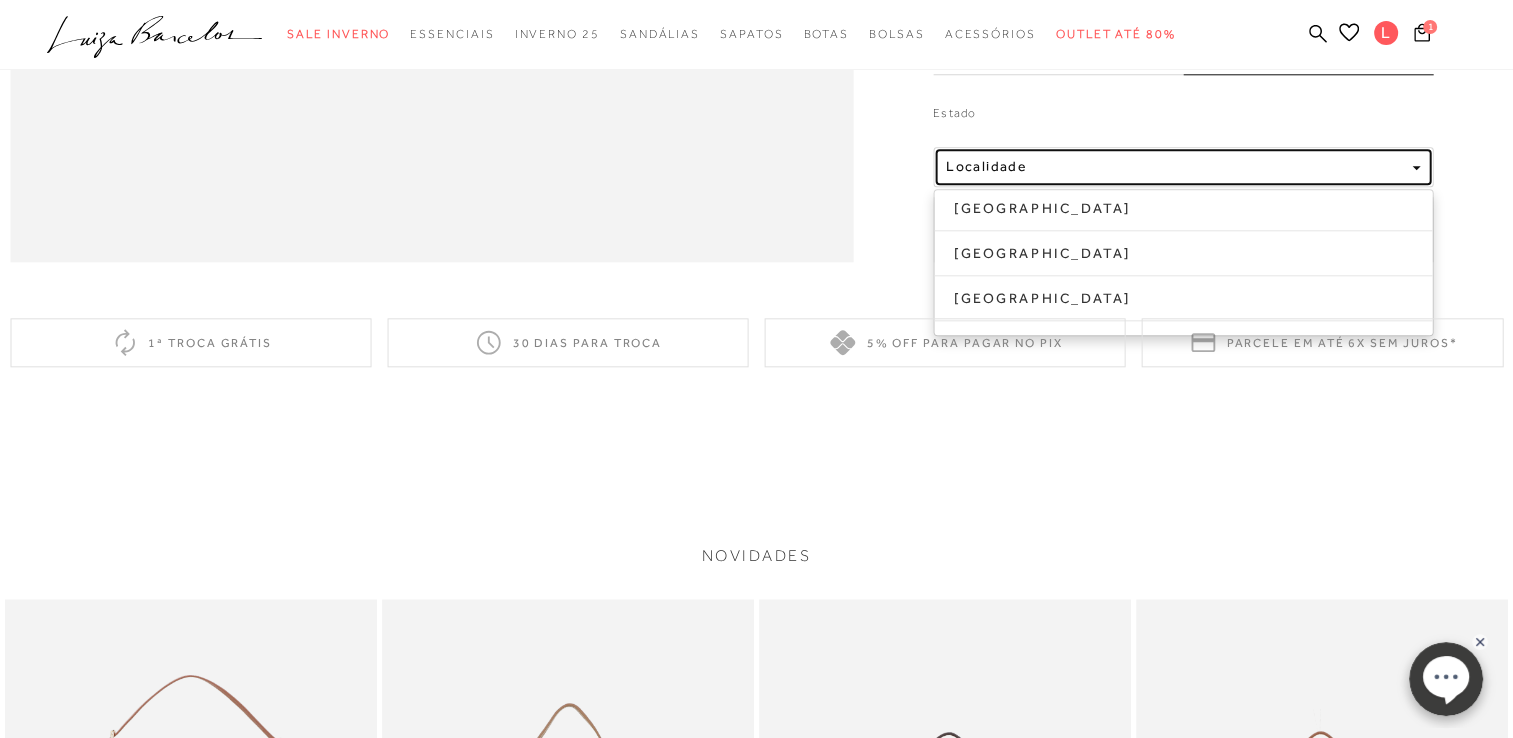 scroll, scrollTop: 2100, scrollLeft: 0, axis: vertical 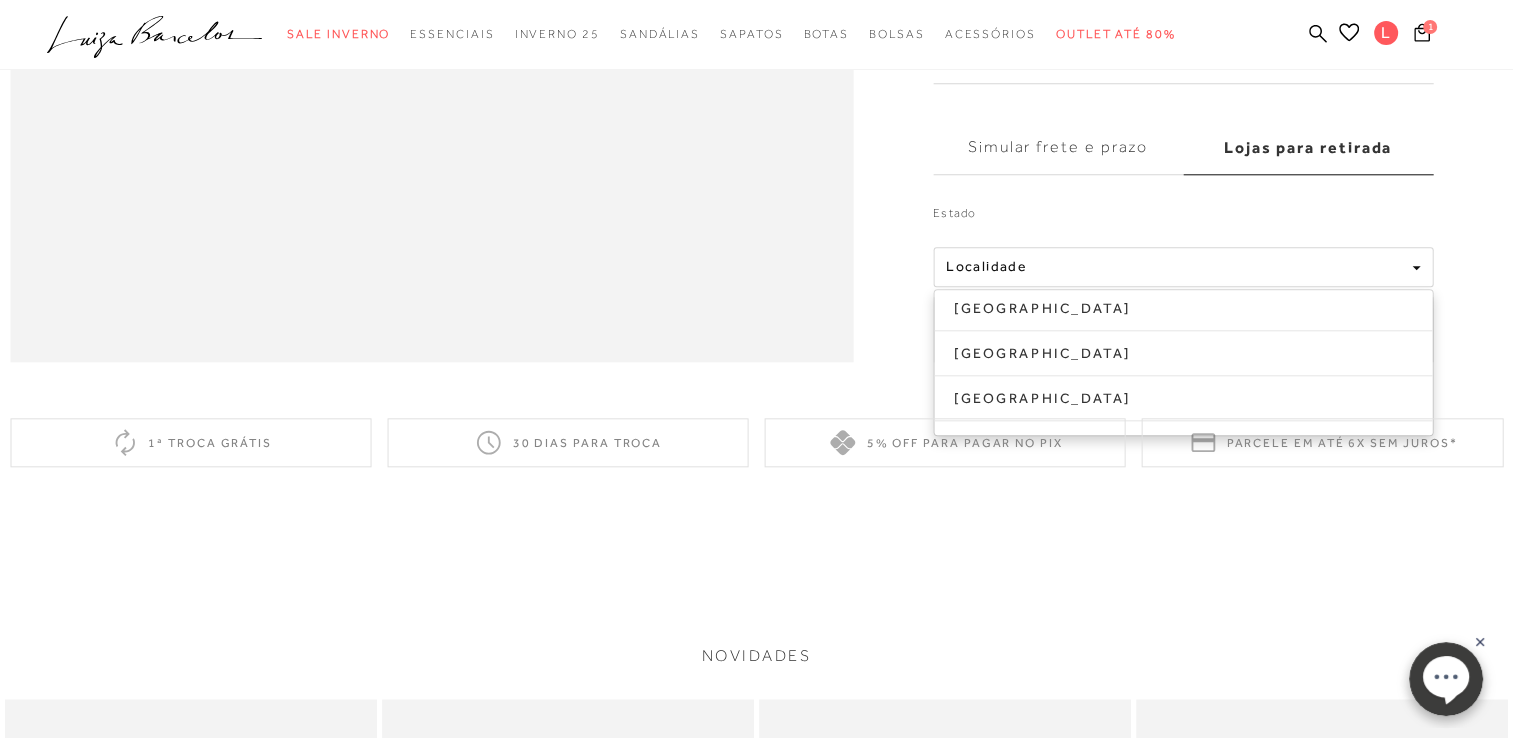 click at bounding box center (756, -798) 